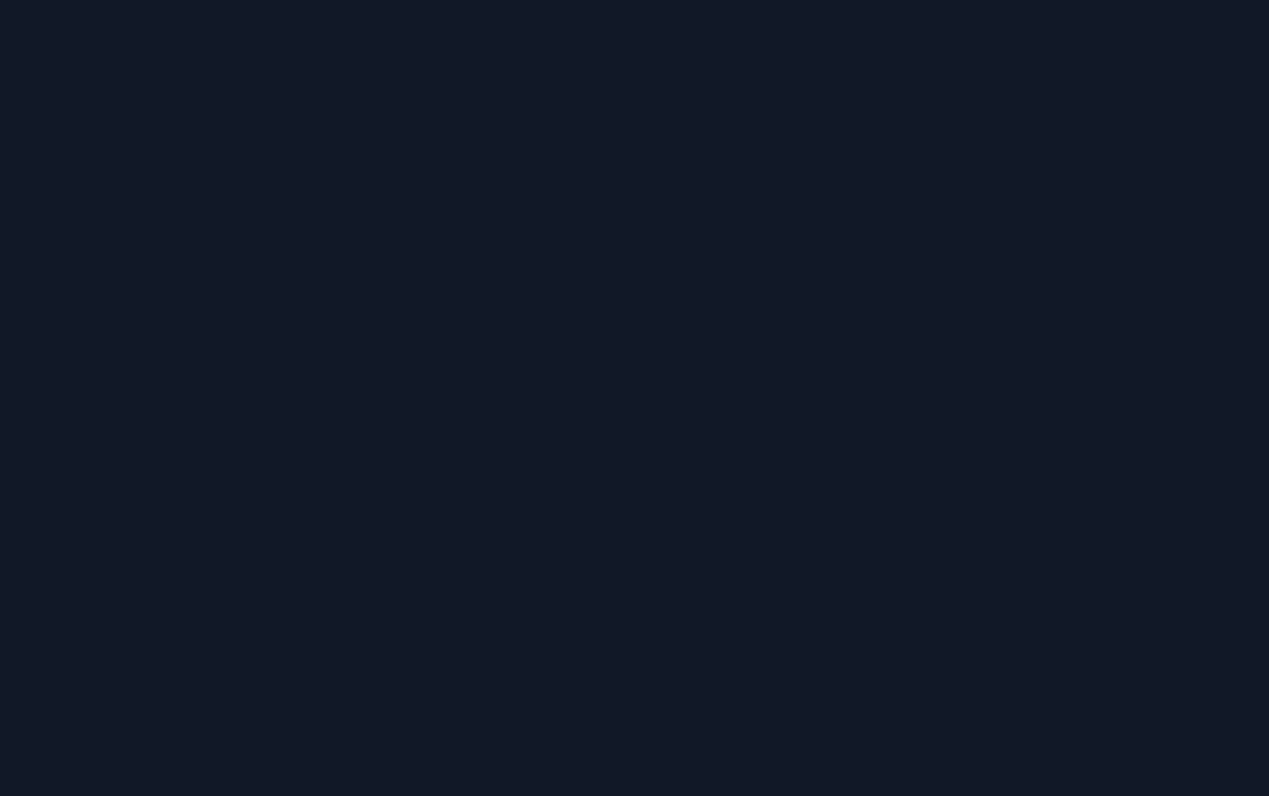 scroll, scrollTop: 0, scrollLeft: 0, axis: both 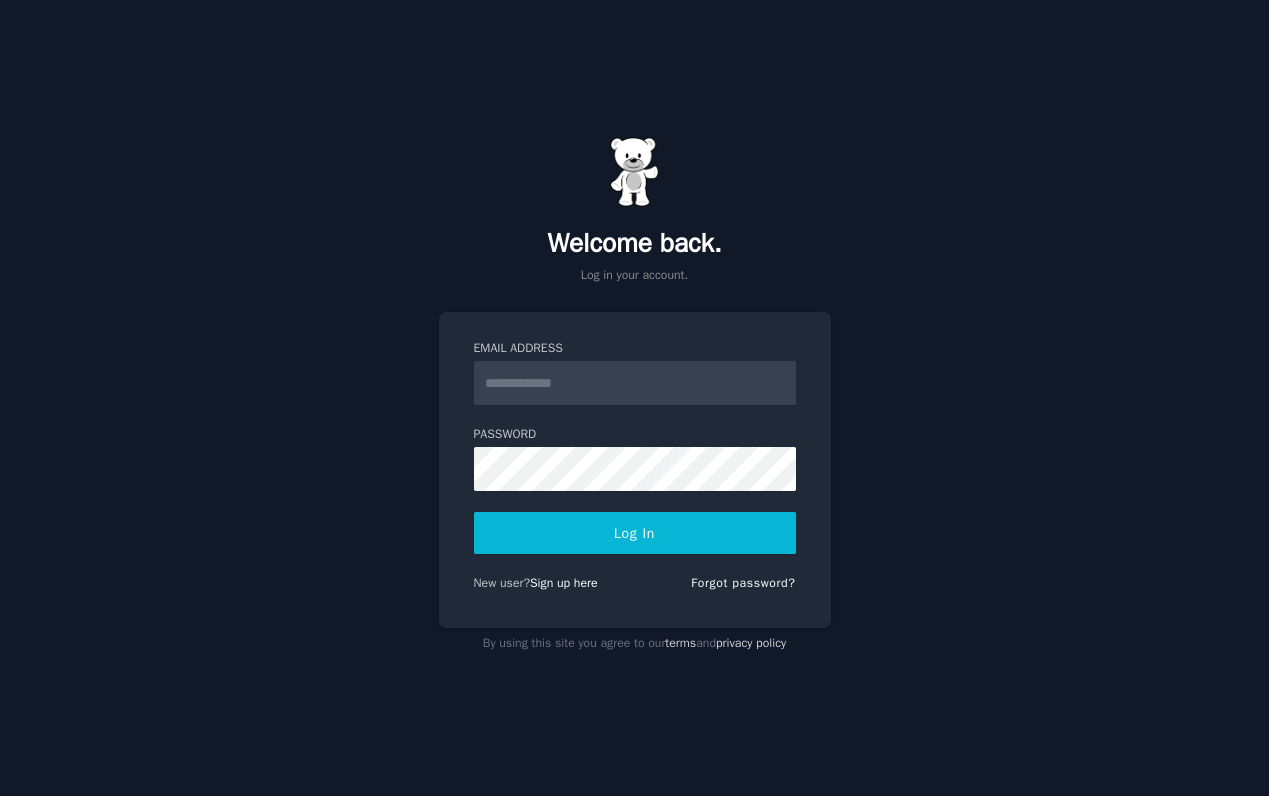 click on "Email Address" at bounding box center [635, 383] 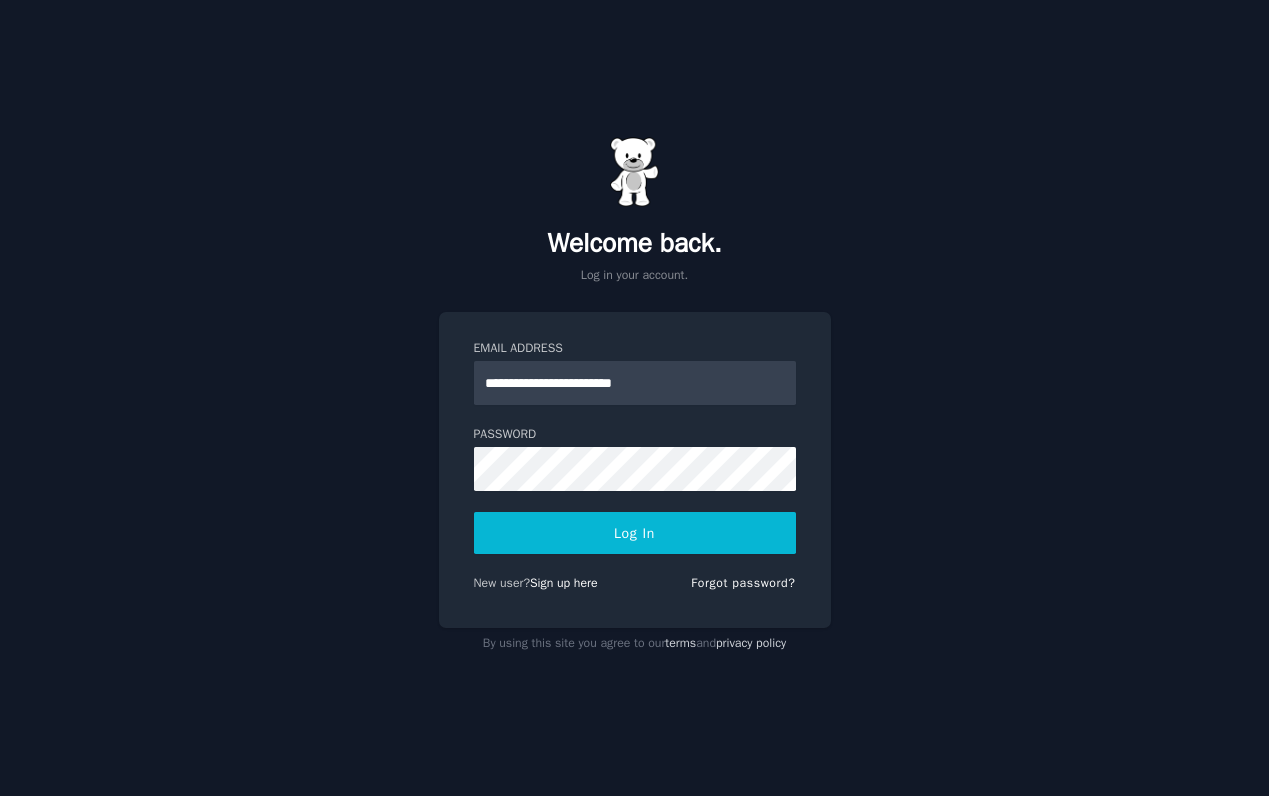 click on "**********" at bounding box center (634, 398) 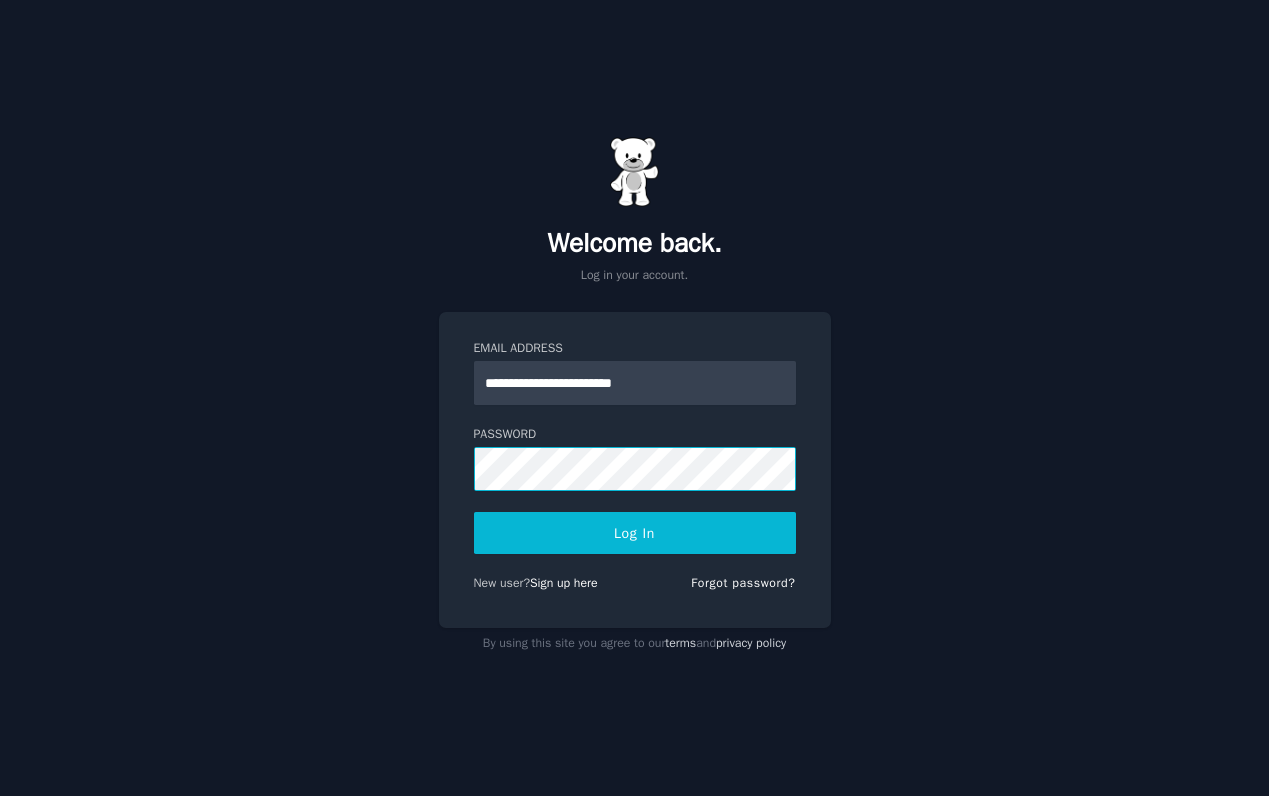 click on "Log In" at bounding box center [635, 533] 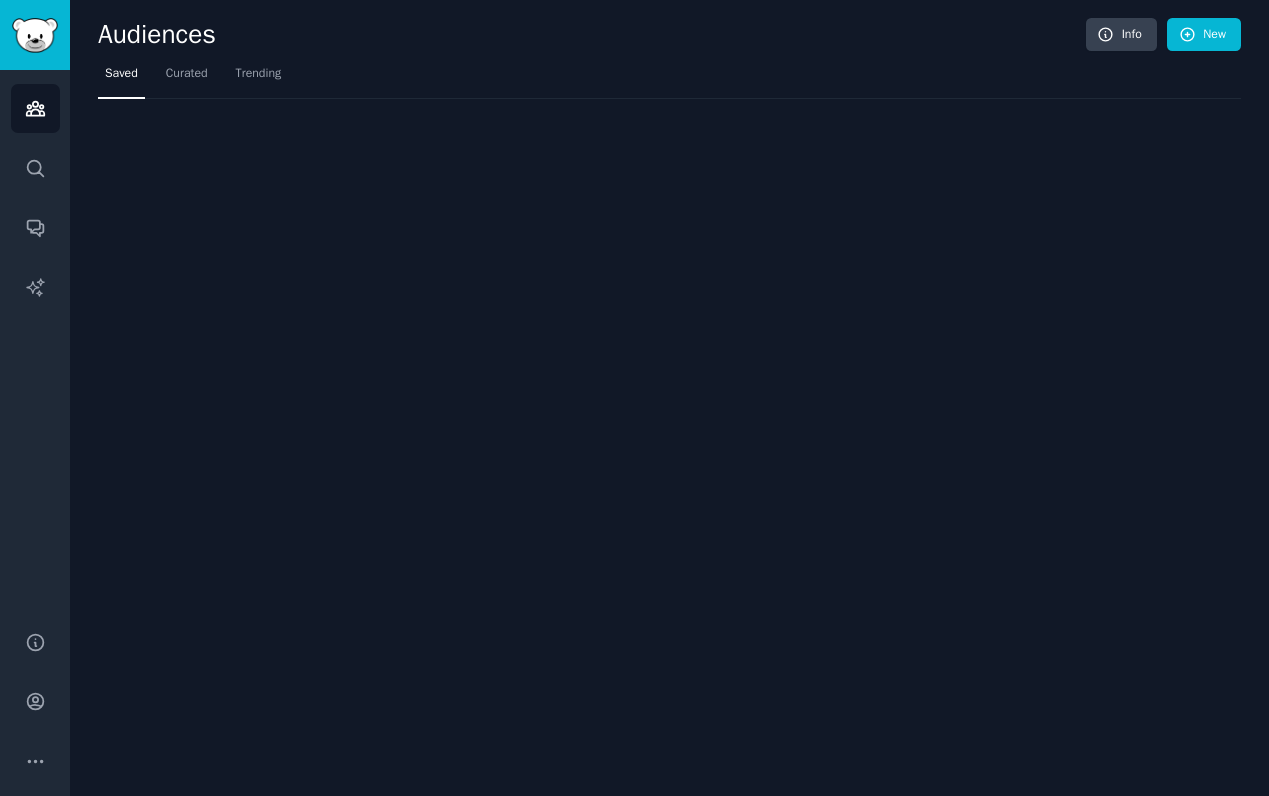scroll, scrollTop: 0, scrollLeft: 0, axis: both 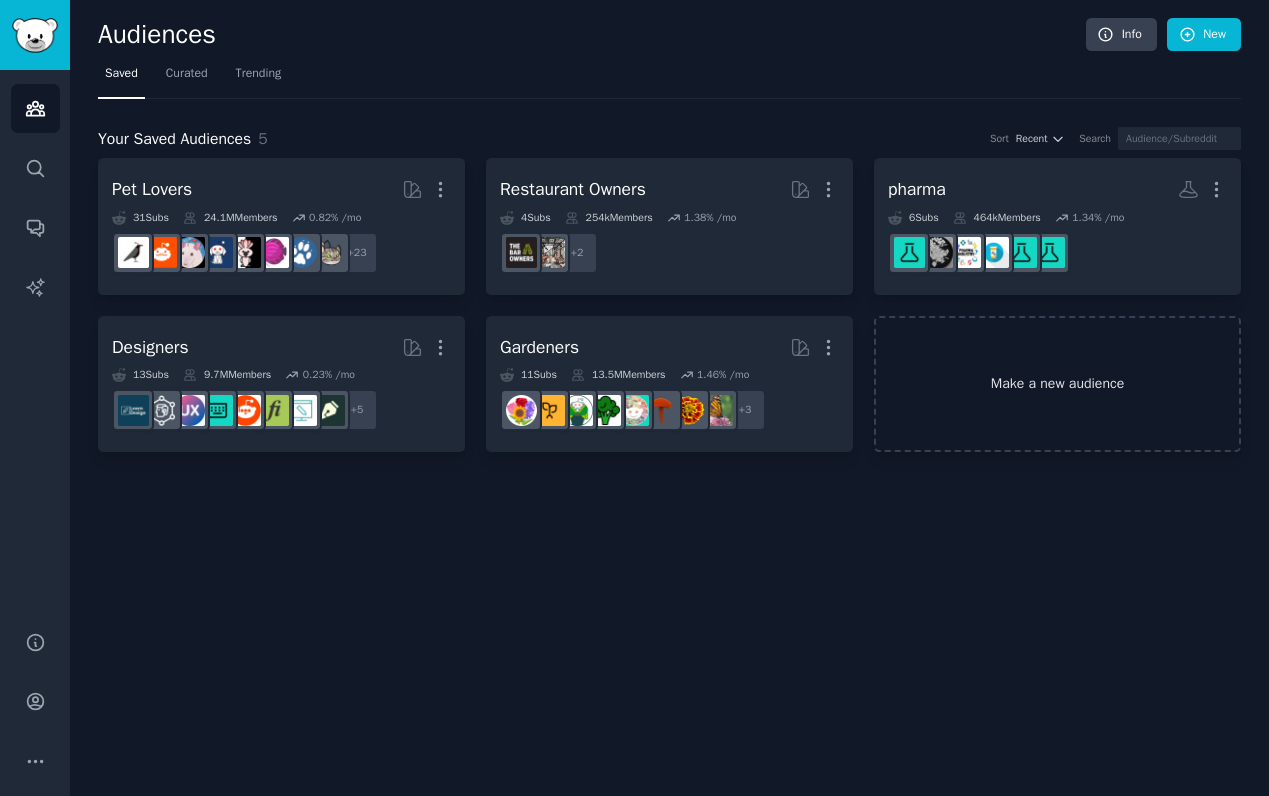 click on "Make a new audience" at bounding box center (1057, 384) 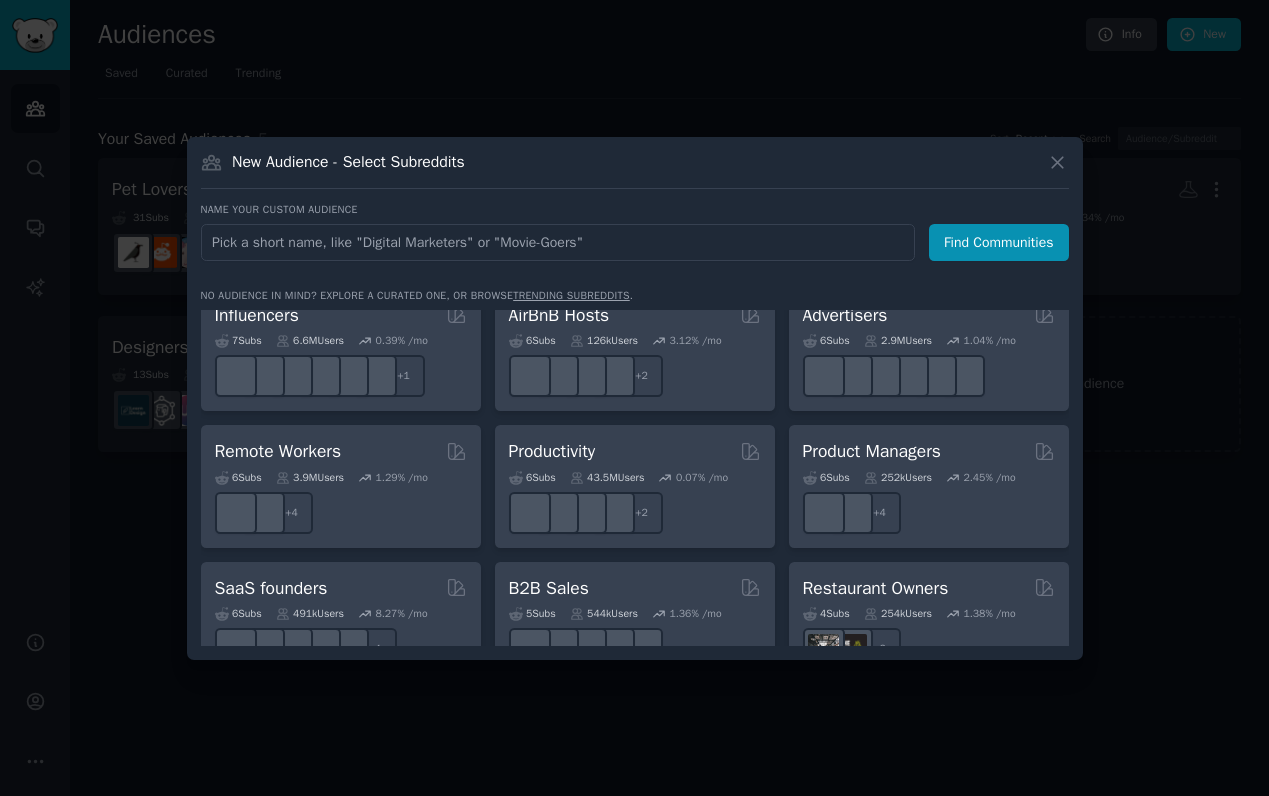 scroll, scrollTop: 1561, scrollLeft: 0, axis: vertical 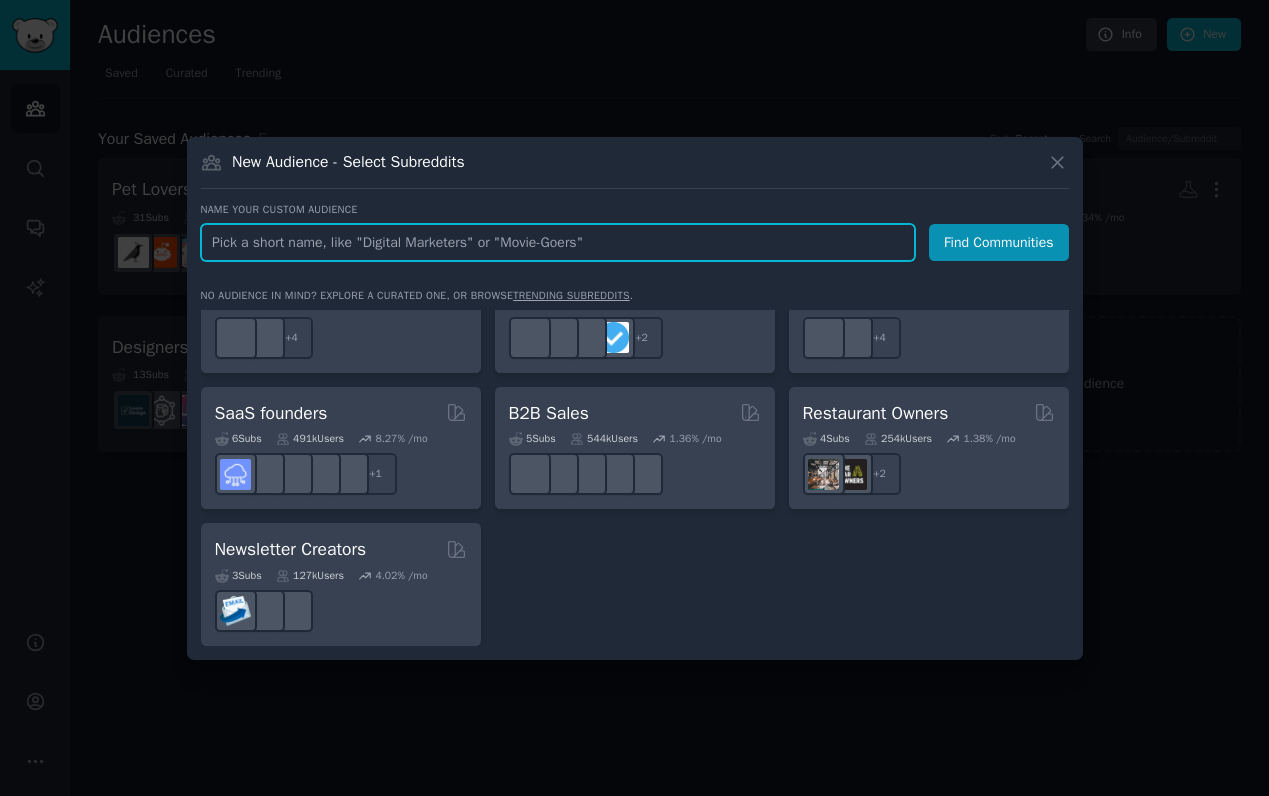 click at bounding box center [558, 242] 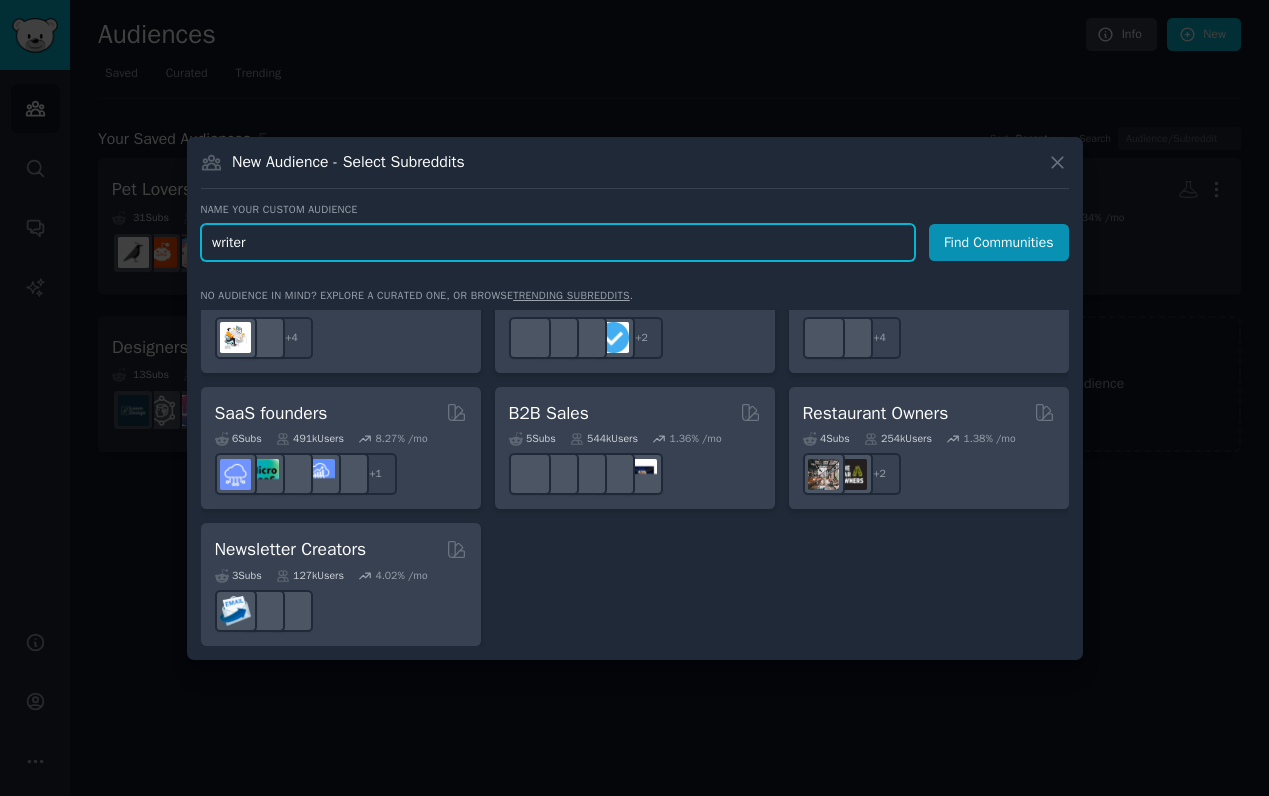type on "writers" 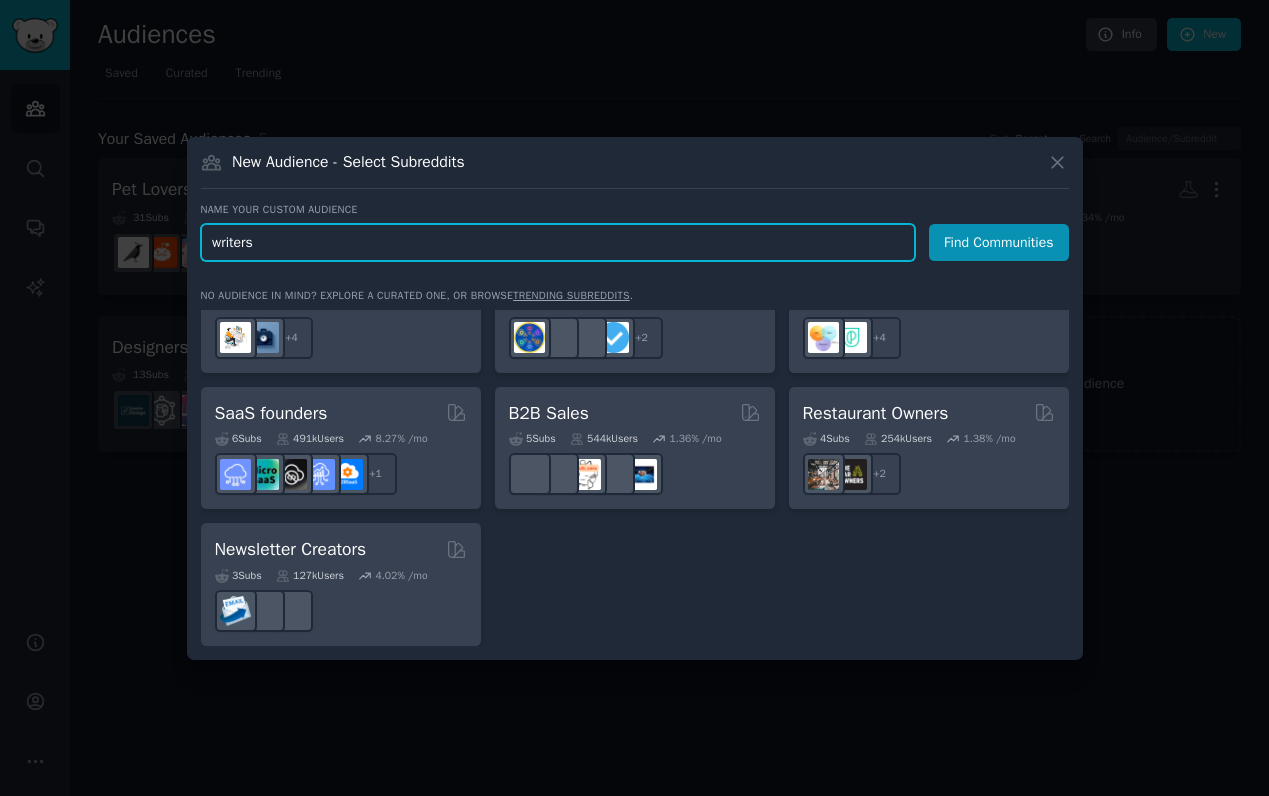 click on "Find Communities" at bounding box center [999, 242] 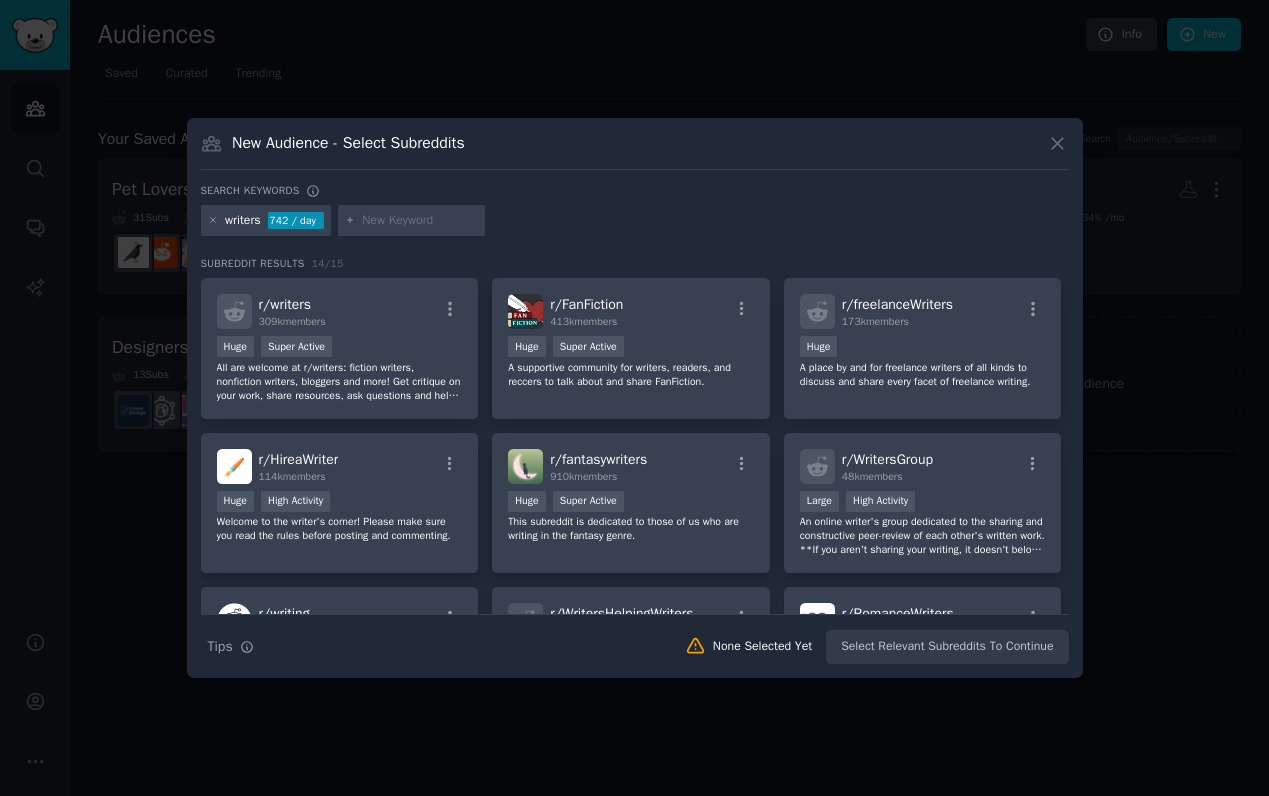 click at bounding box center [420, 221] 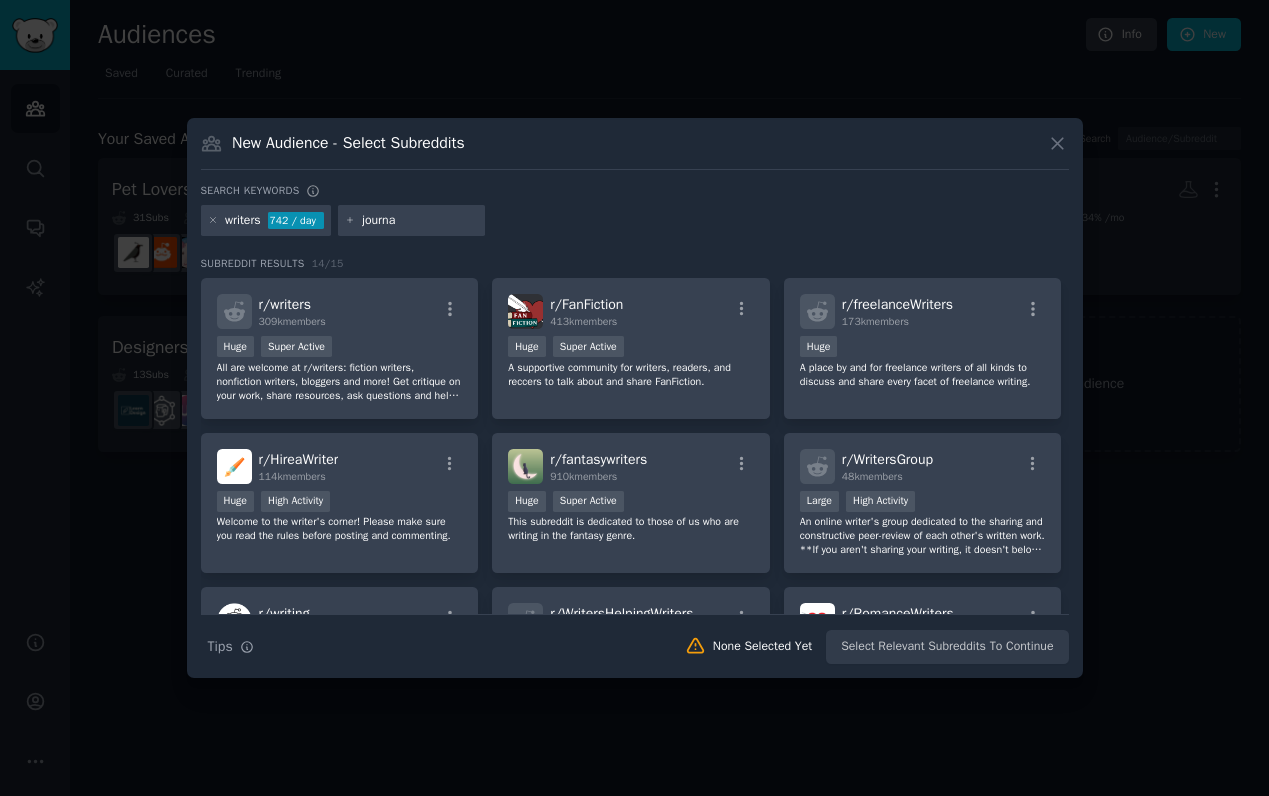 type on "journal" 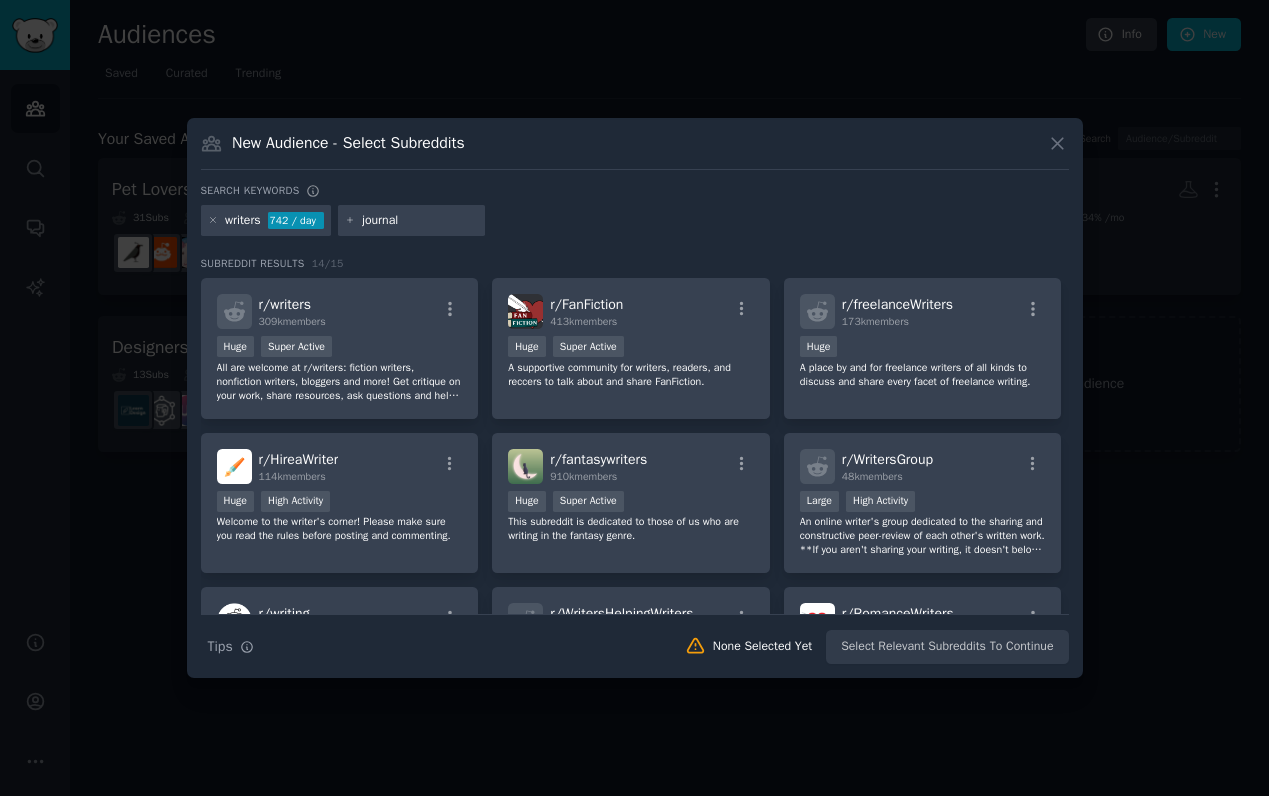 type 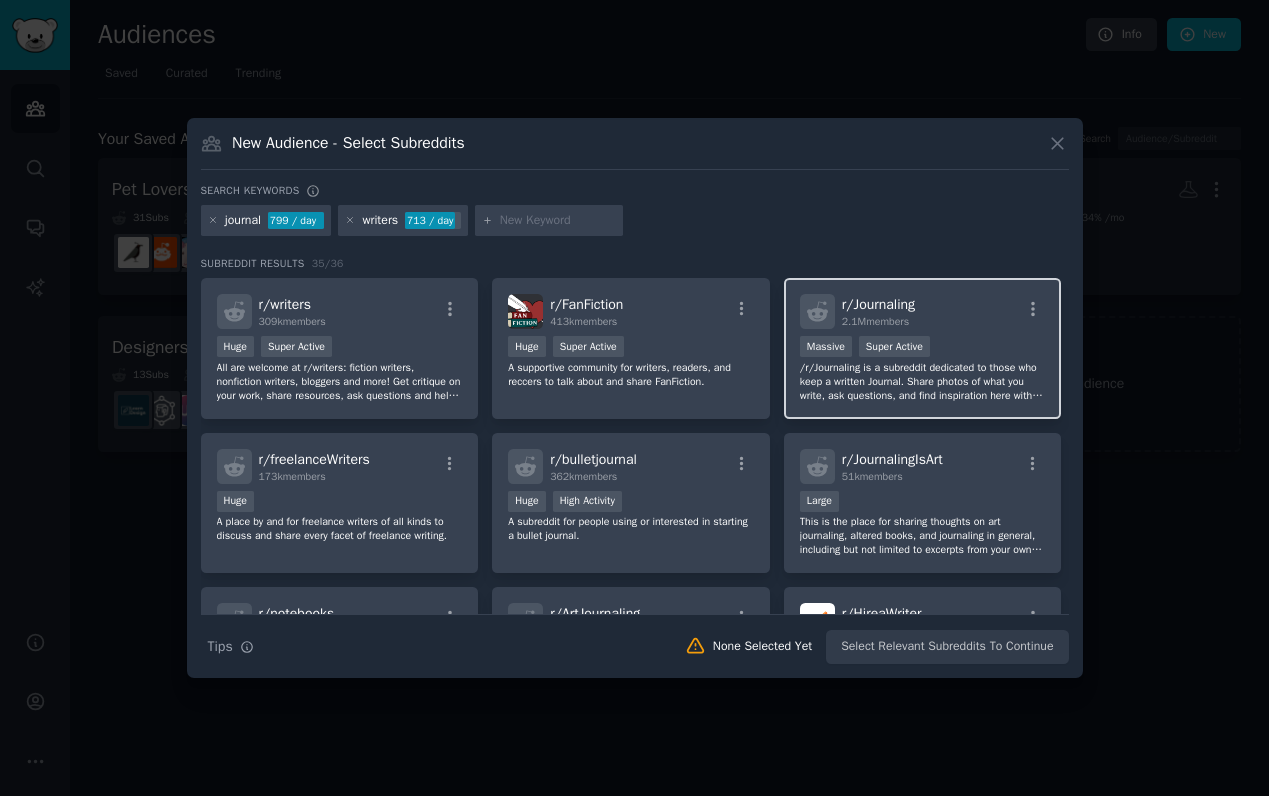 click on "2.1M  members" at bounding box center (875, 321) 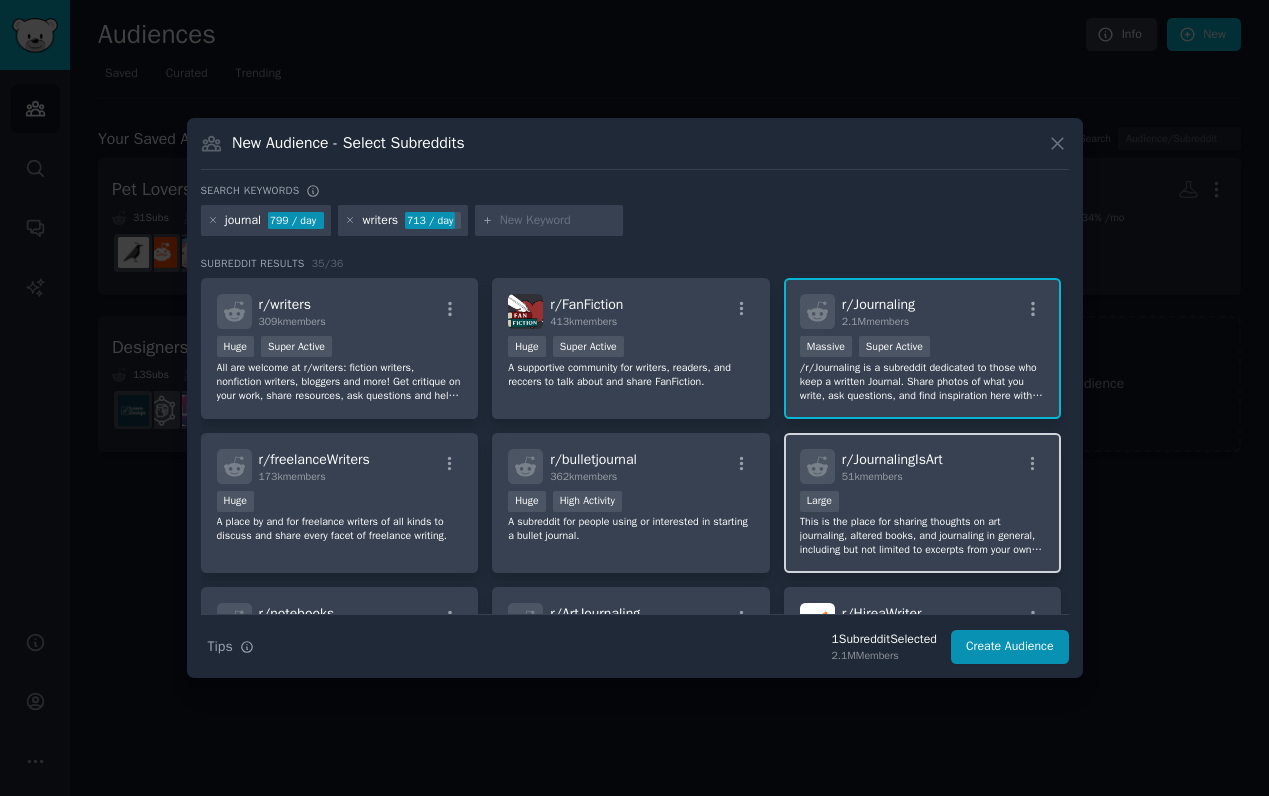 click on "r/ JournalingIsArt" at bounding box center [892, 459] 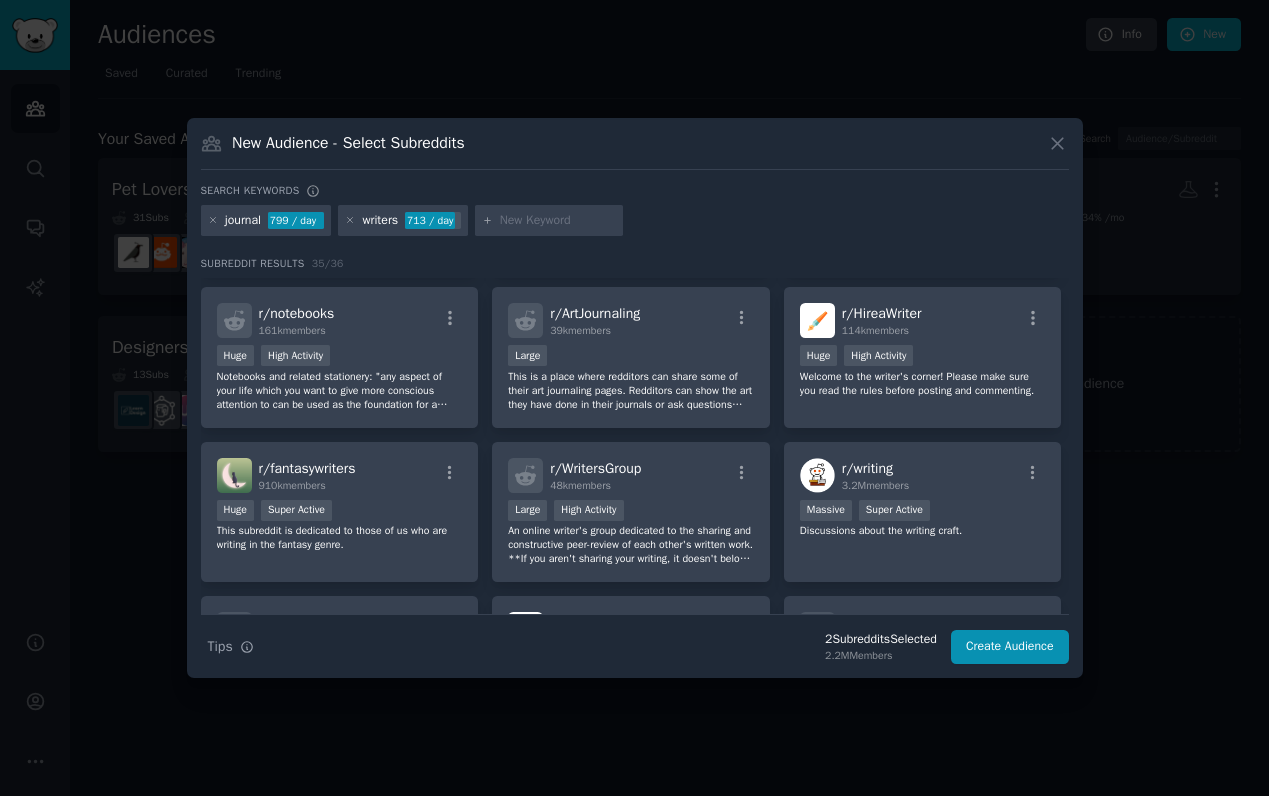 scroll, scrollTop: 400, scrollLeft: 0, axis: vertical 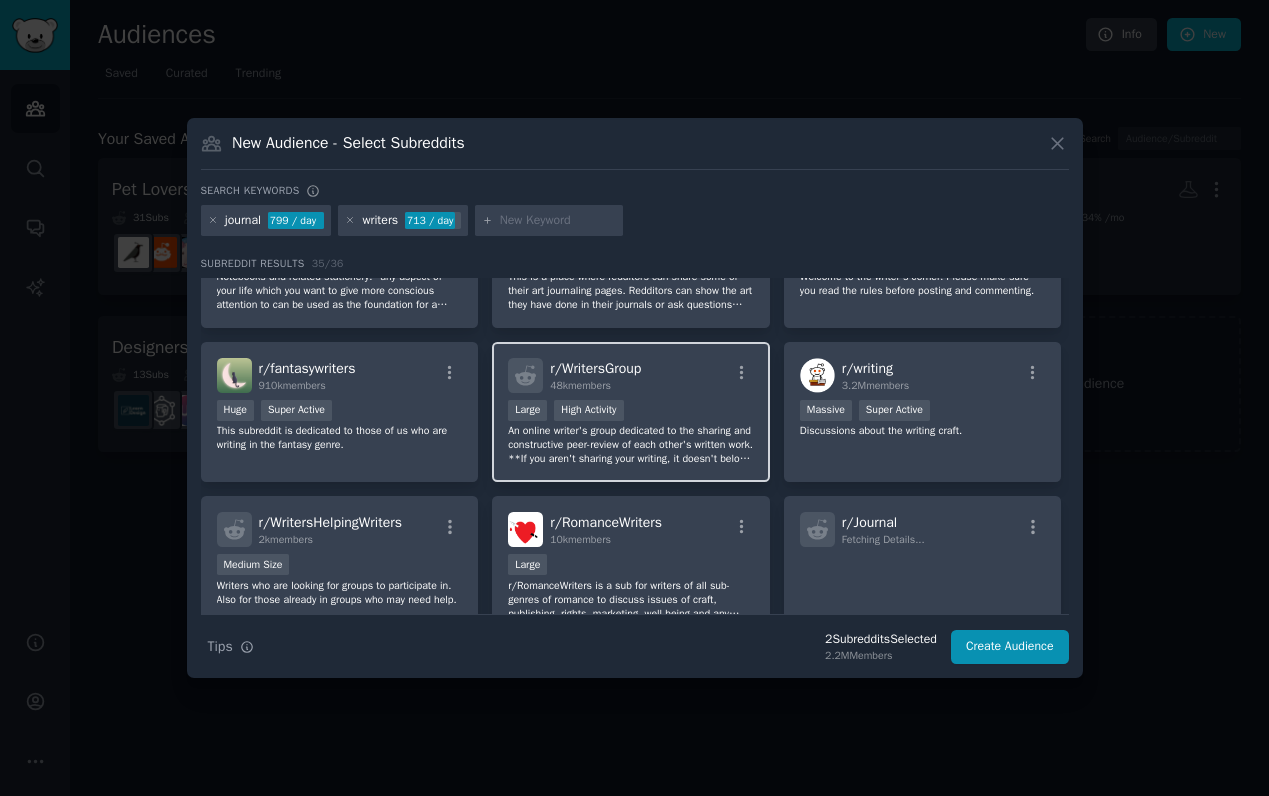 click on "An online writer's group dedicated to the sharing and constructive peer-review of each other's written work. **If you aren't sharing your writing, it doesn't belong here.**" at bounding box center (631, 445) 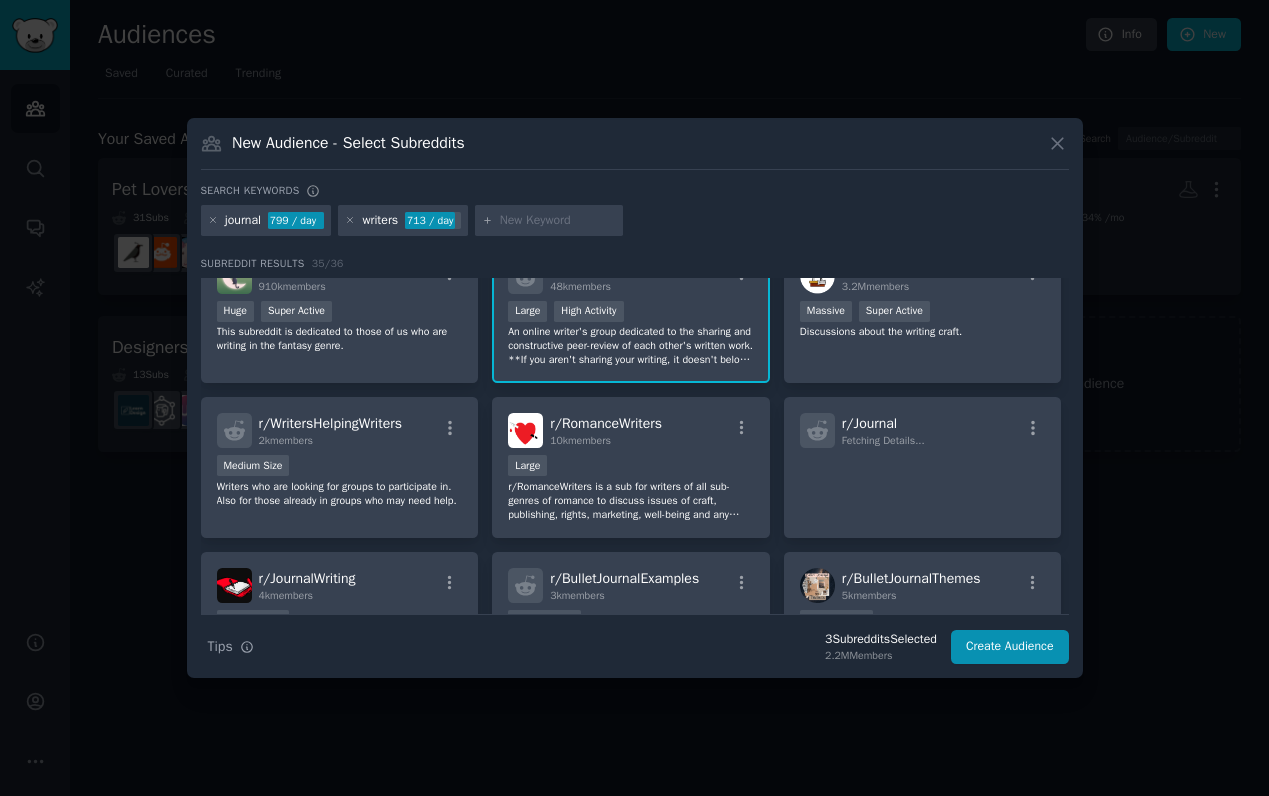 scroll, scrollTop: 500, scrollLeft: 0, axis: vertical 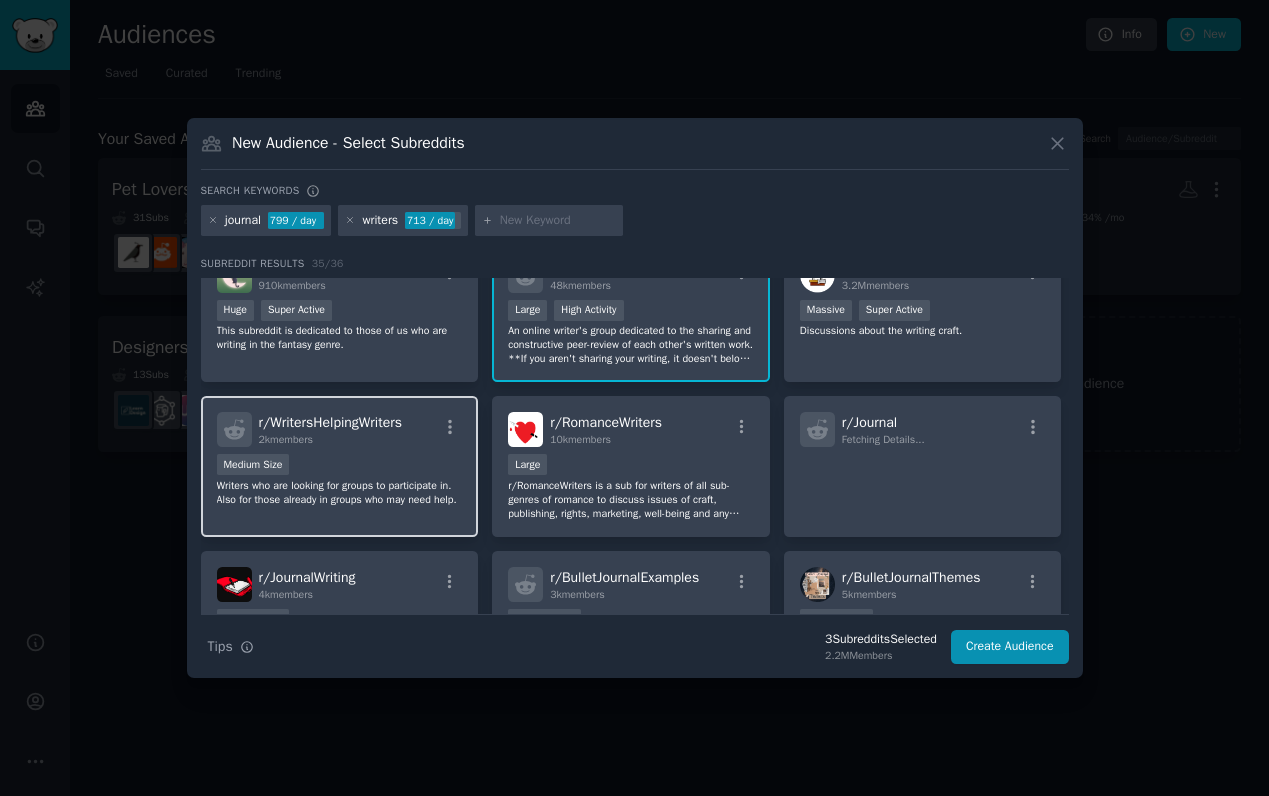 click on "Writers who are looking for groups to participate in. Also for those already in groups who may need help." at bounding box center (340, 493) 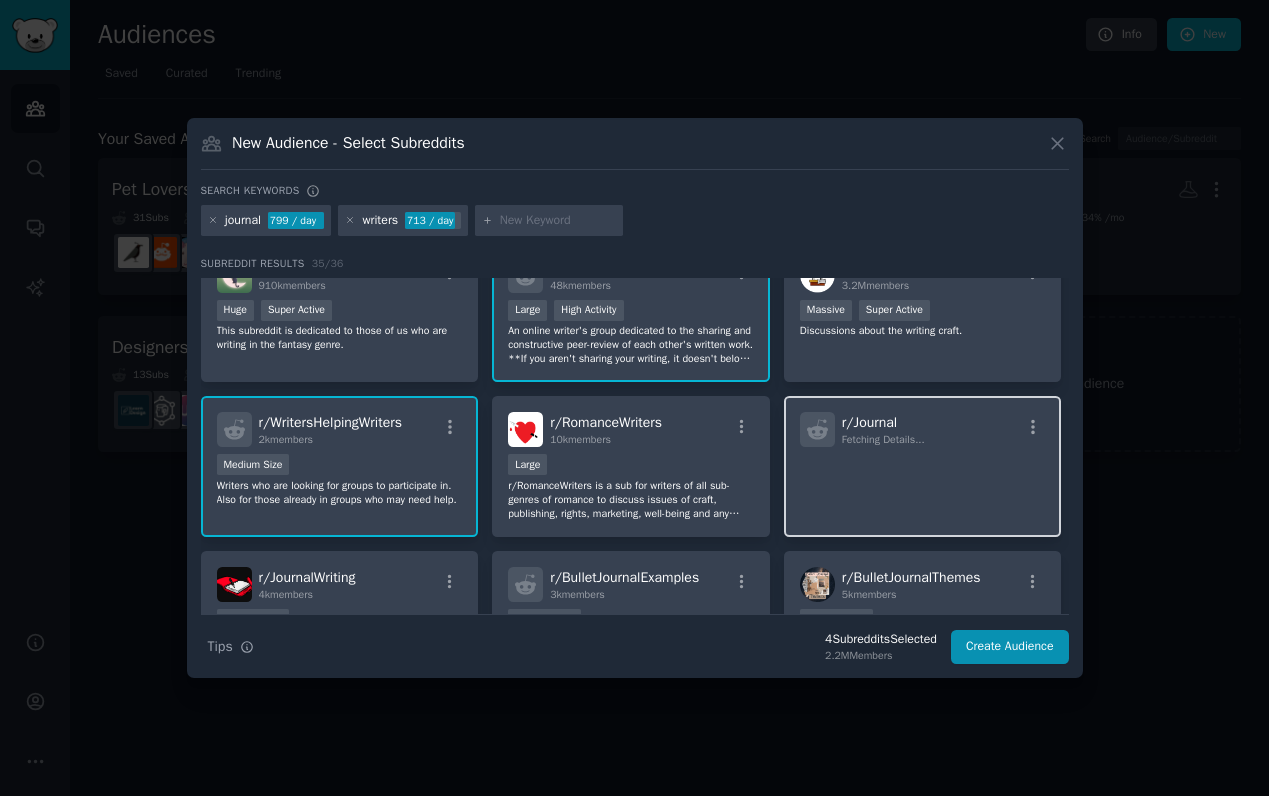 click 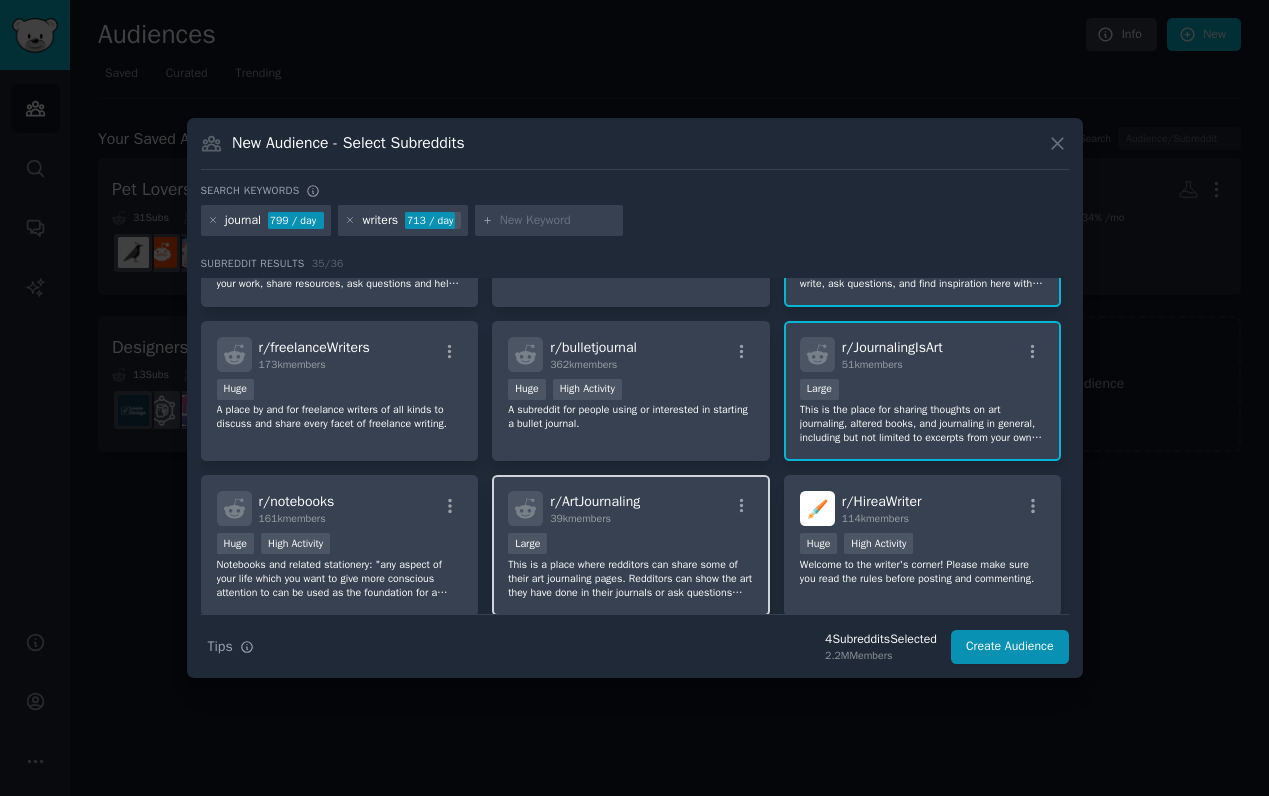 scroll, scrollTop: 0, scrollLeft: 0, axis: both 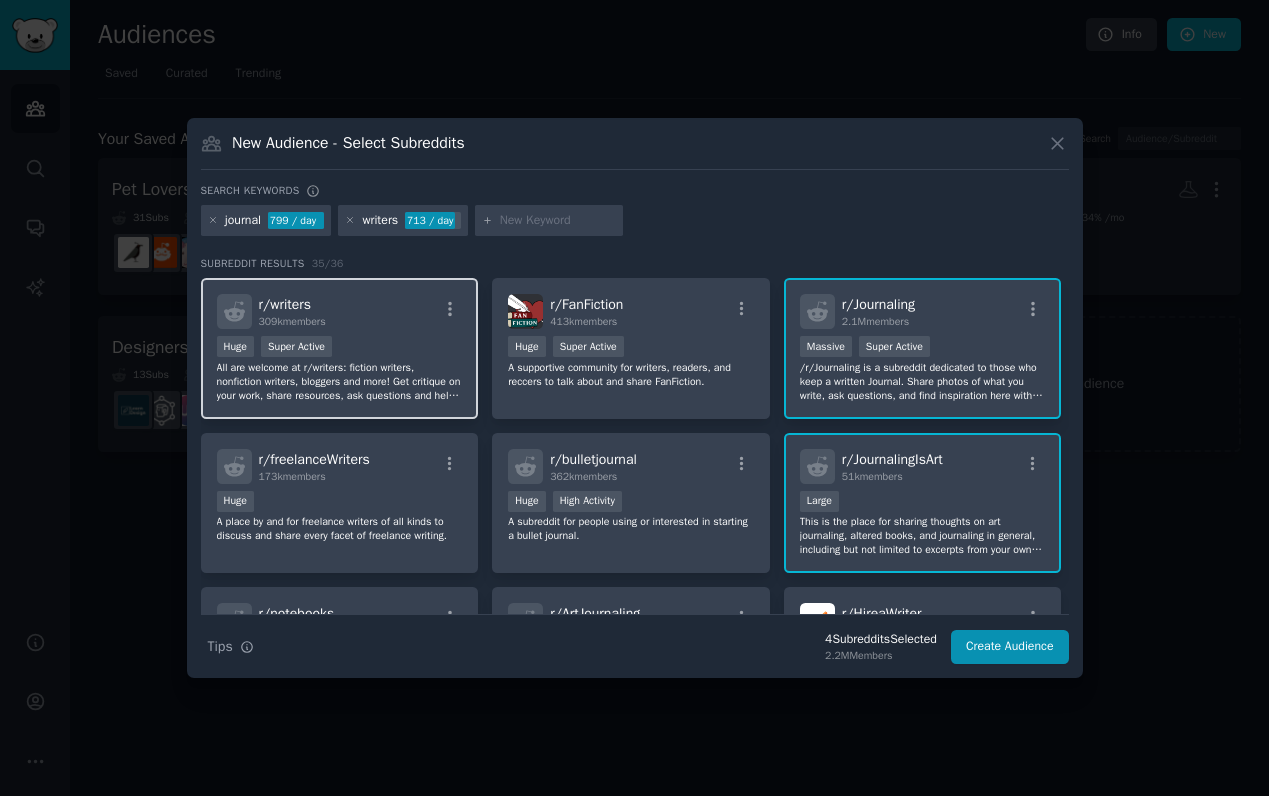 click on "All are welcome at r/writers: fiction writers, nonfiction writers, bloggers and more! Get critique on your work, share resources, ask questions and help fellow writers." at bounding box center [340, 382] 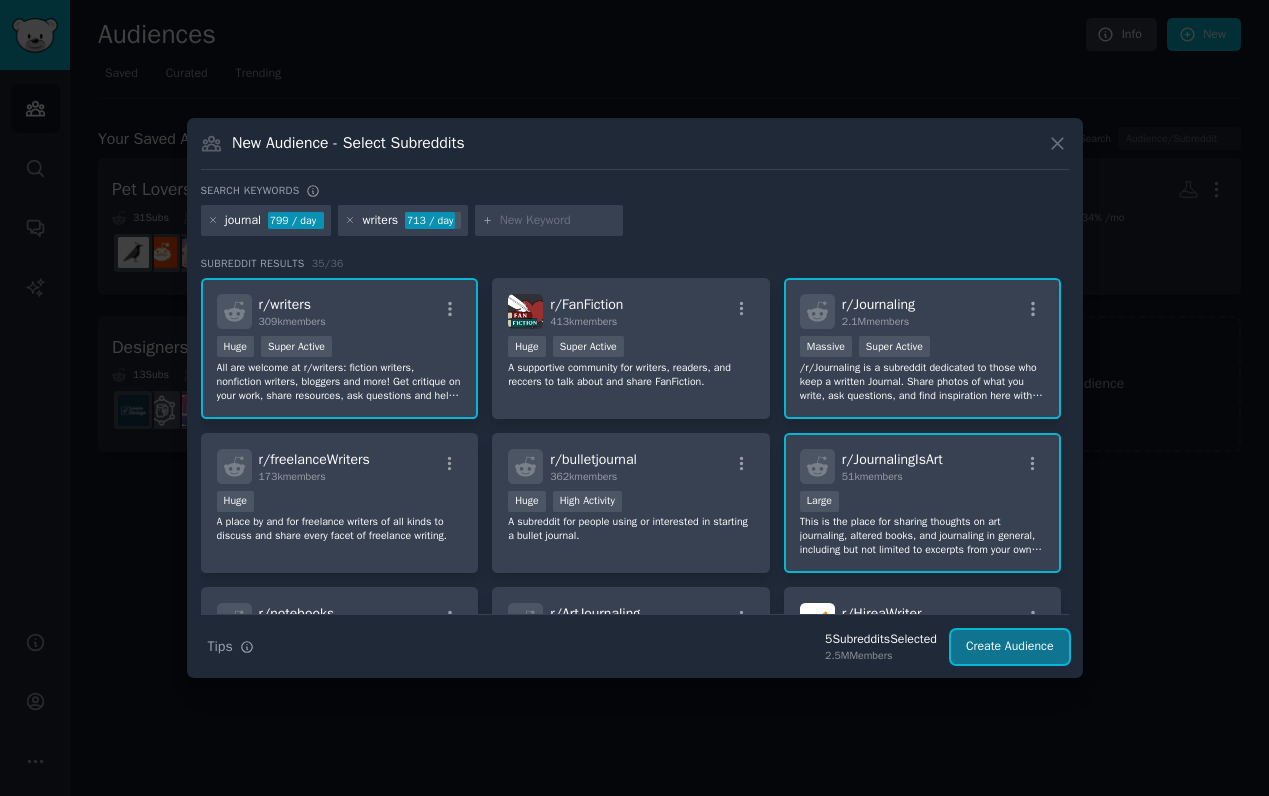 click on "Create Audience" at bounding box center (1010, 647) 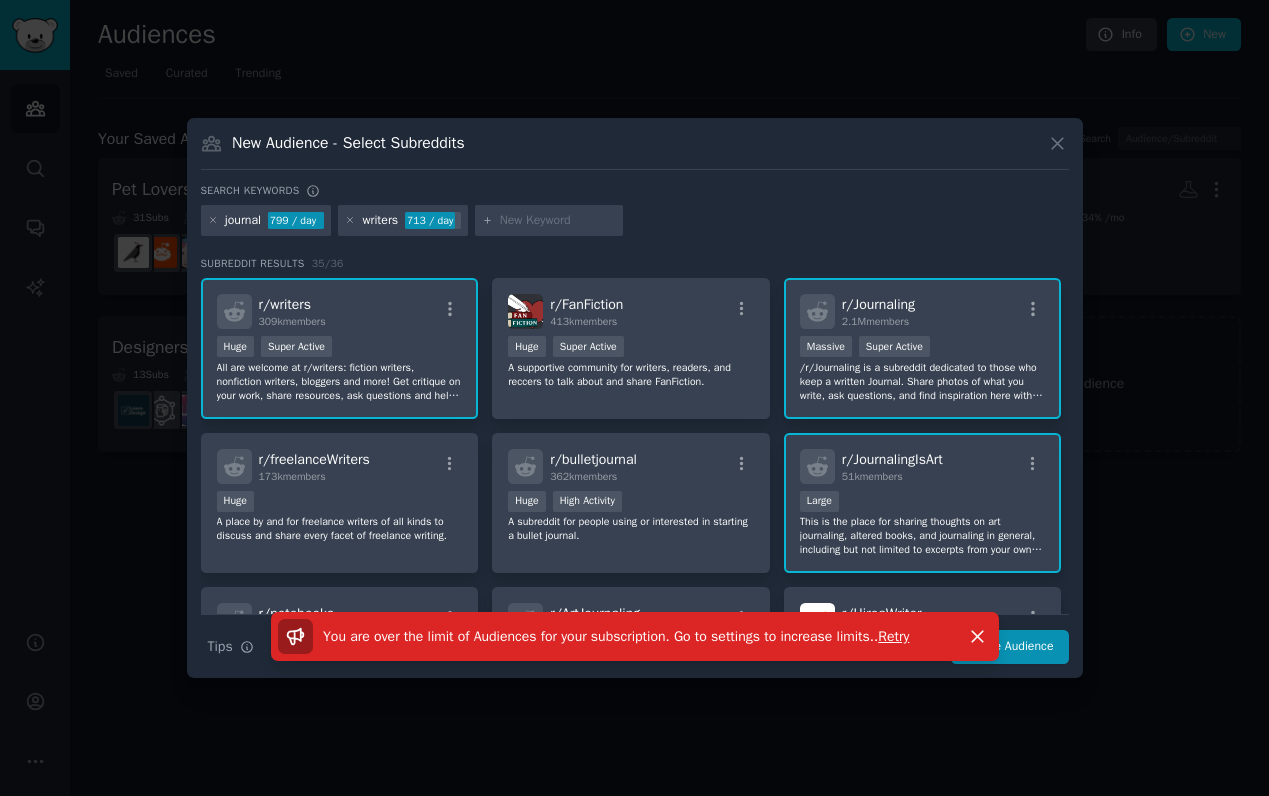 click on "You are over the limit of Audiences for your subscription. Go to settings to increase limits. .  Retry Dismiss" at bounding box center [635, 645] 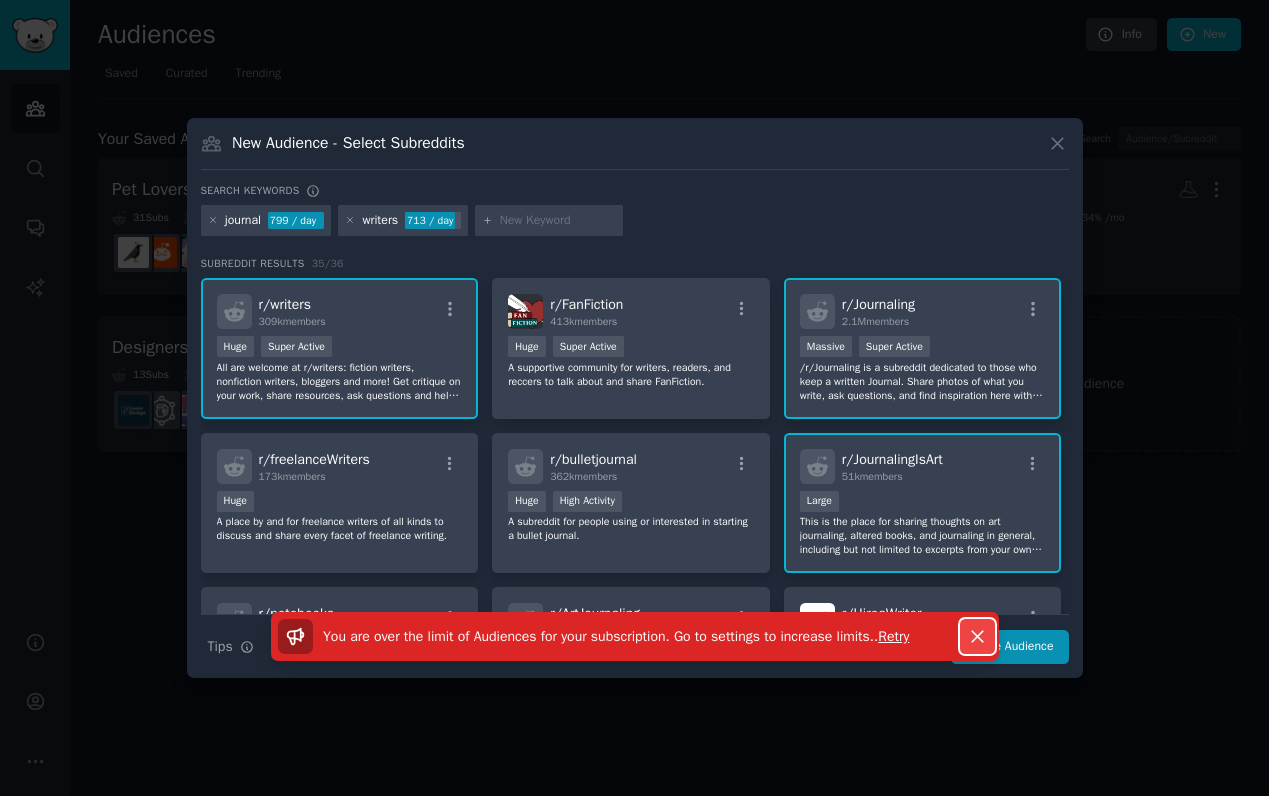 click 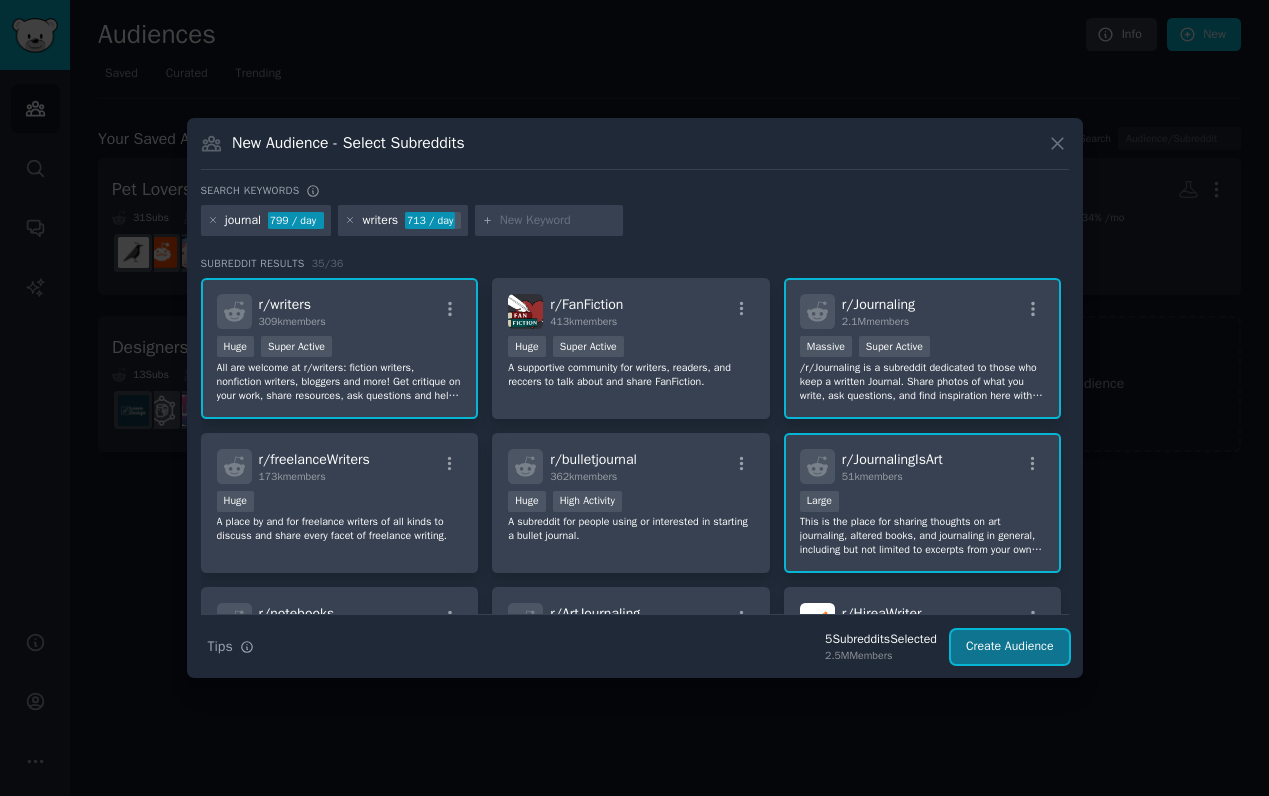 click on "Create Audience" at bounding box center [1010, 647] 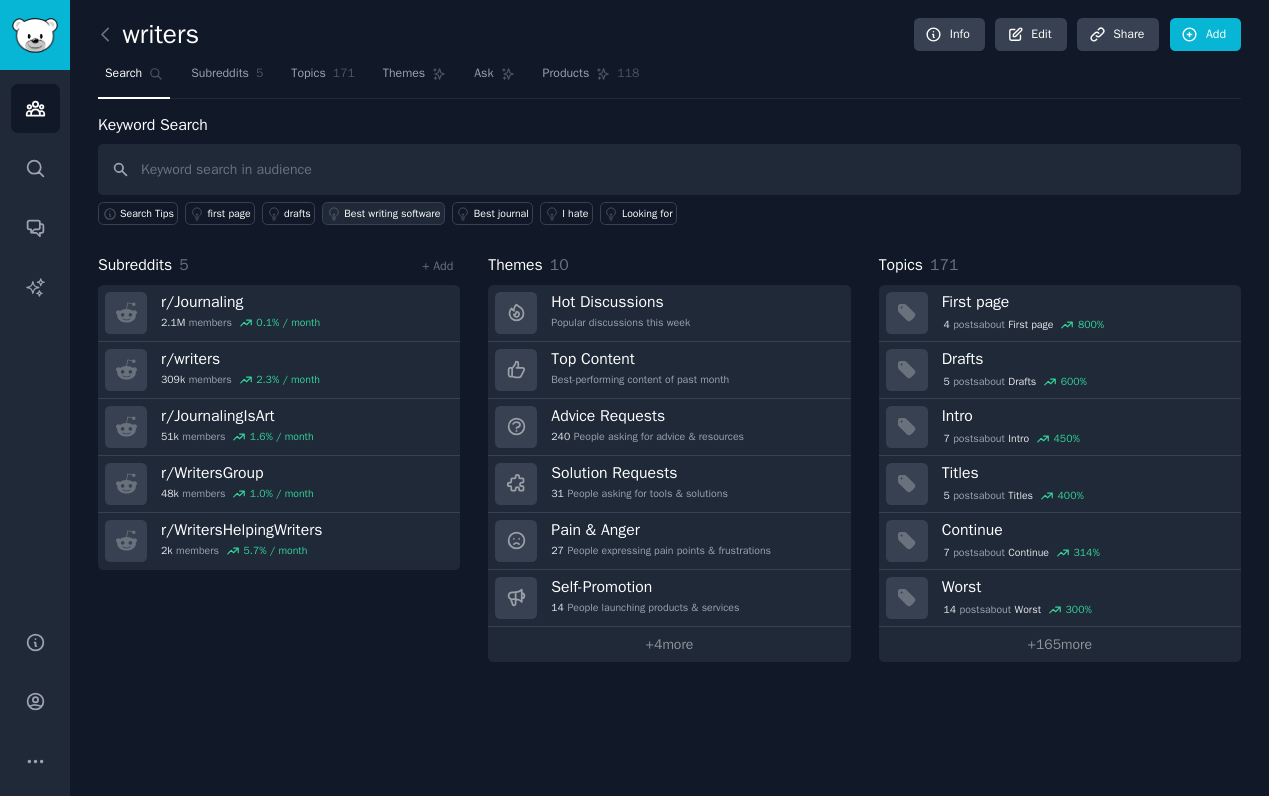 click on "Best writing software" at bounding box center [383, 213] 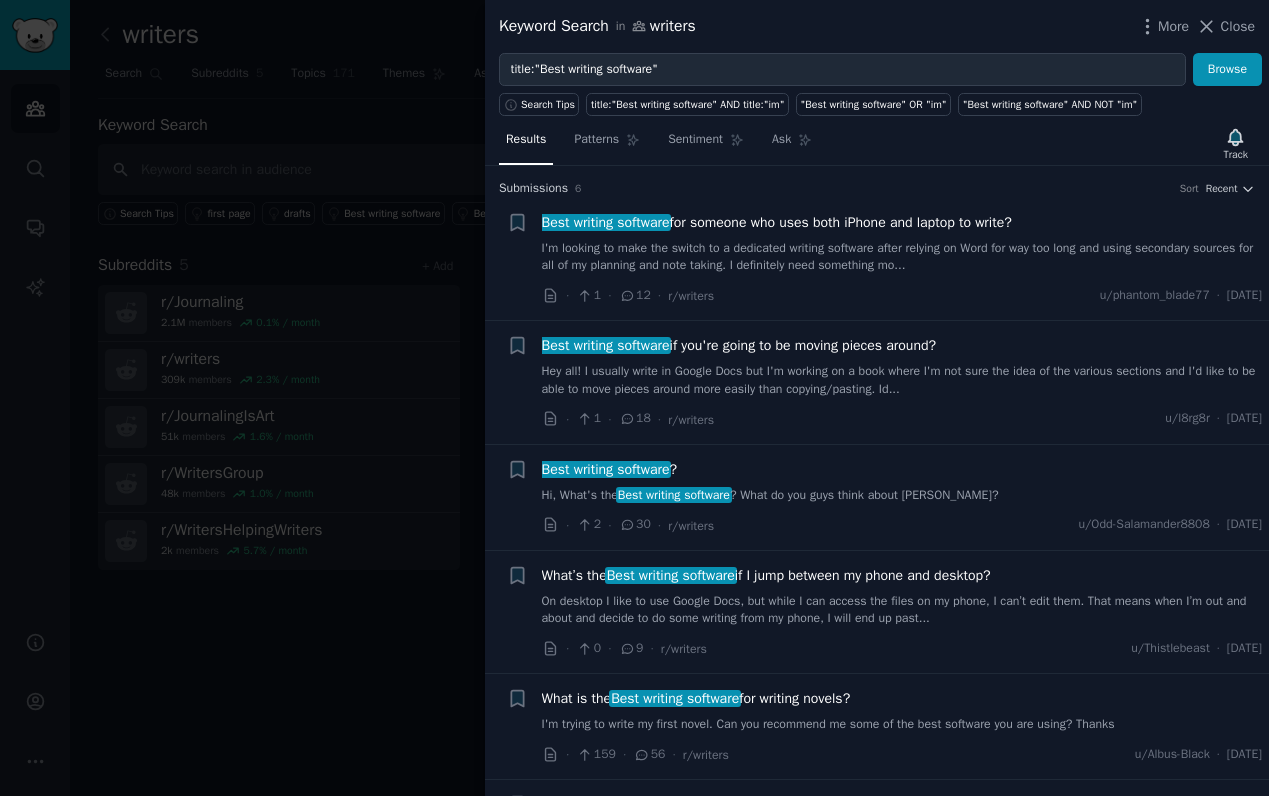click at bounding box center [634, 398] 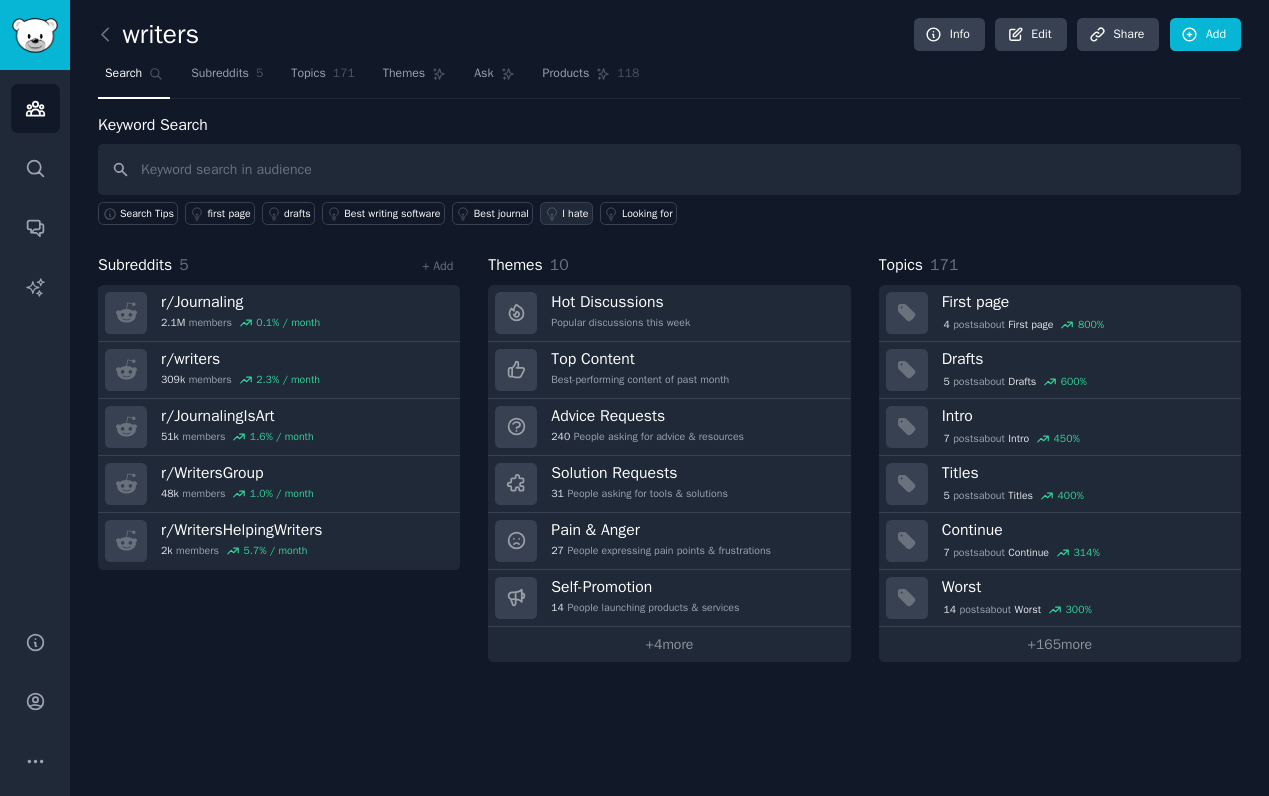 click on "I hate" at bounding box center [566, 213] 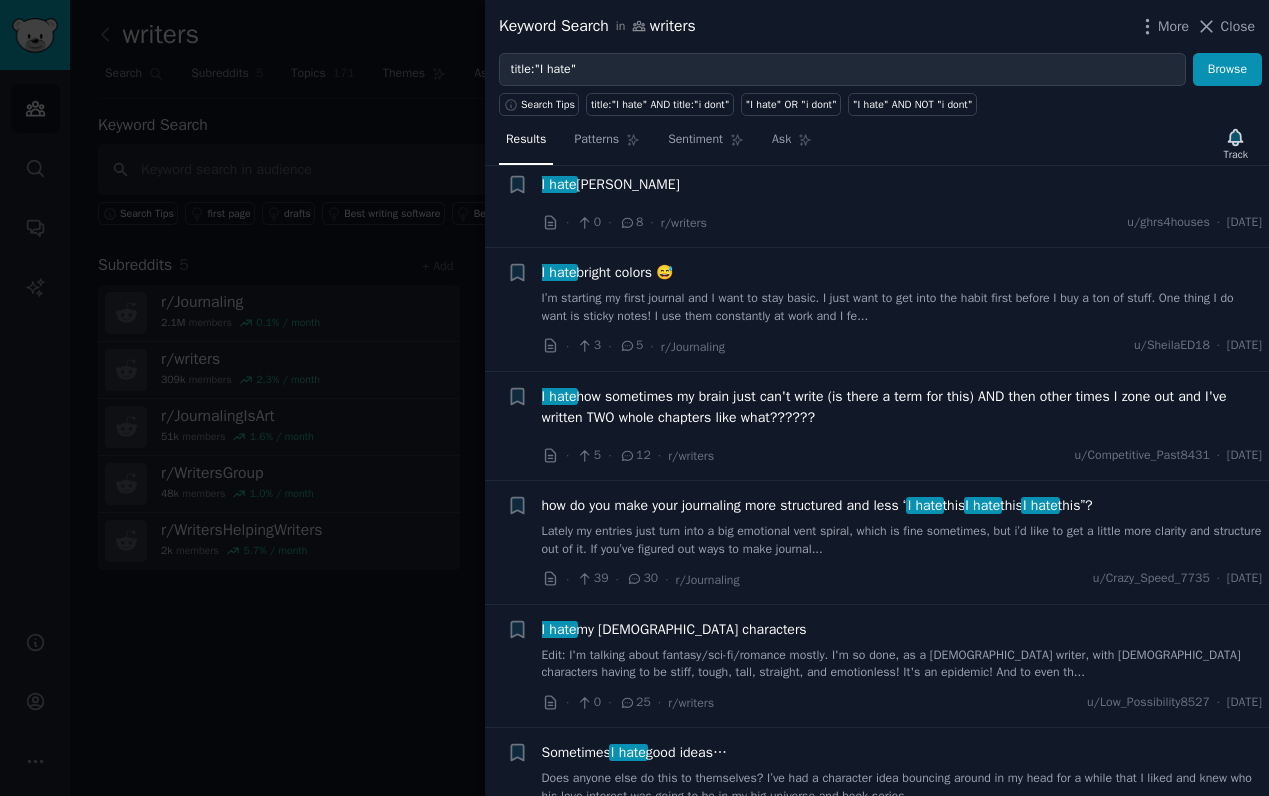scroll, scrollTop: 0, scrollLeft: 0, axis: both 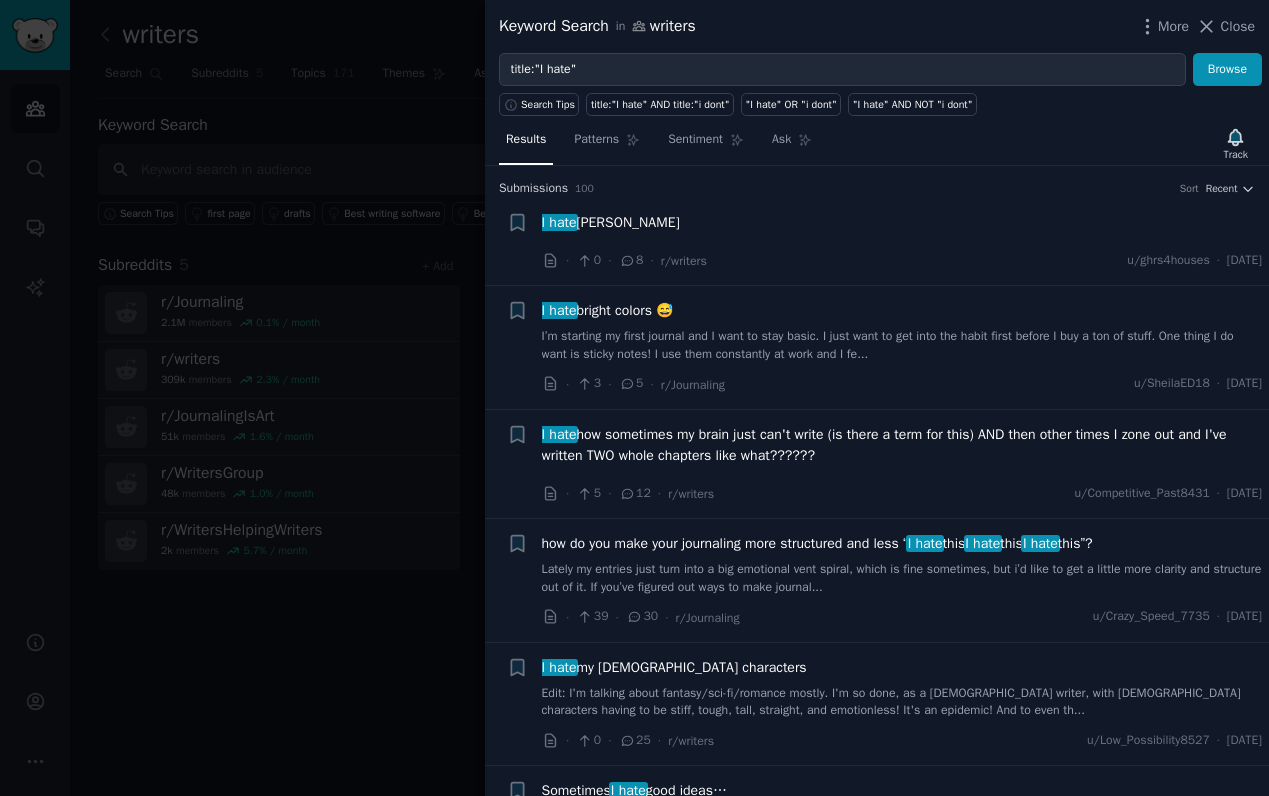 click at bounding box center (634, 398) 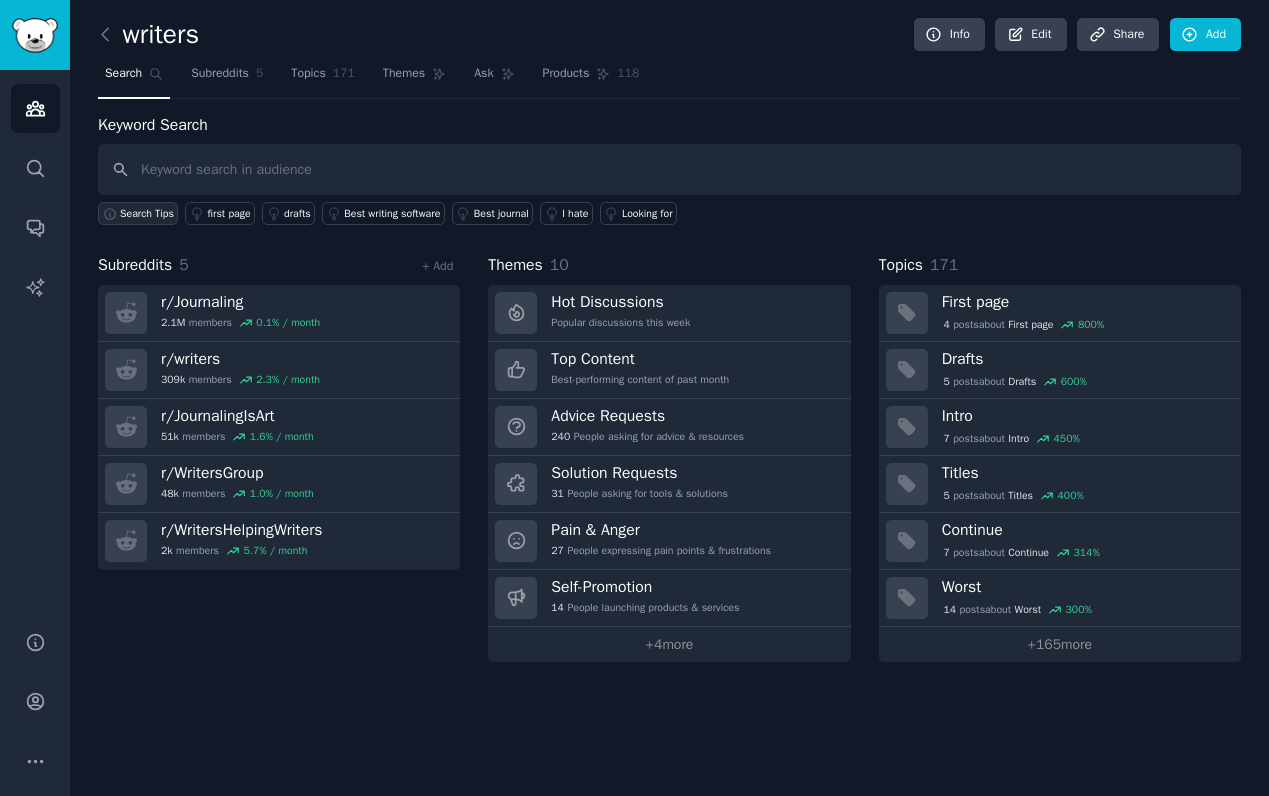 click on "Search Tips" at bounding box center [147, 214] 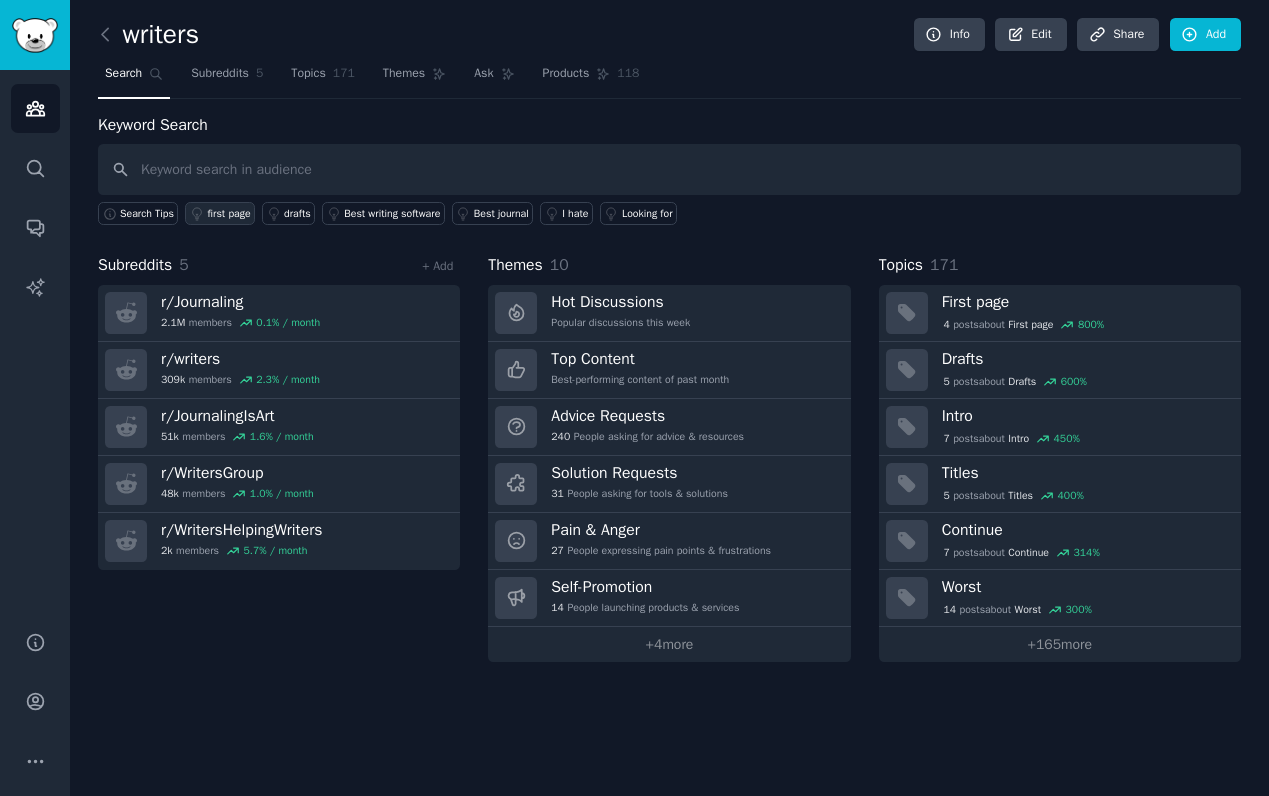click on "first page" at bounding box center (228, 214) 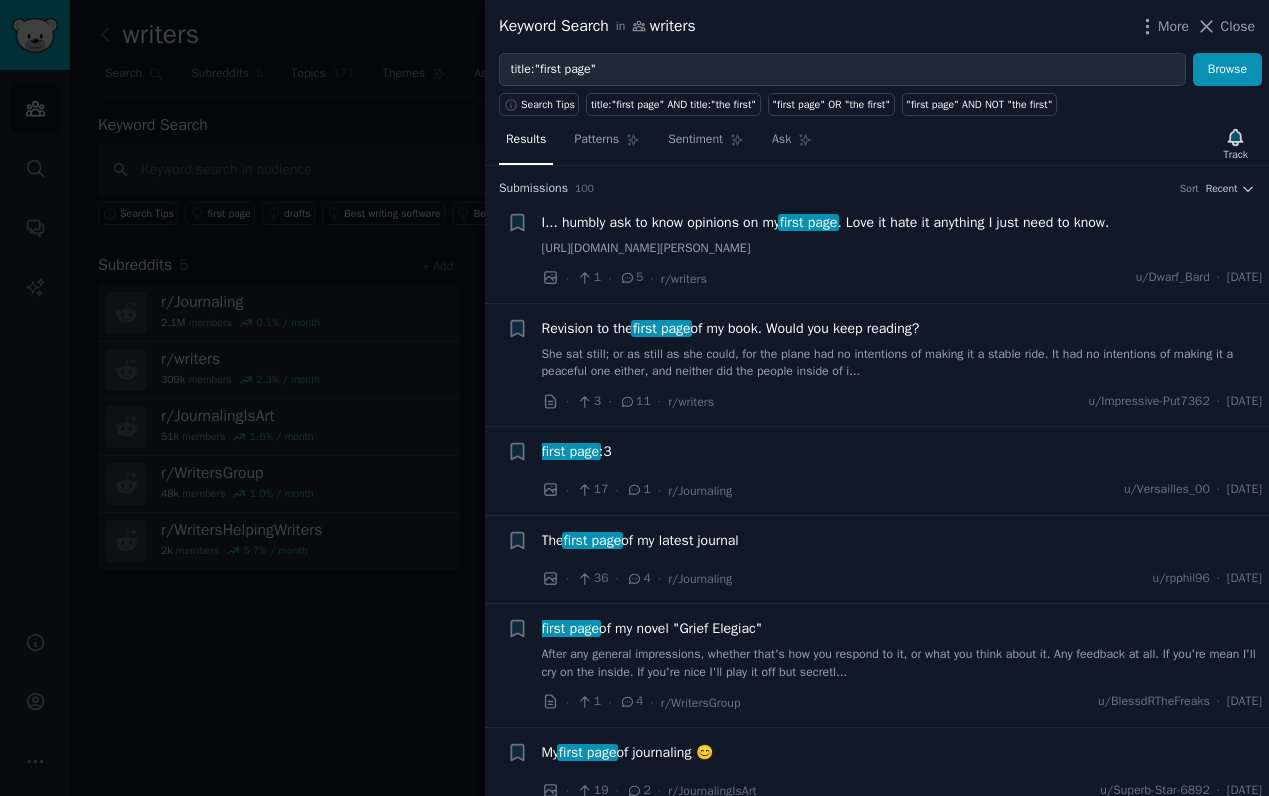 click at bounding box center [634, 398] 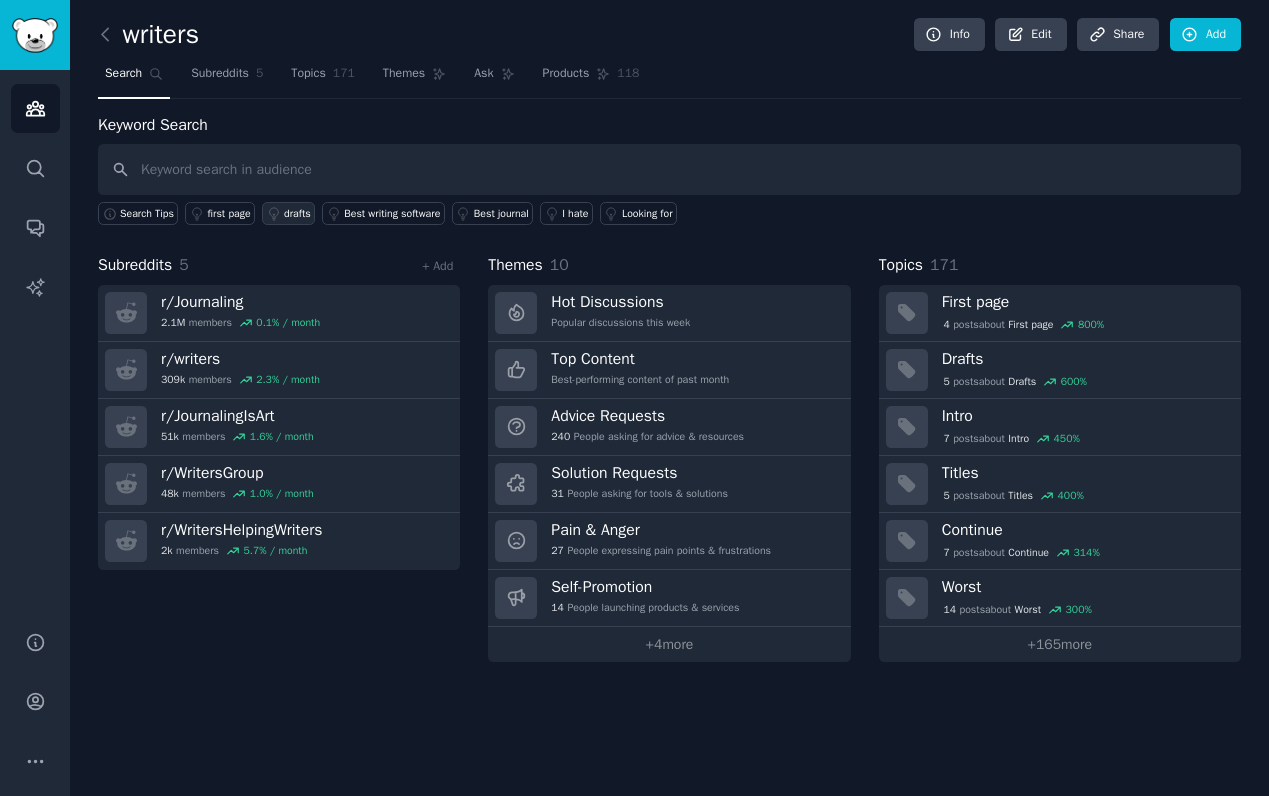 click on "drafts" at bounding box center [288, 213] 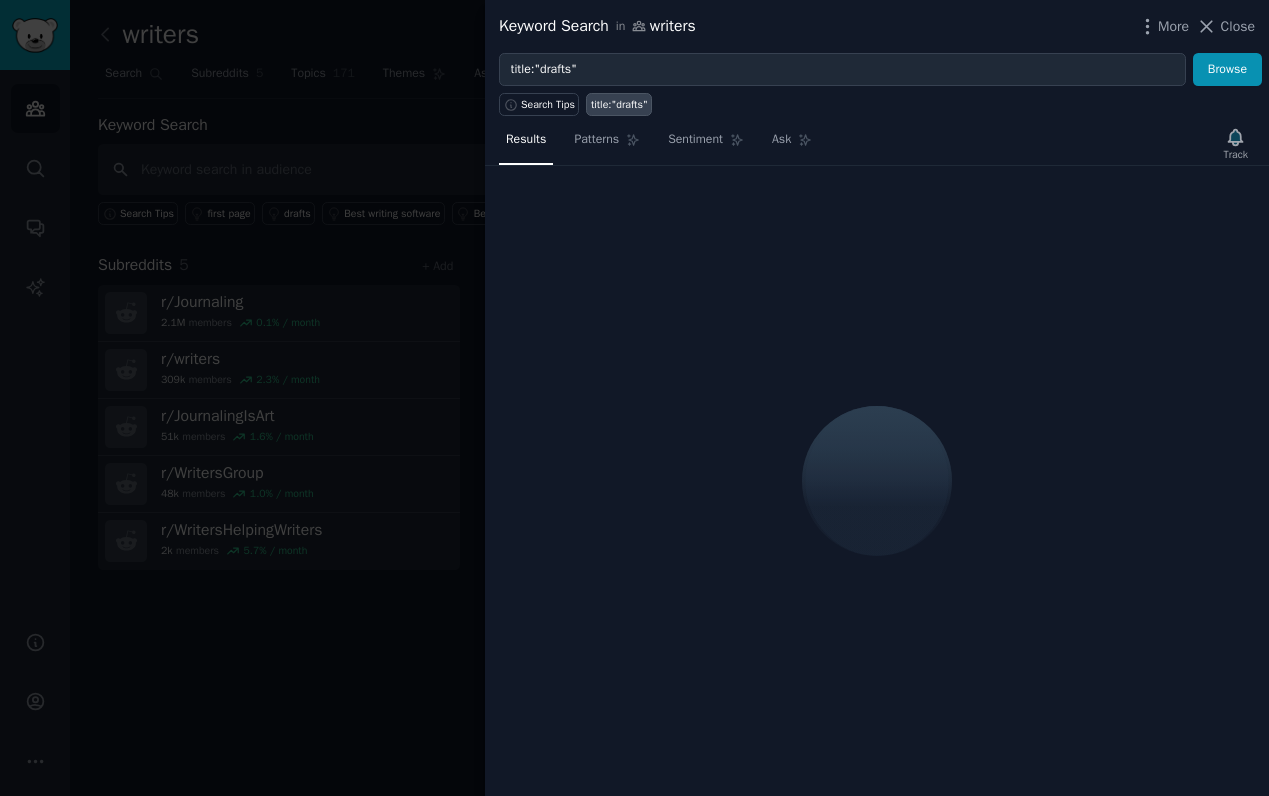 click at bounding box center (634, 398) 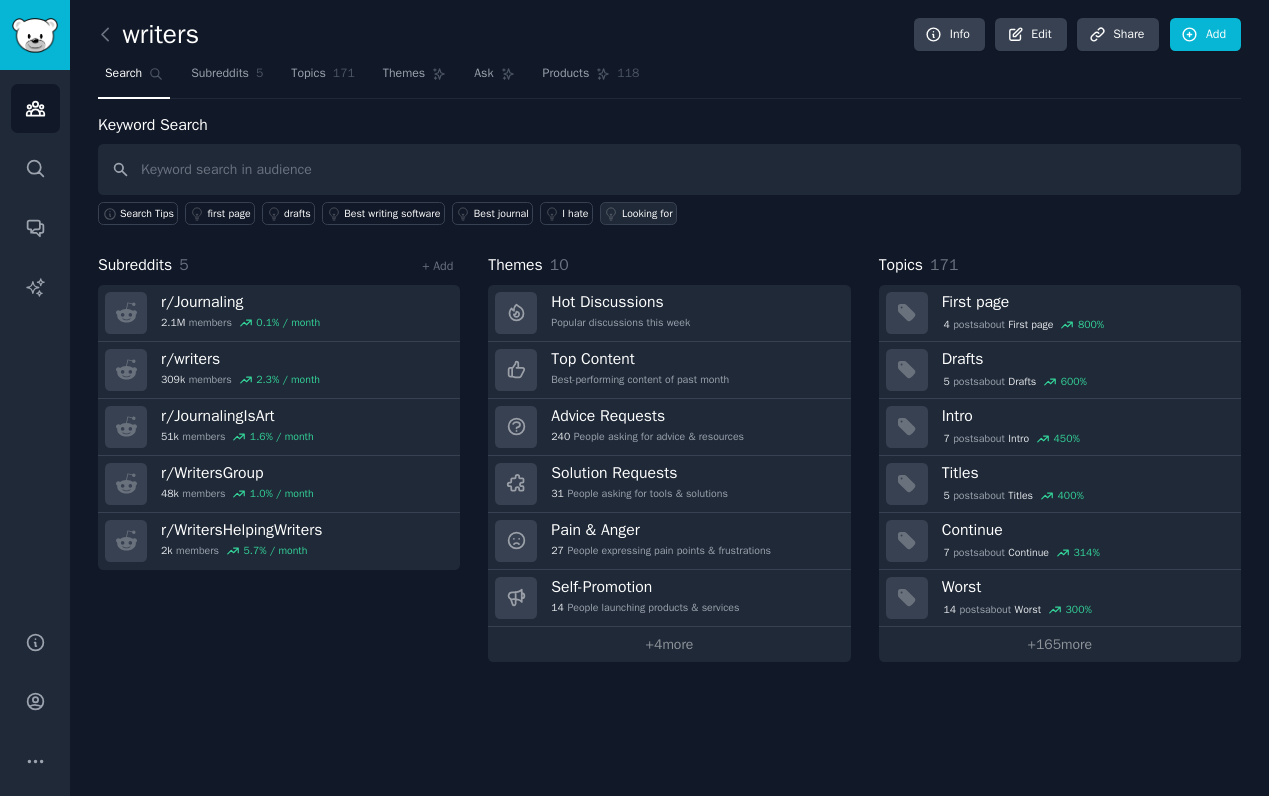 click on "Looking for" at bounding box center (647, 214) 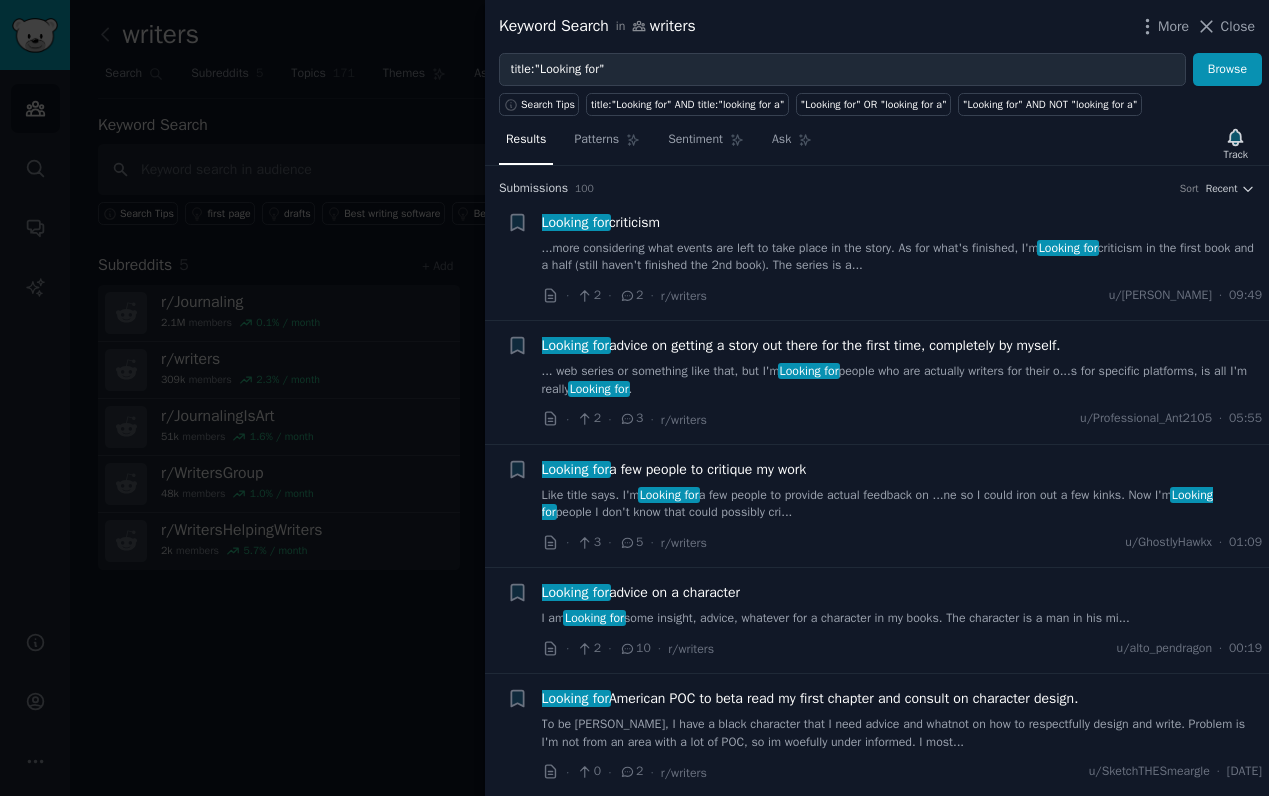click at bounding box center (634, 398) 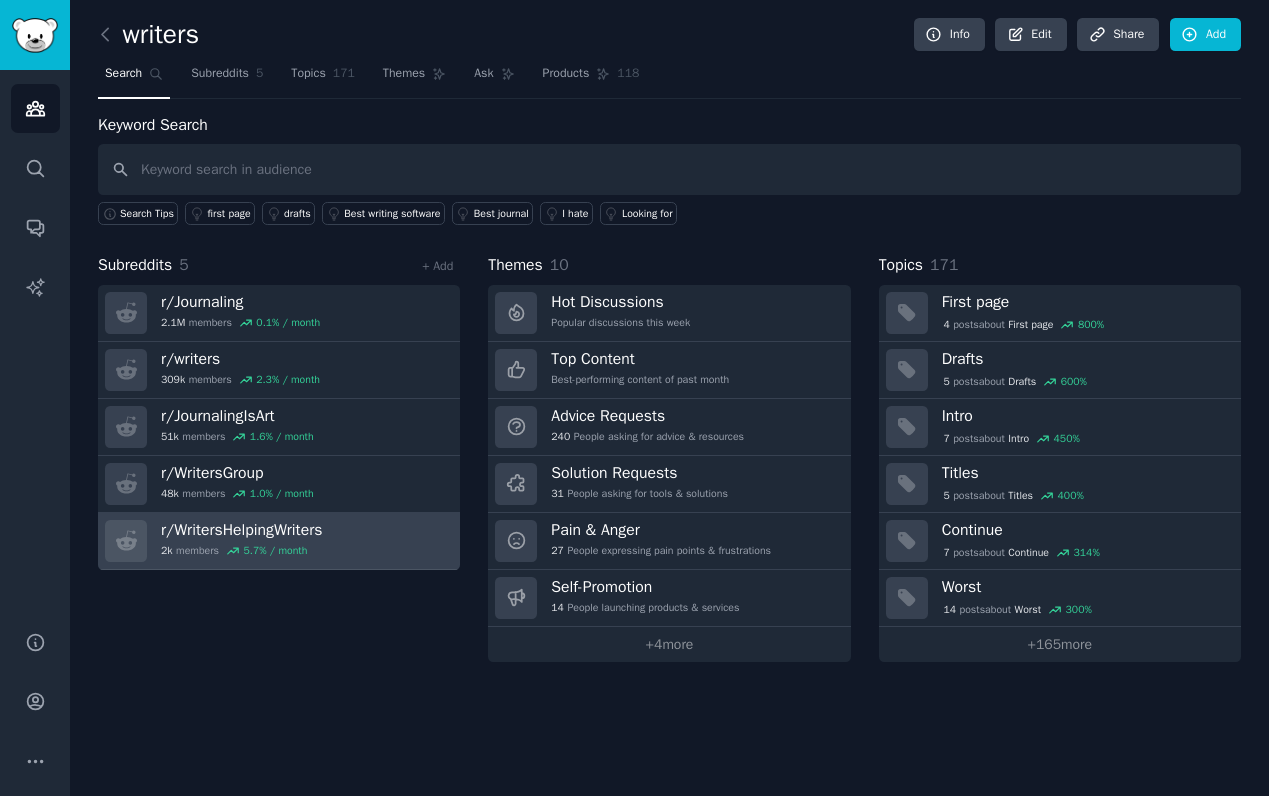 click on "r/ WritersHelpingWriters 2k  members 5.7 % / month" at bounding box center (279, 541) 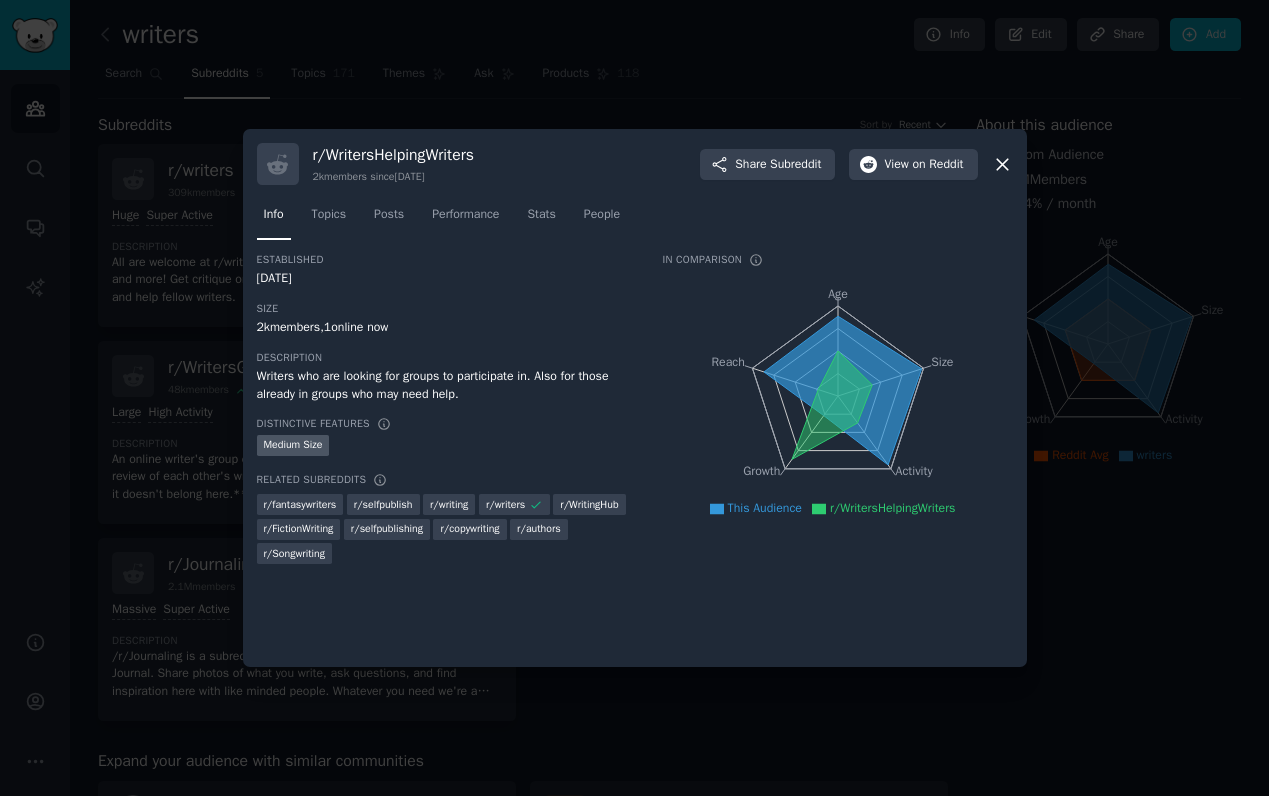 click 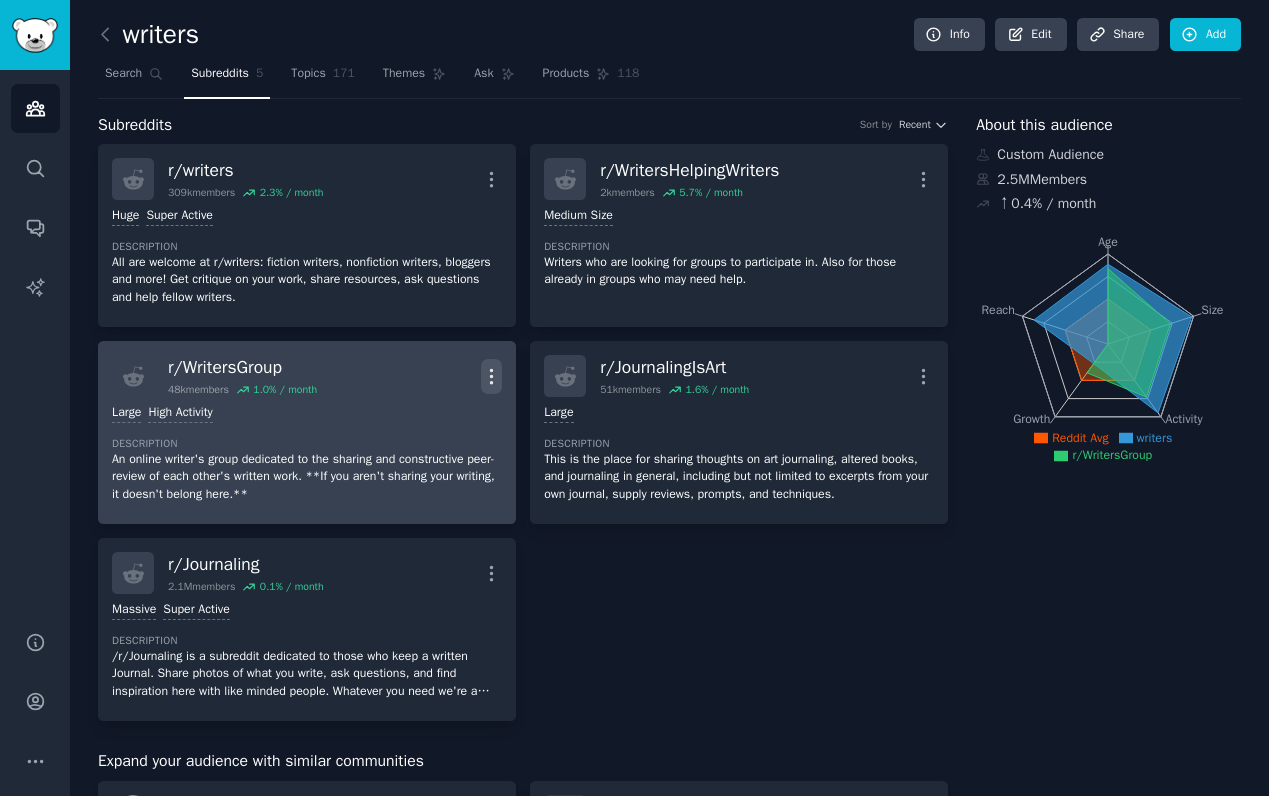 click 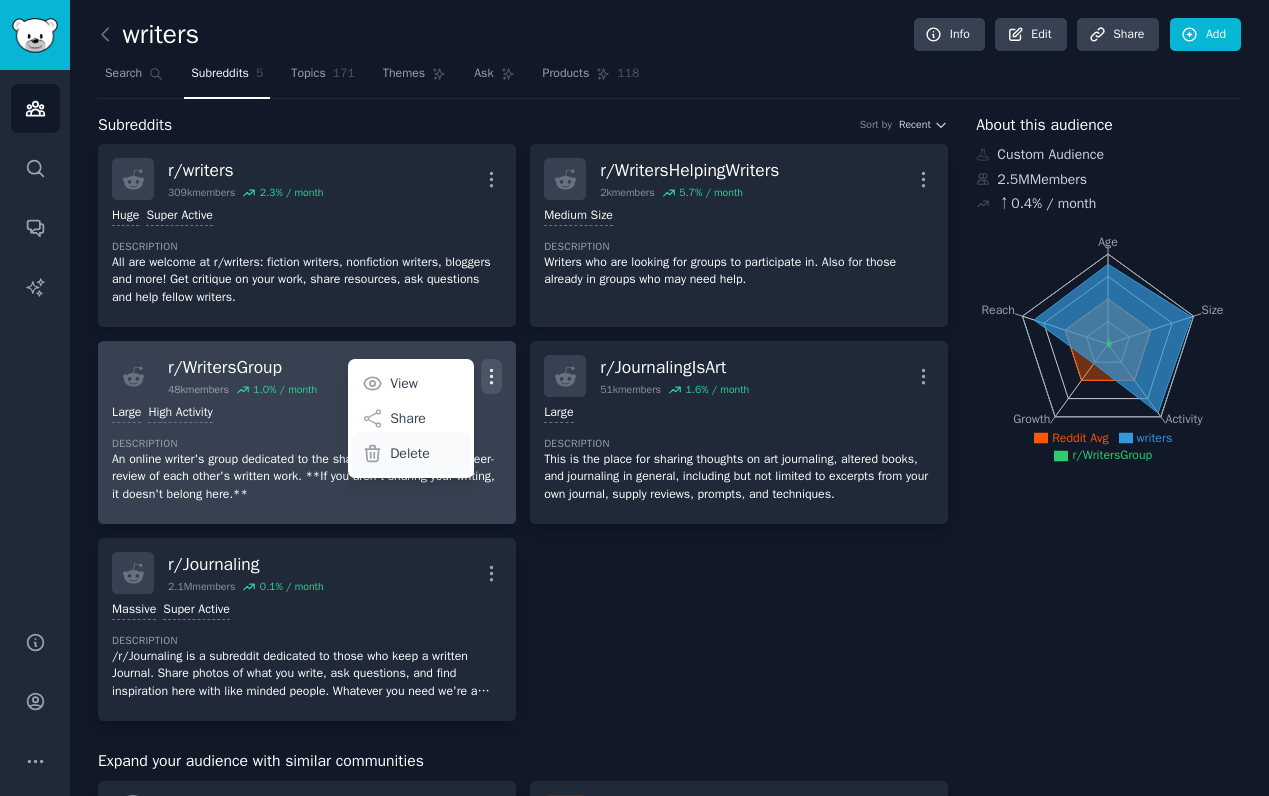 click on "Delete" at bounding box center [410, 453] 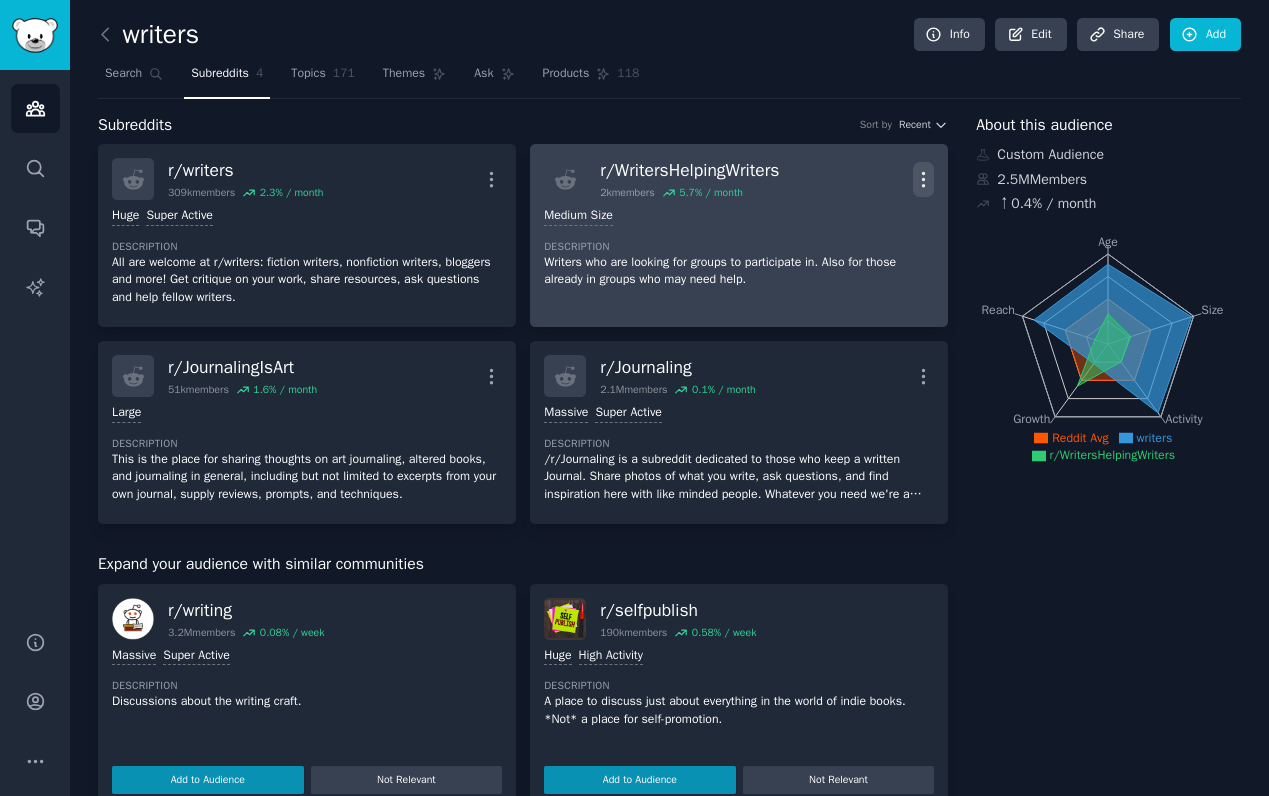 click 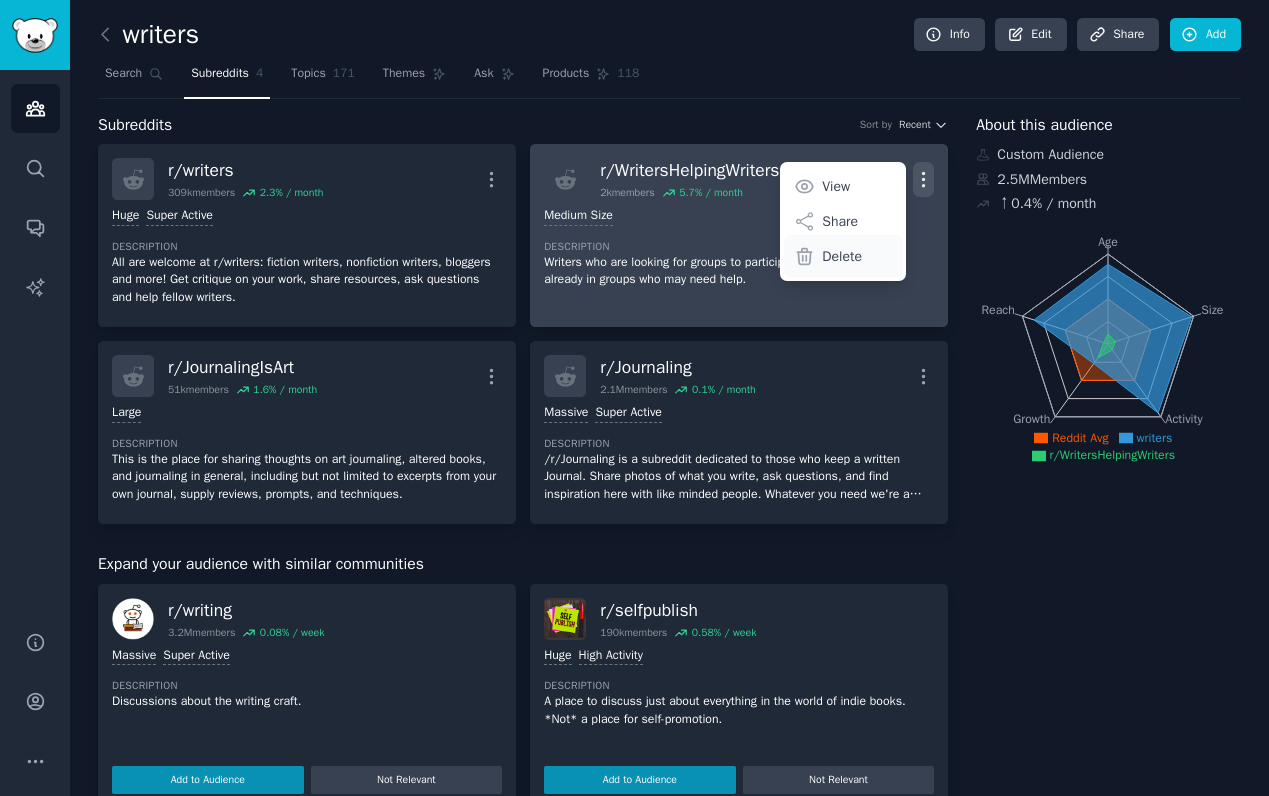 click on "Delete" at bounding box center (843, 256) 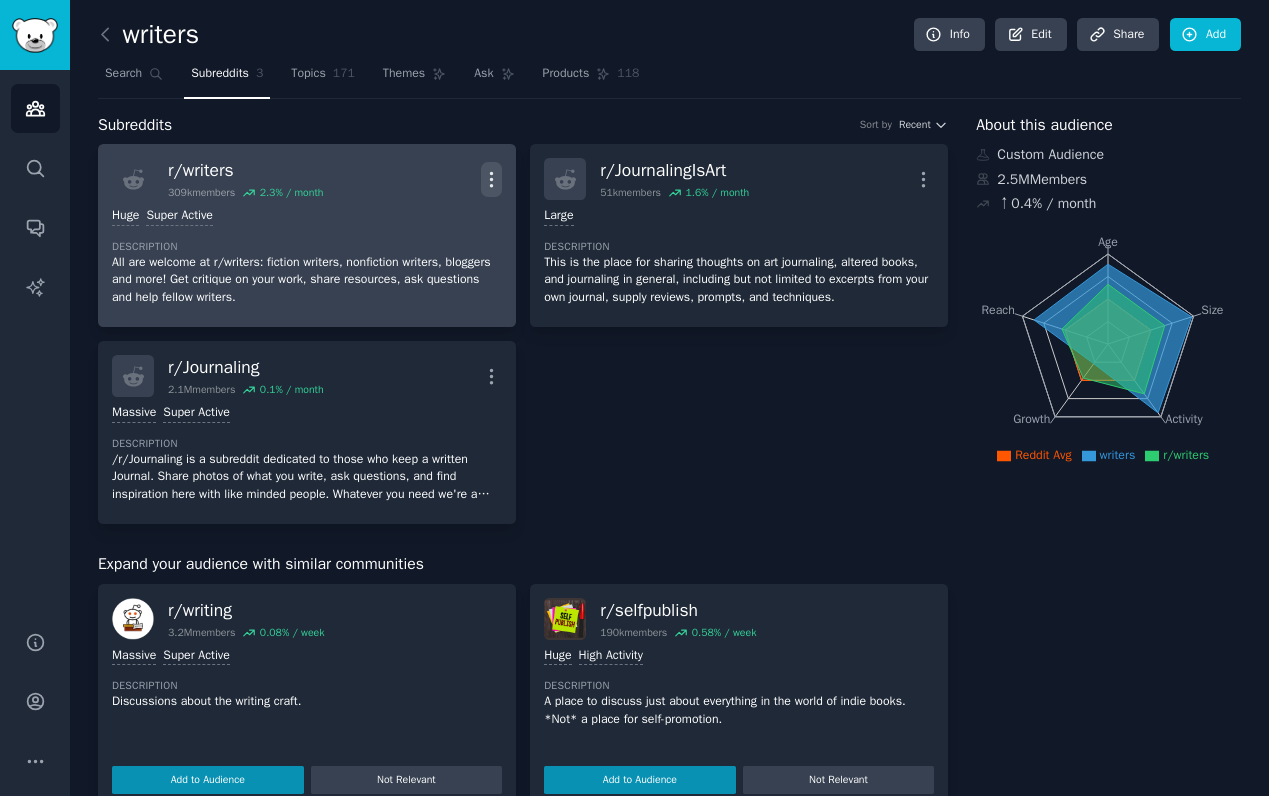 click 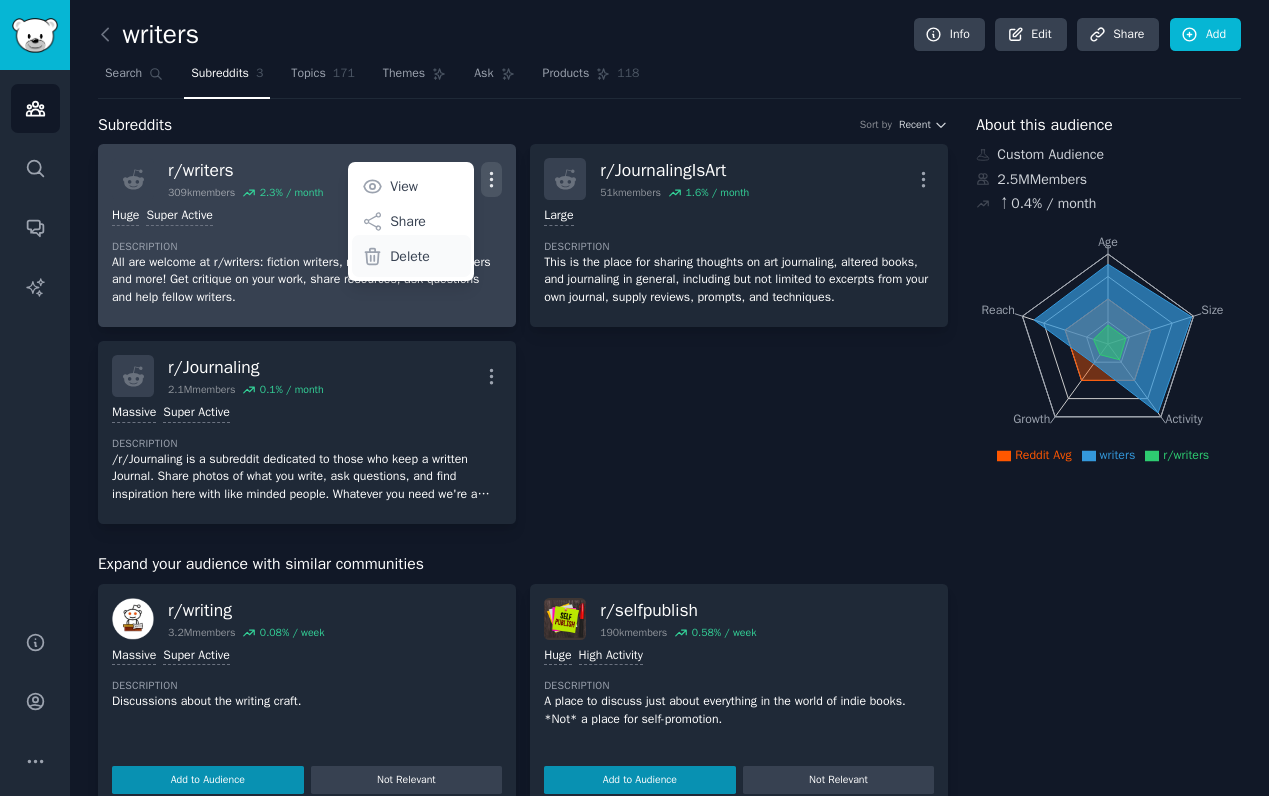 click on "Delete" at bounding box center (410, 256) 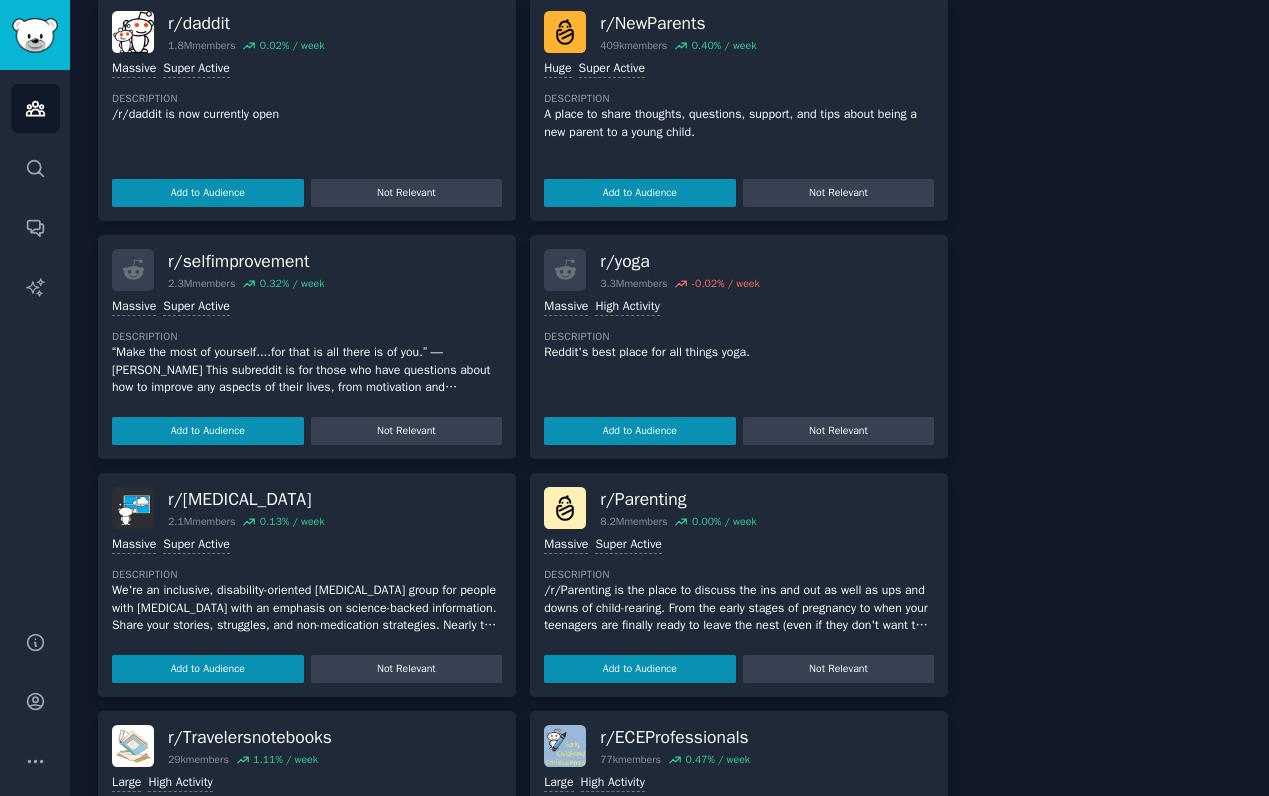 scroll, scrollTop: 1033, scrollLeft: 0, axis: vertical 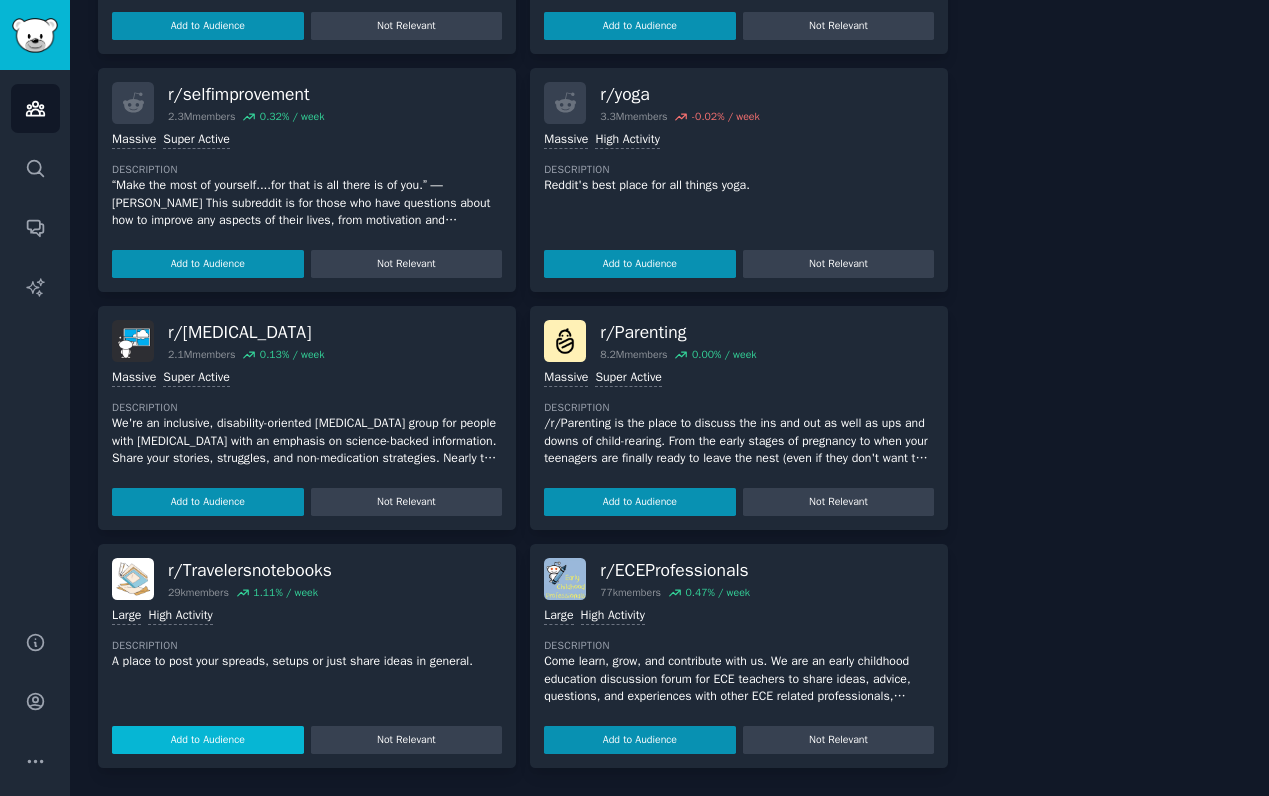 click on "Add to Audience" at bounding box center (208, 740) 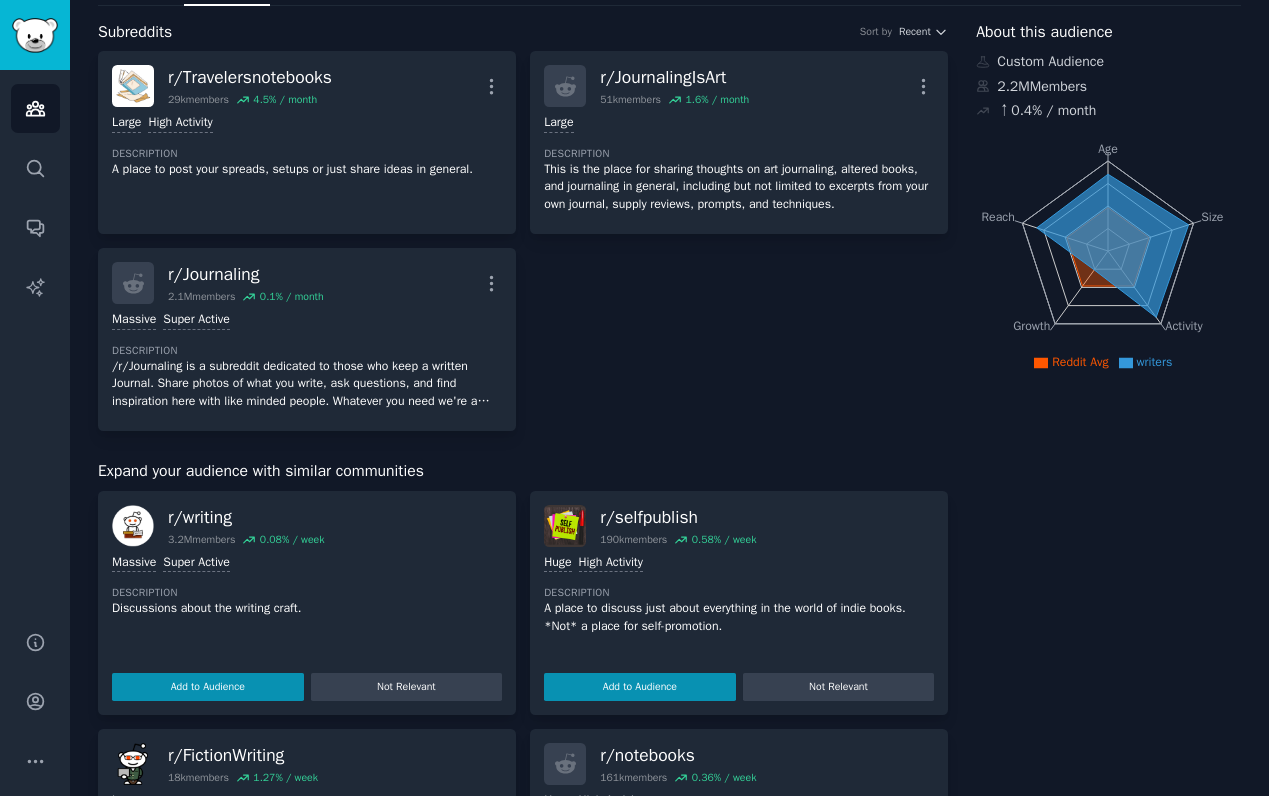 scroll, scrollTop: 0, scrollLeft: 0, axis: both 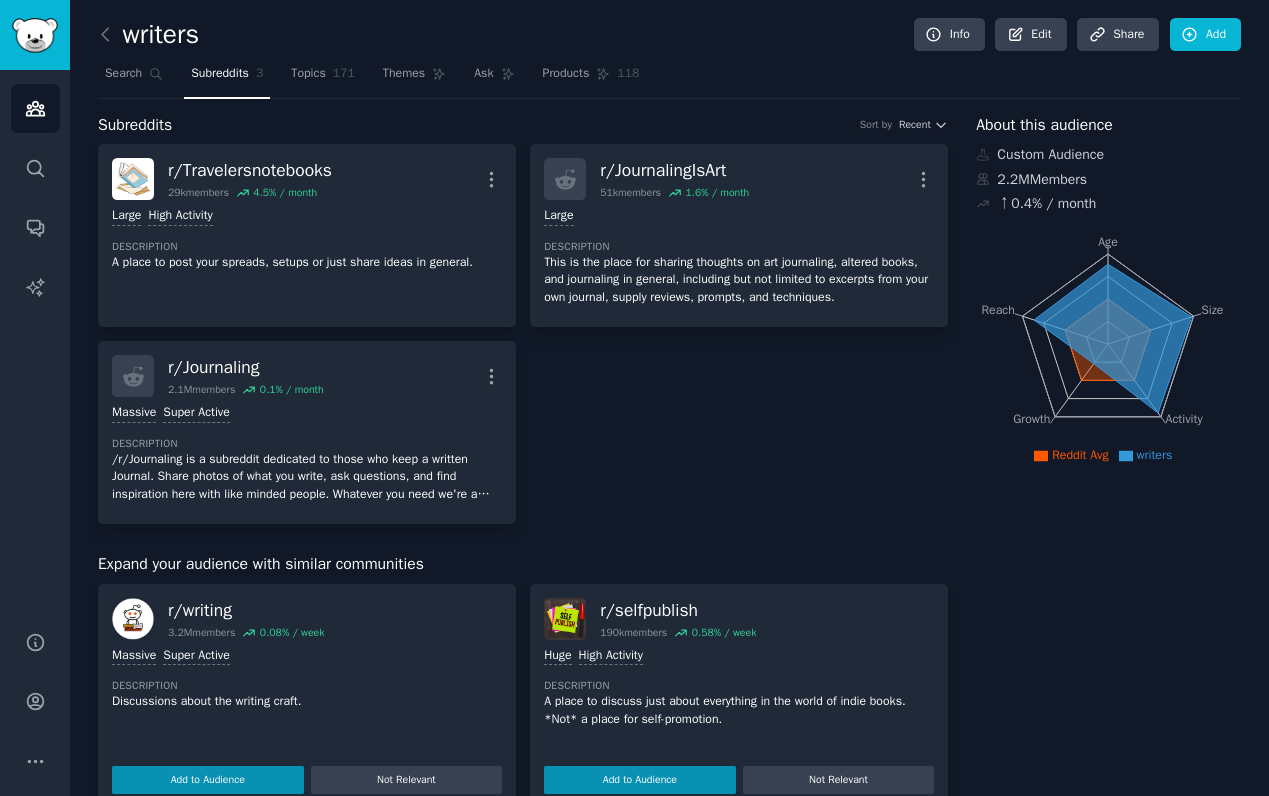 click on "Subreddits" at bounding box center (220, 74) 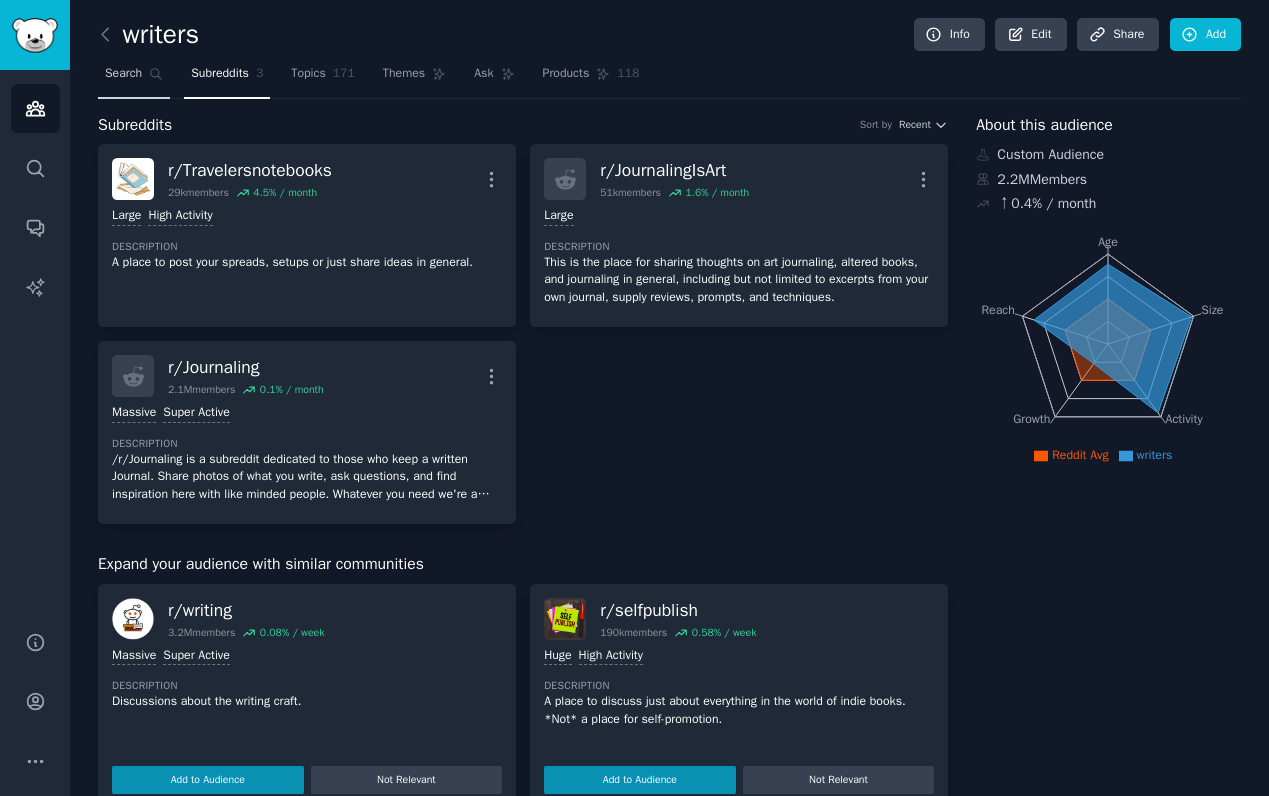 click on "Search" at bounding box center (123, 74) 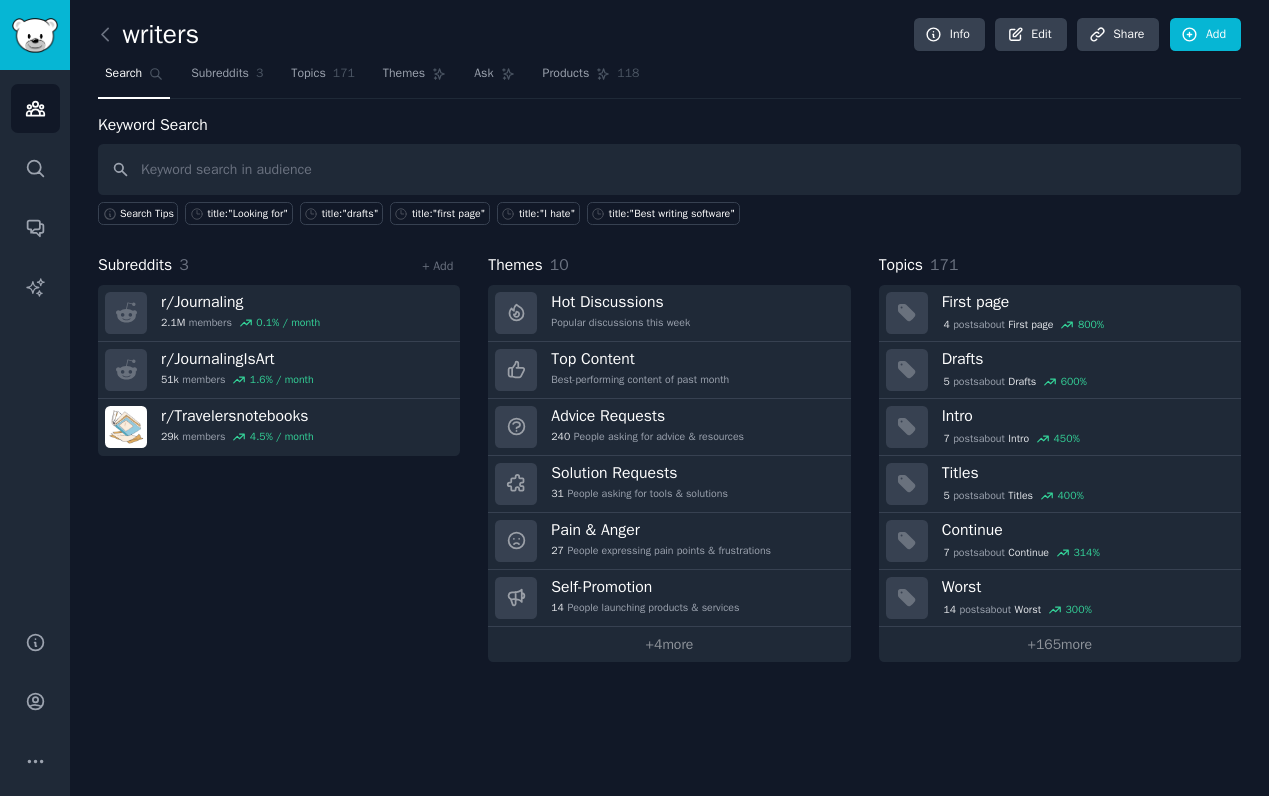 click at bounding box center [669, 169] 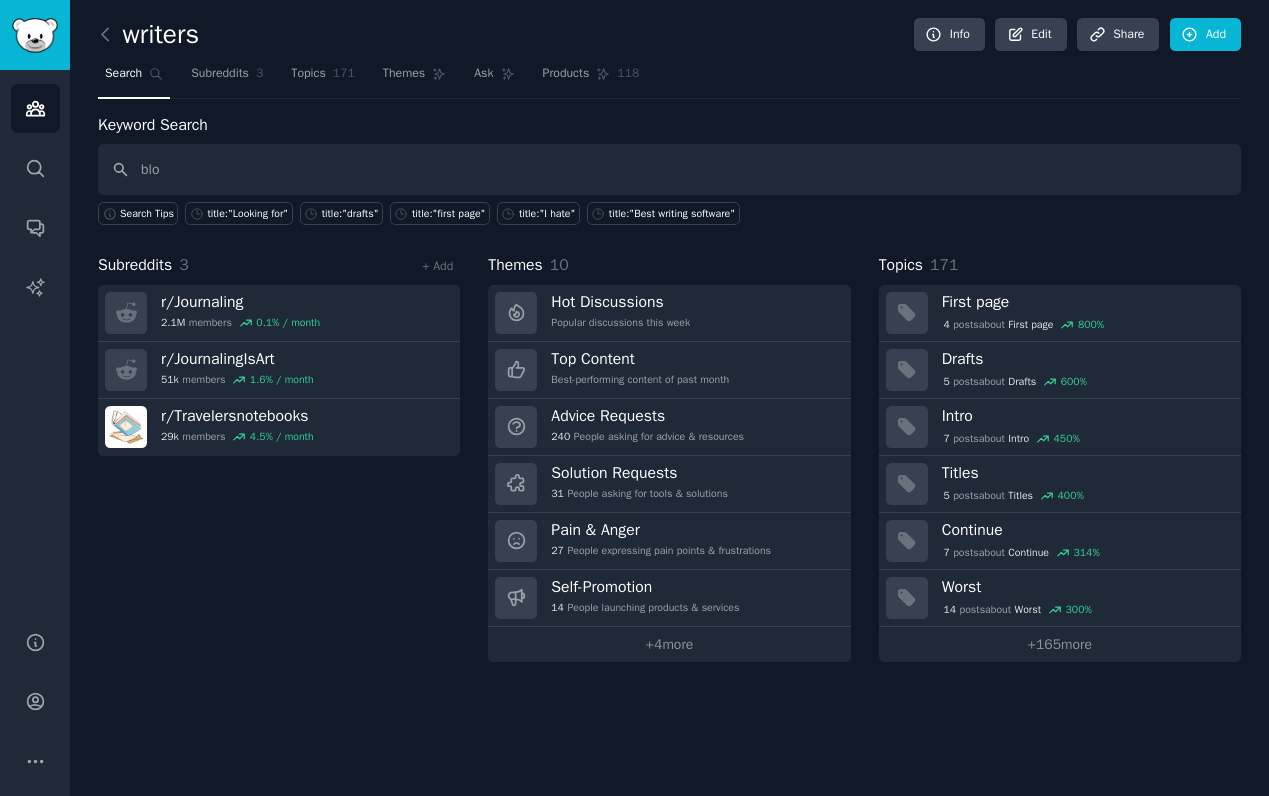 type on "blog" 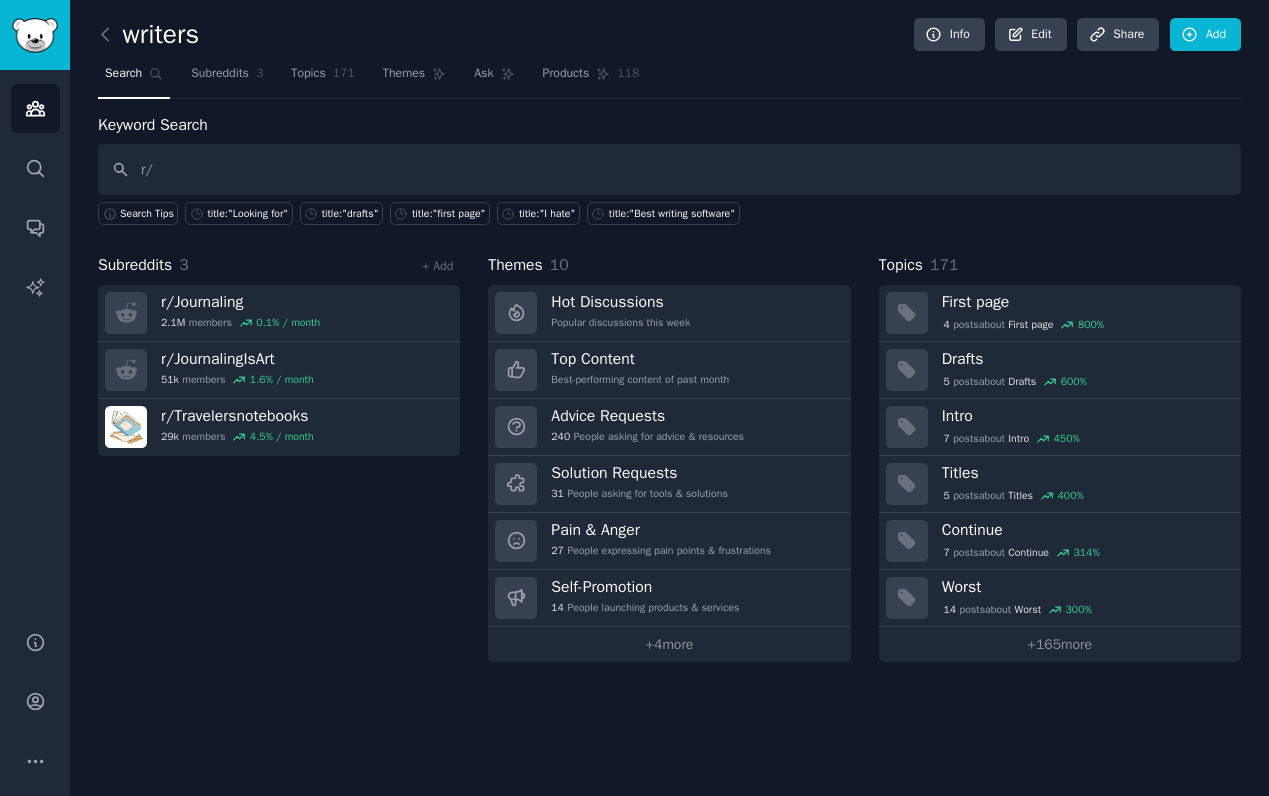 type on "r" 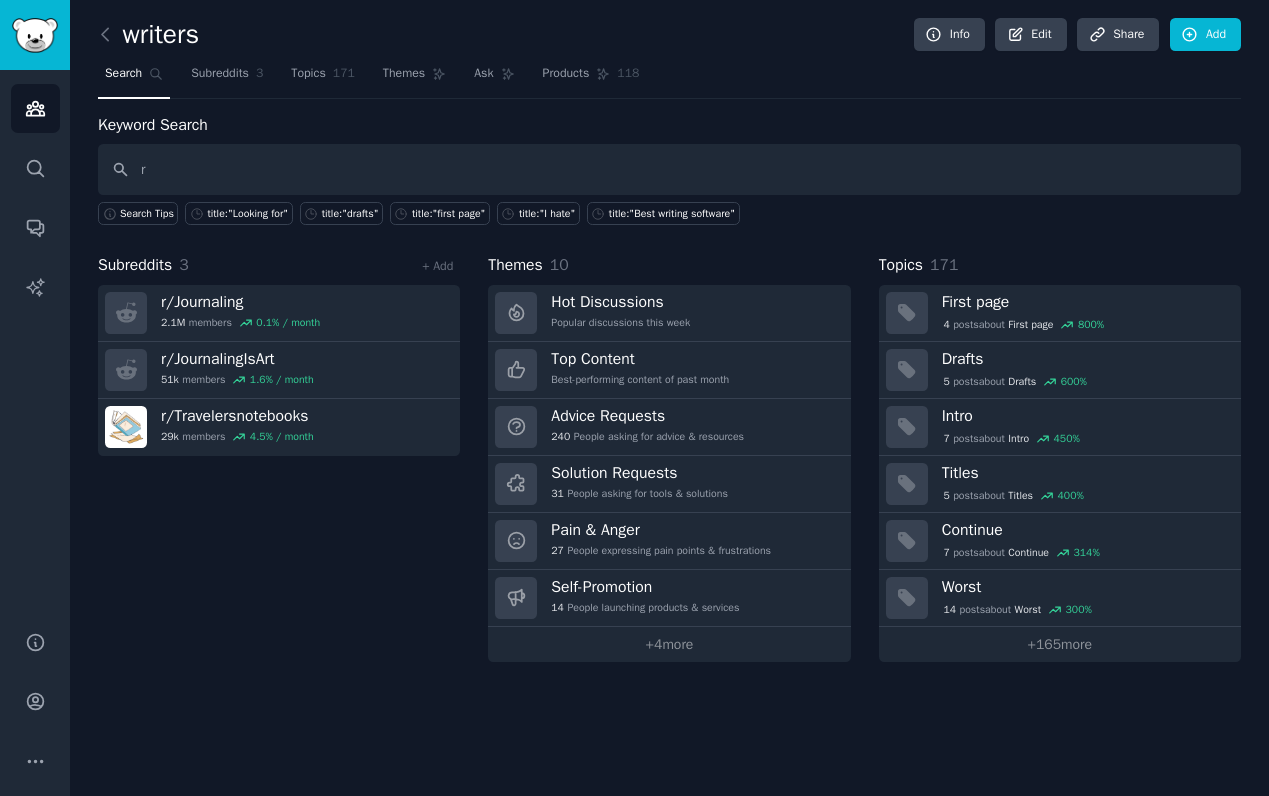 type 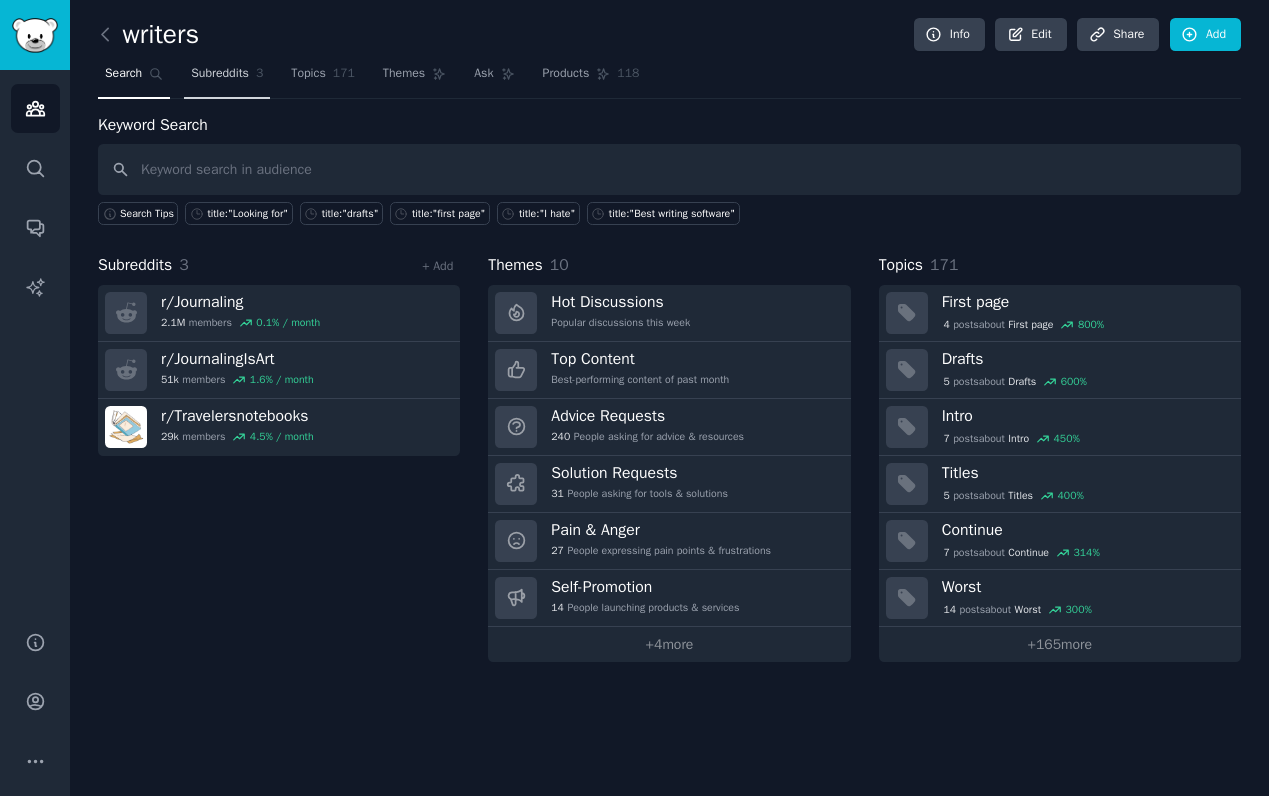click on "Subreddits" at bounding box center [220, 74] 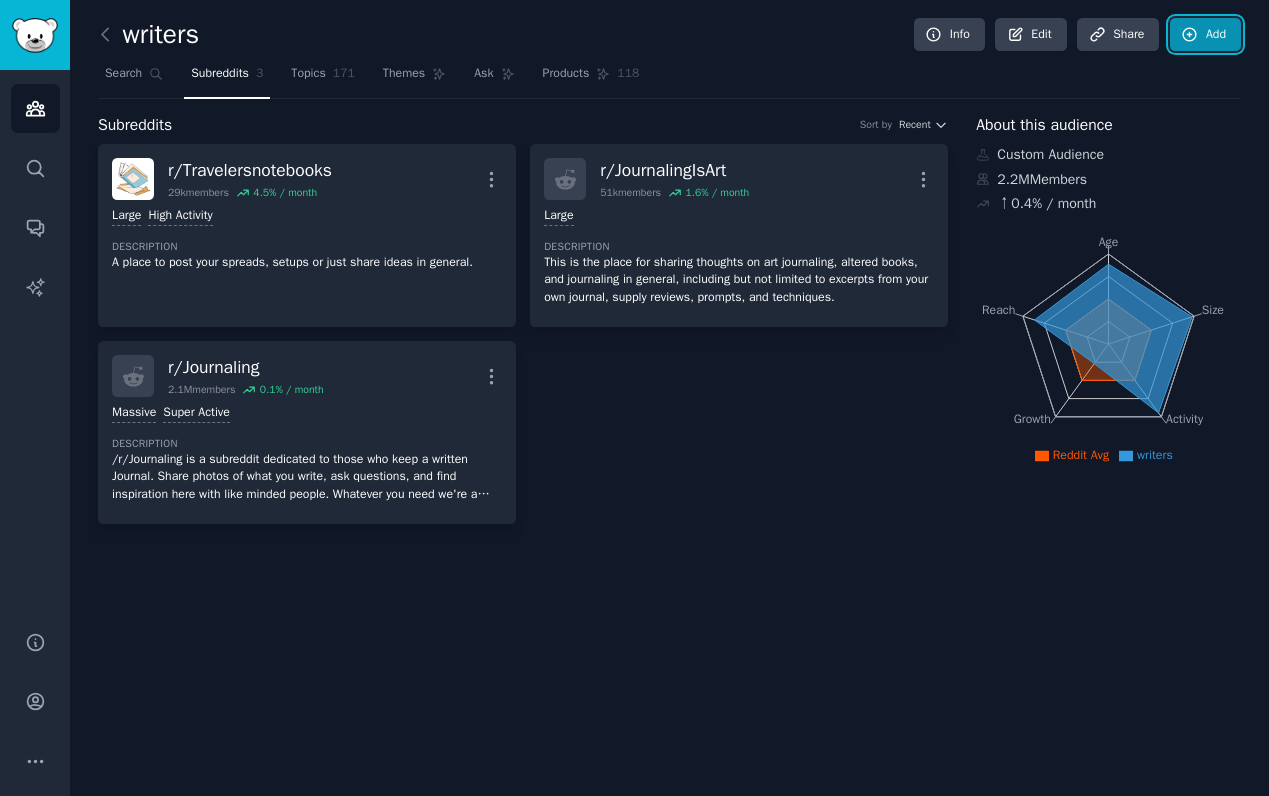 click on "Add" at bounding box center [1205, 35] 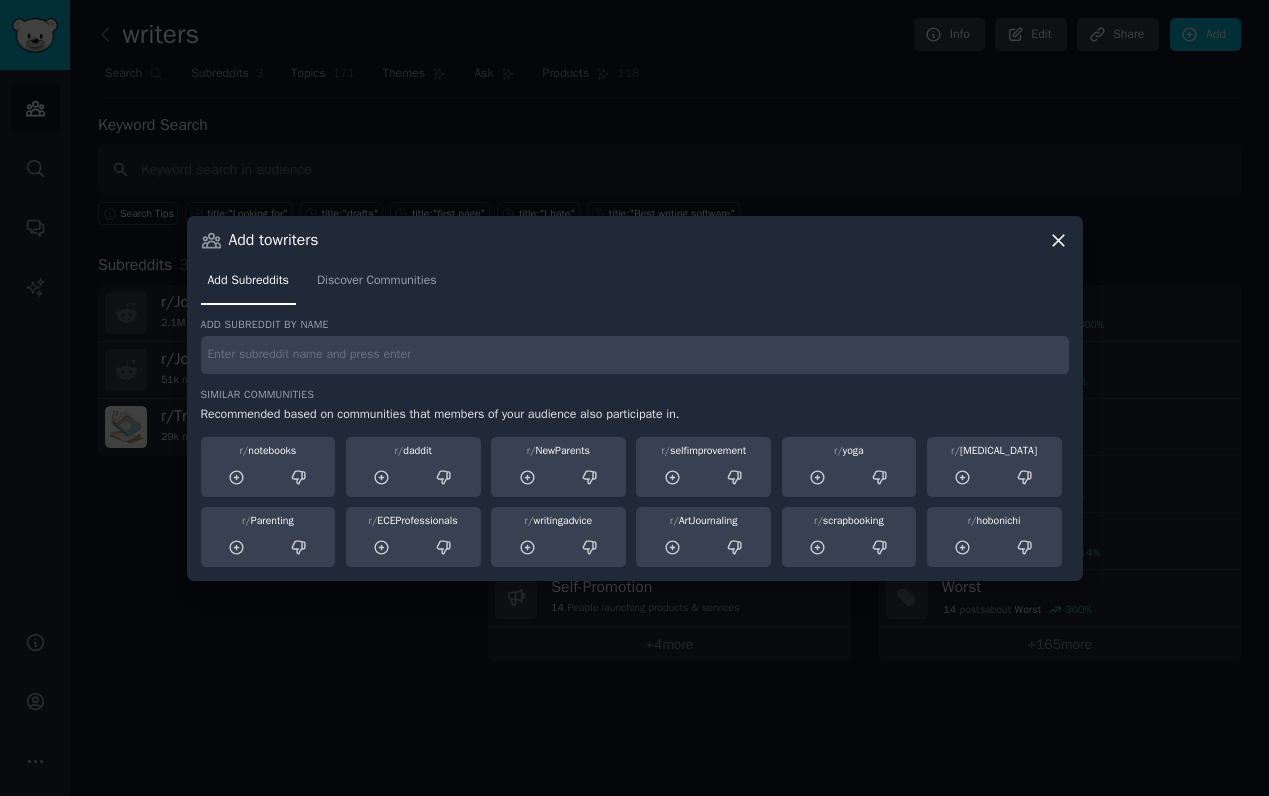 click at bounding box center (635, 355) 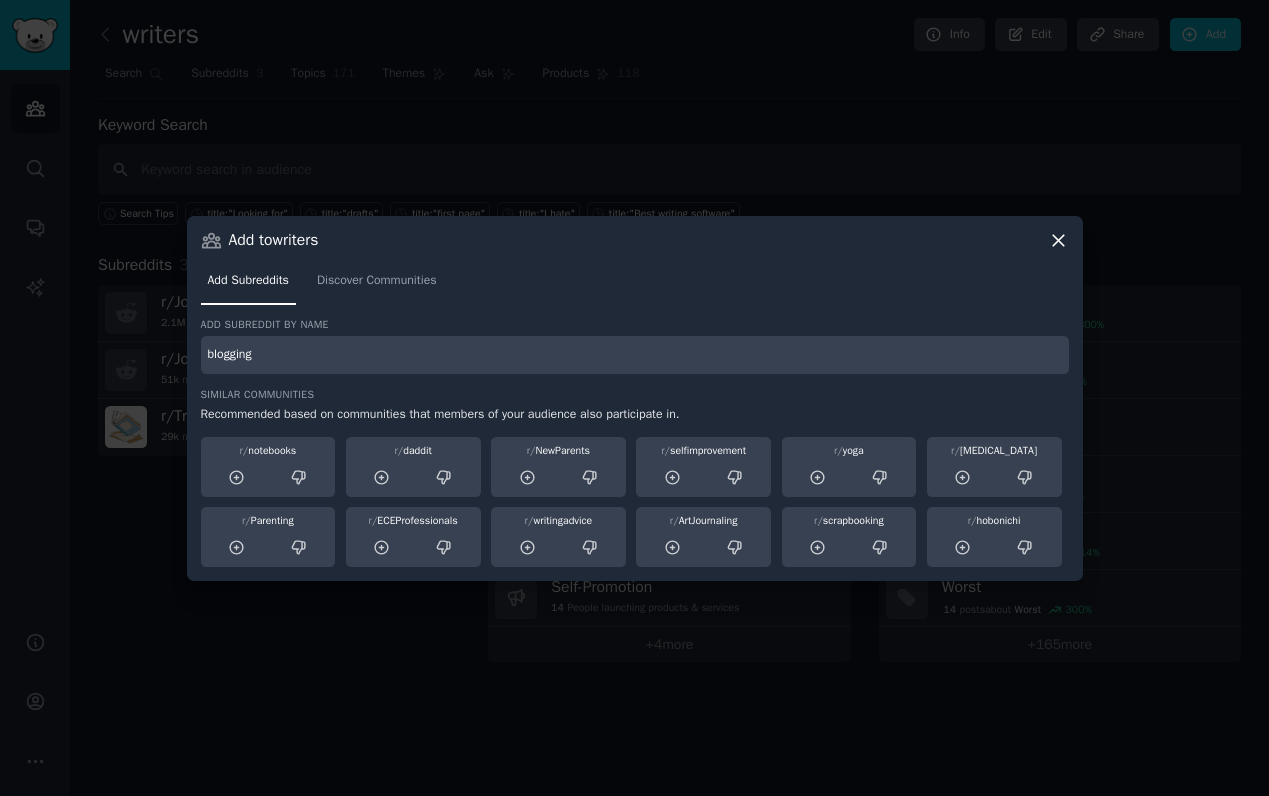 type on "blogging" 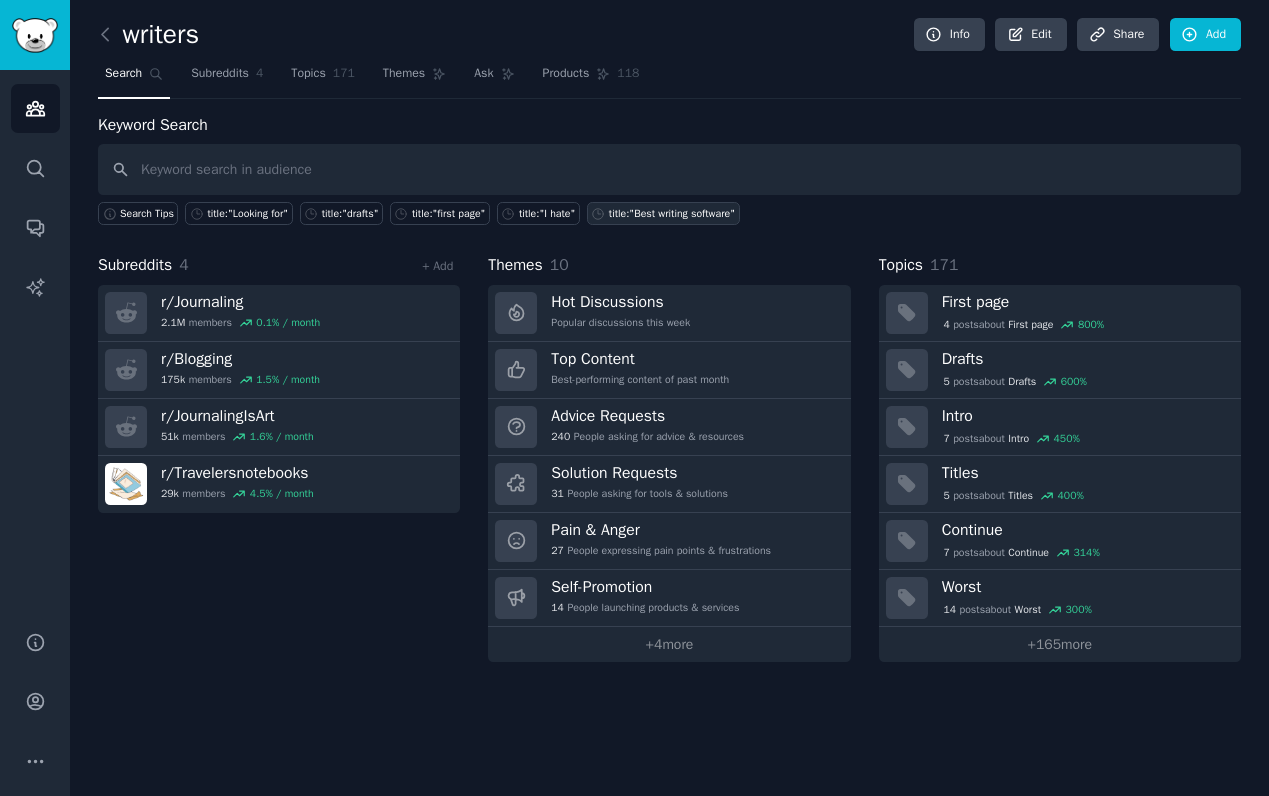 click on "title:"Best writing software"" at bounding box center [672, 214] 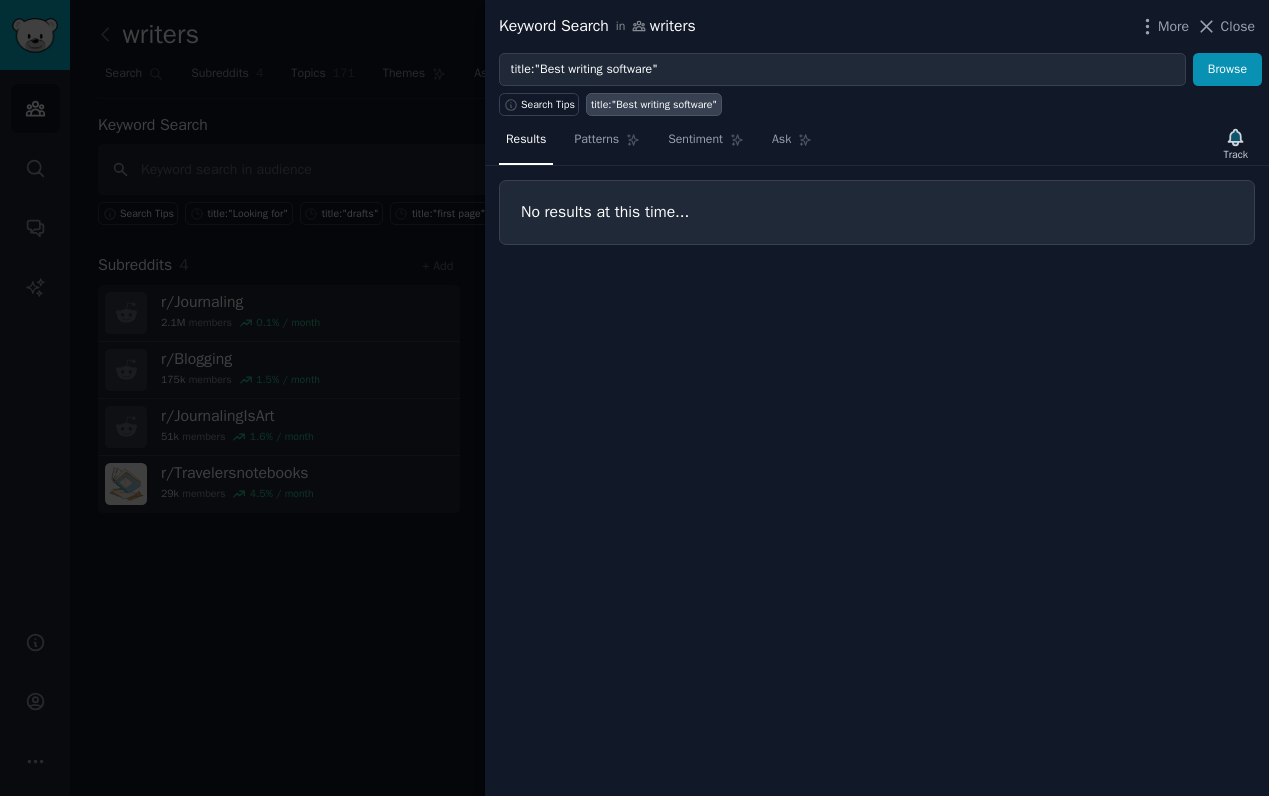 click at bounding box center [634, 398] 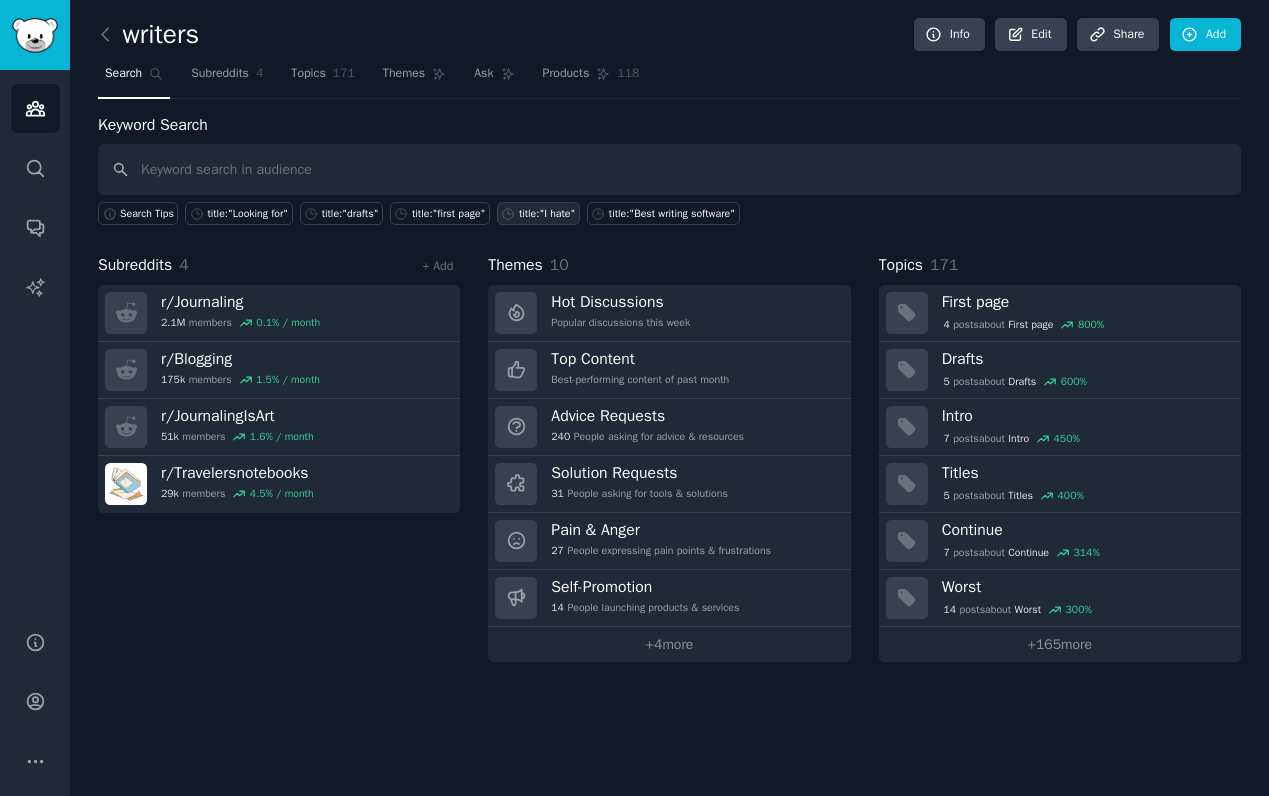 click on "title:"I hate"" at bounding box center [547, 214] 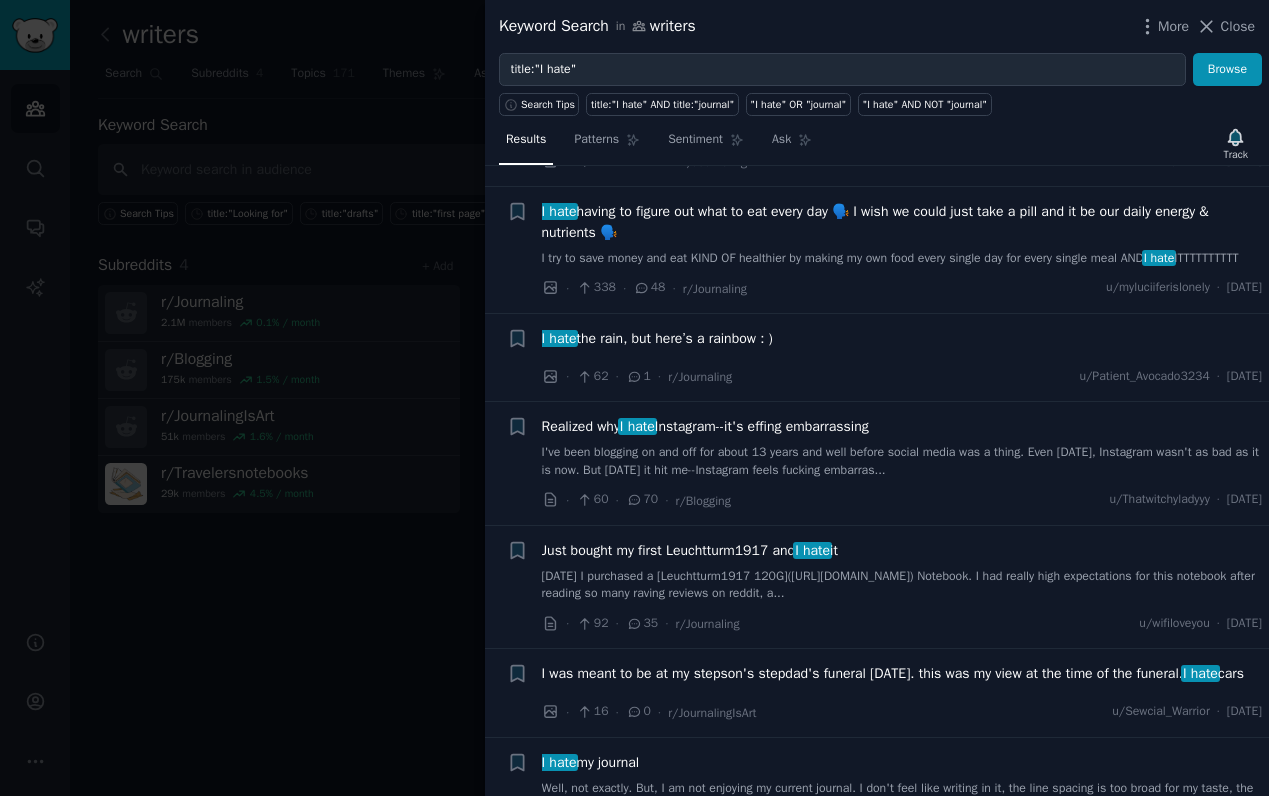 scroll, scrollTop: 1200, scrollLeft: 0, axis: vertical 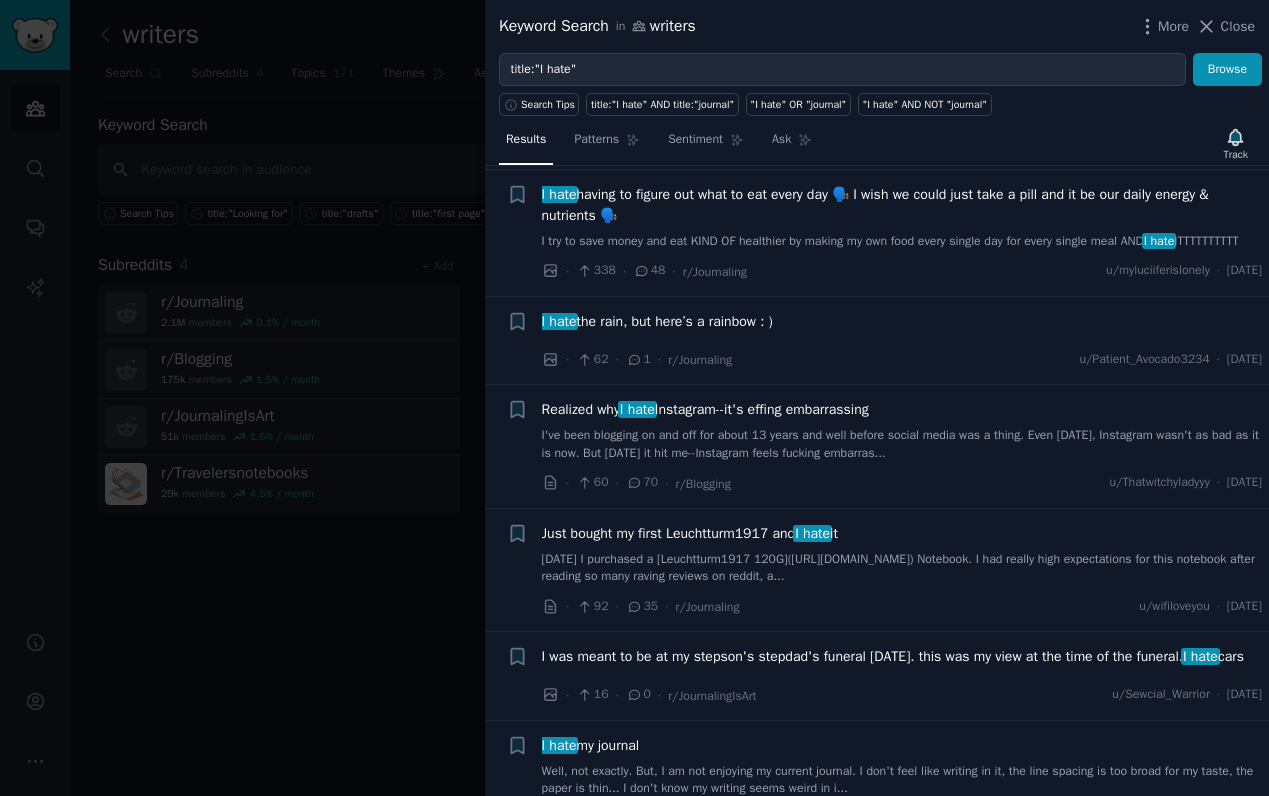 click at bounding box center [634, 398] 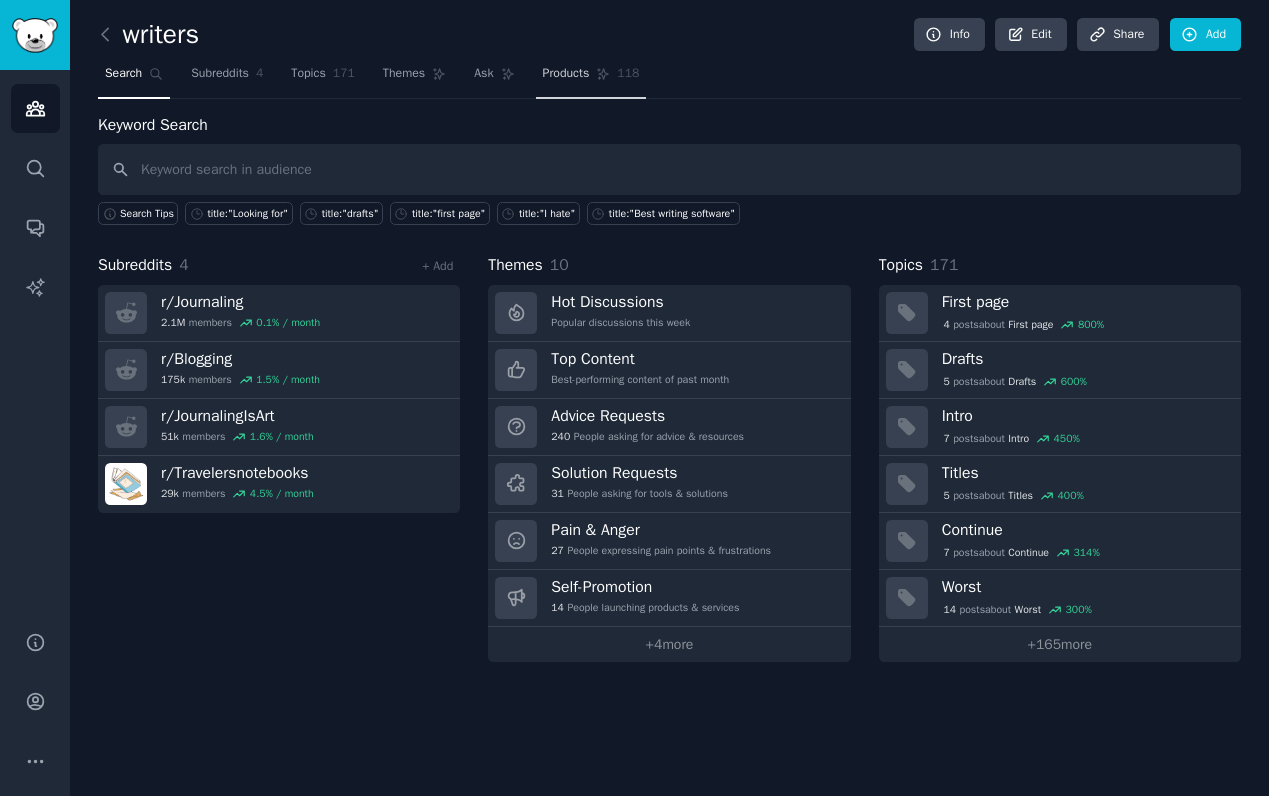 drag, startPoint x: 581, startPoint y: 65, endPoint x: 583, endPoint y: 81, distance: 16.124516 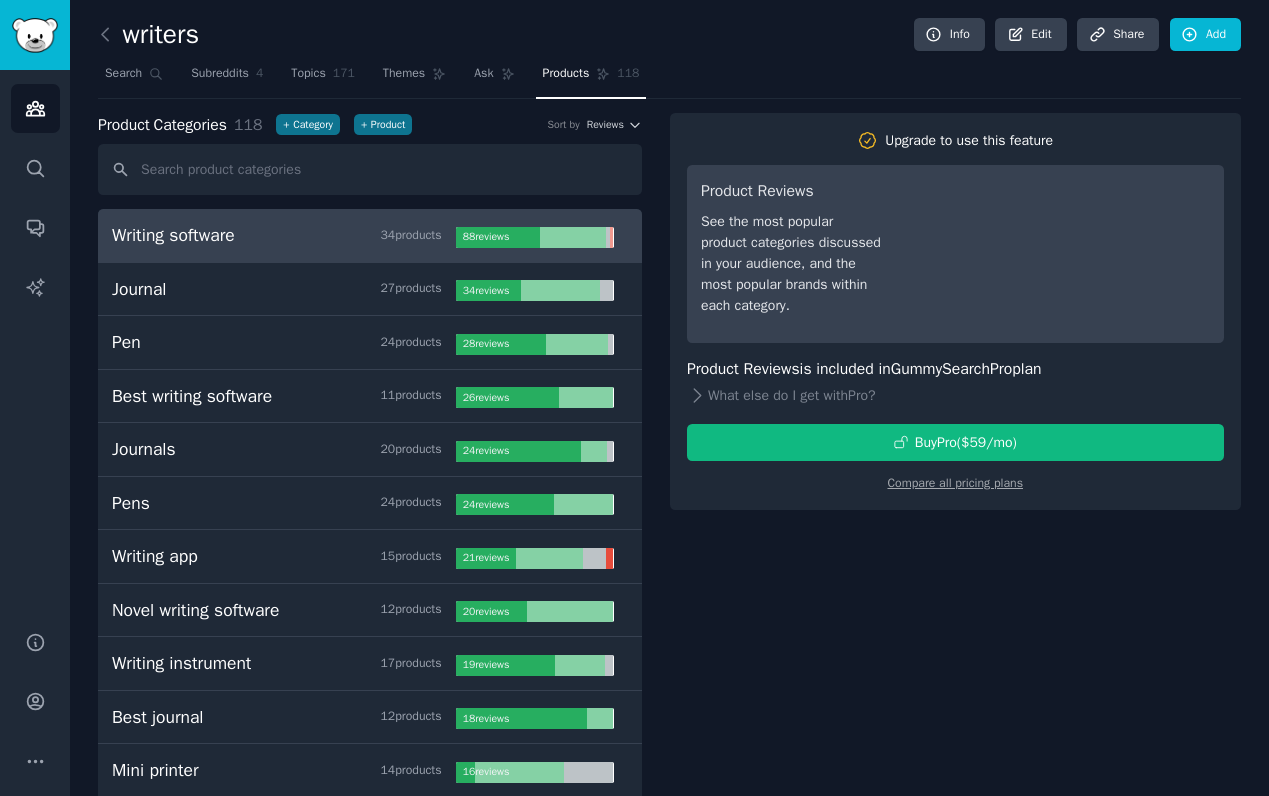 click on "Writing software 34  product s" at bounding box center [284, 235] 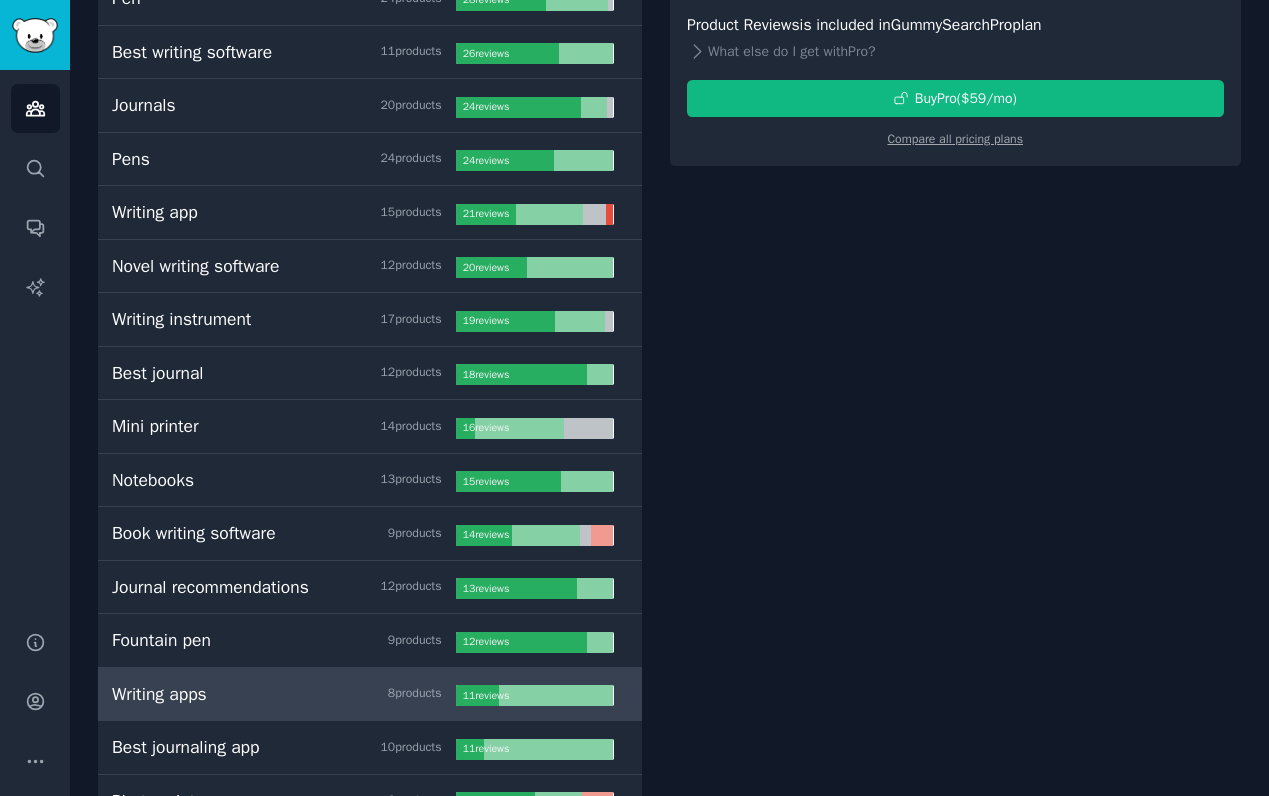 scroll, scrollTop: 0, scrollLeft: 0, axis: both 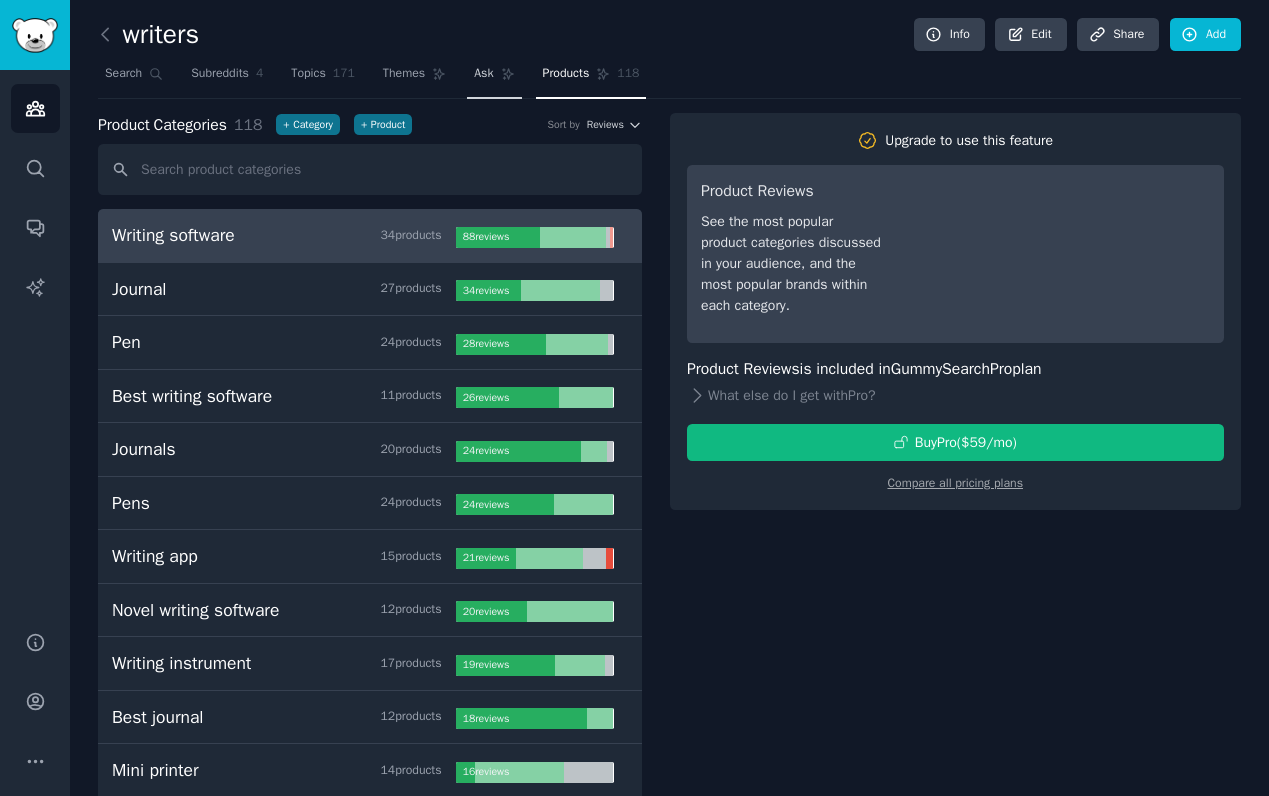 click on "Ask" at bounding box center [483, 74] 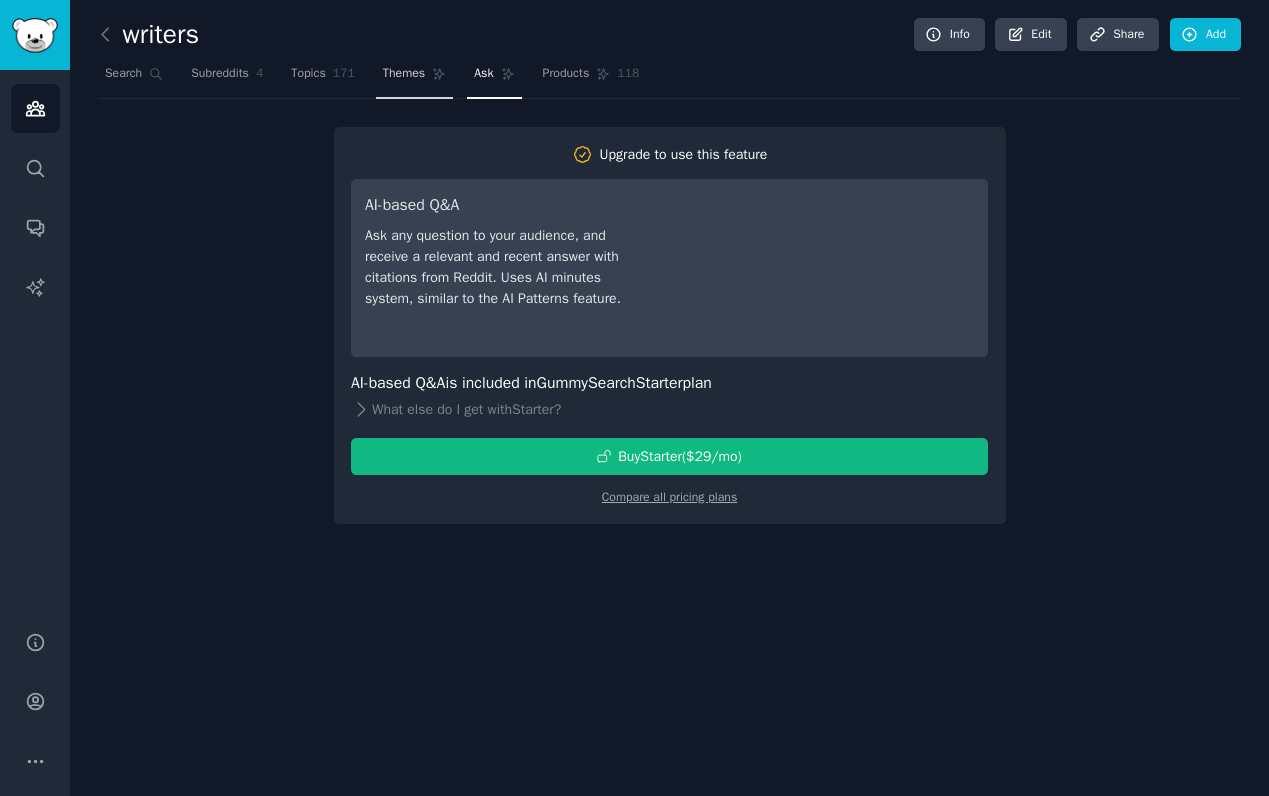click on "Themes" at bounding box center (414, 78) 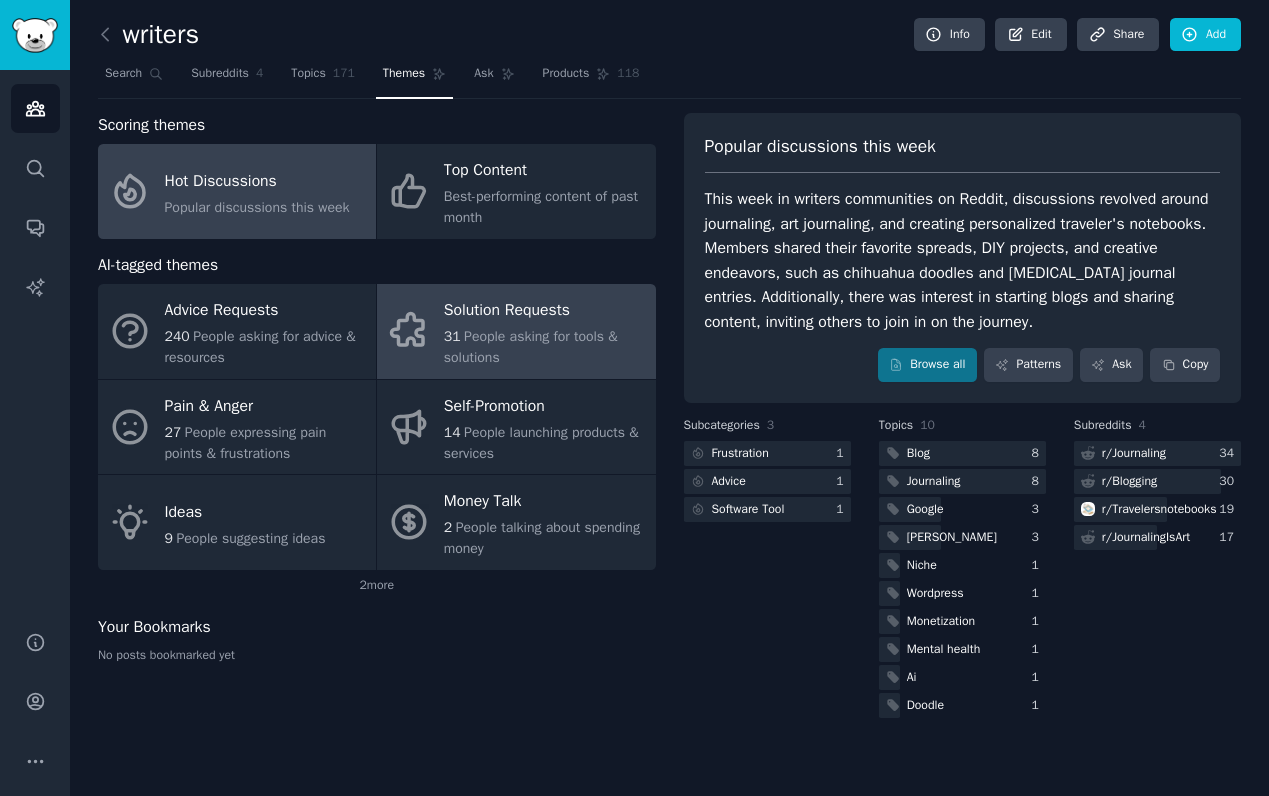 click on "Solution Requests" at bounding box center [544, 311] 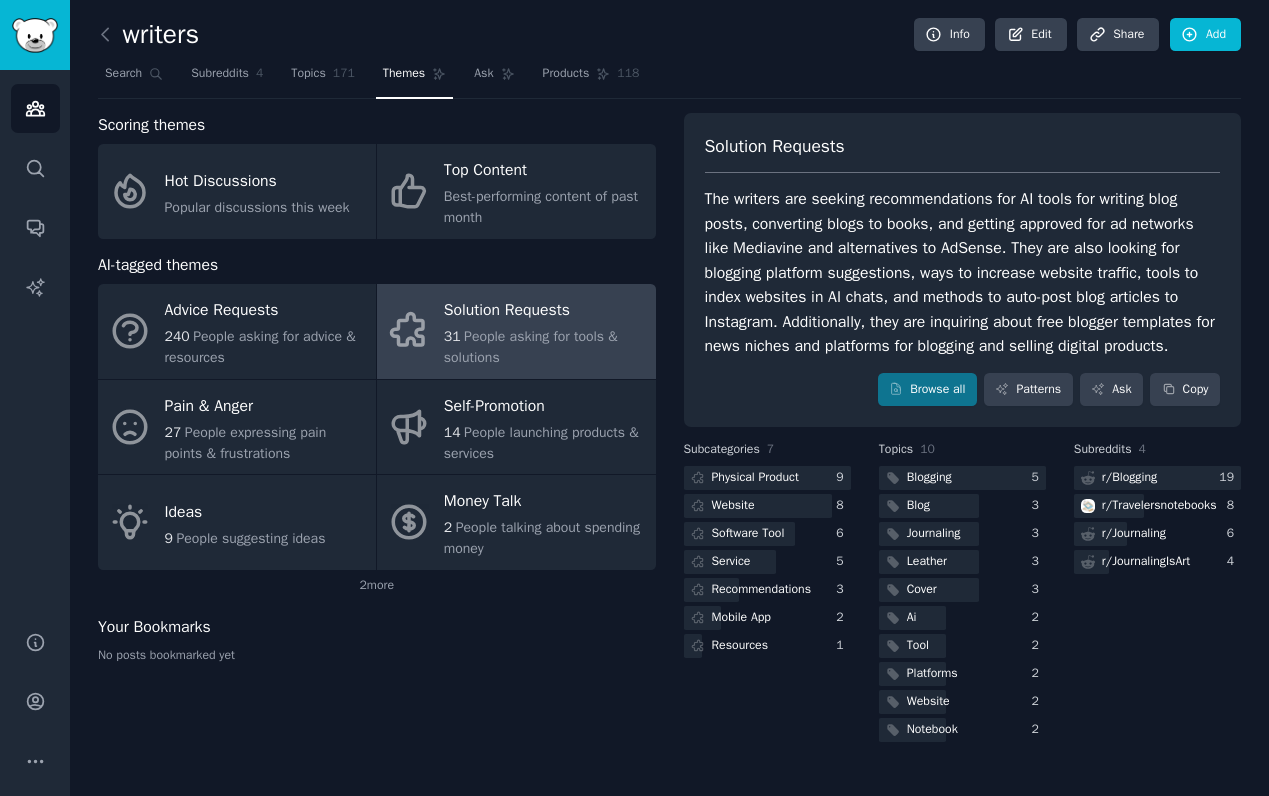 click on "Search Subreddits 4 Topics 171 Themes Ask Products 118" at bounding box center [669, 78] 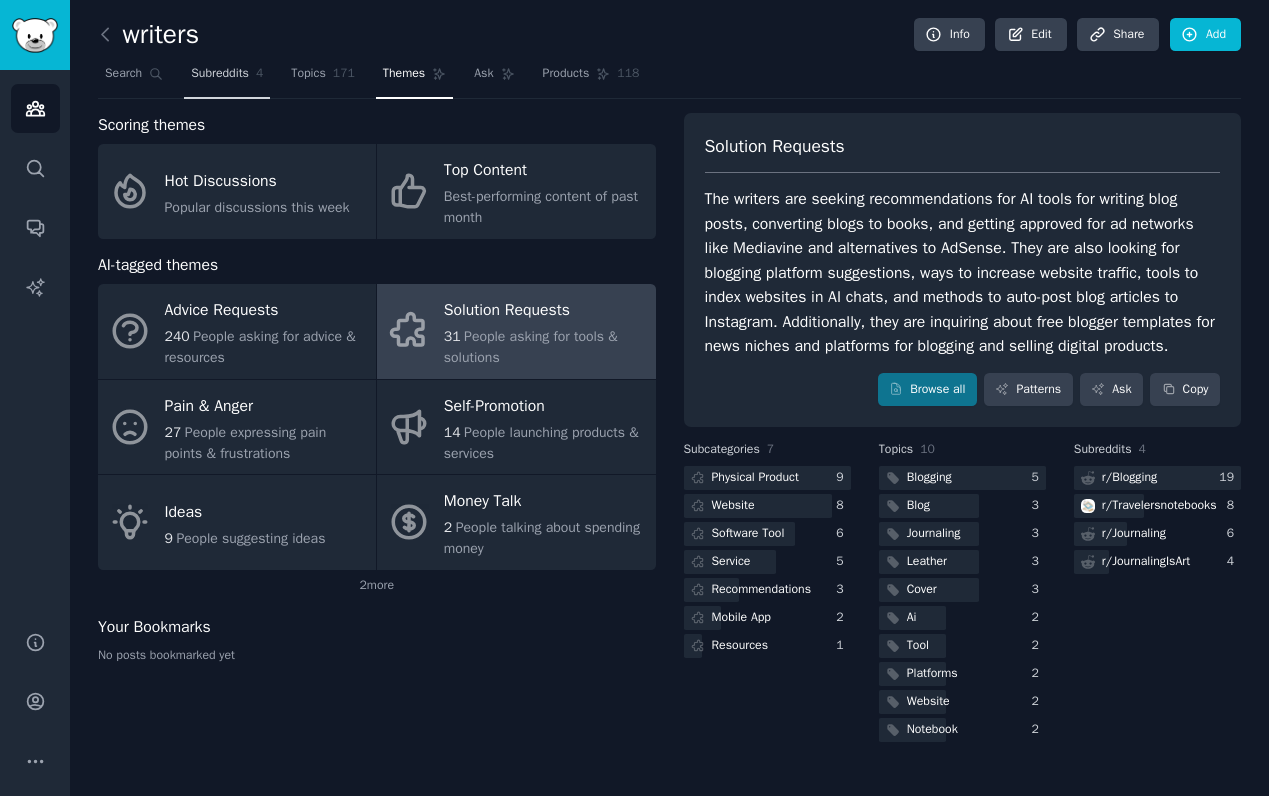 click on "Subreddits" at bounding box center [220, 74] 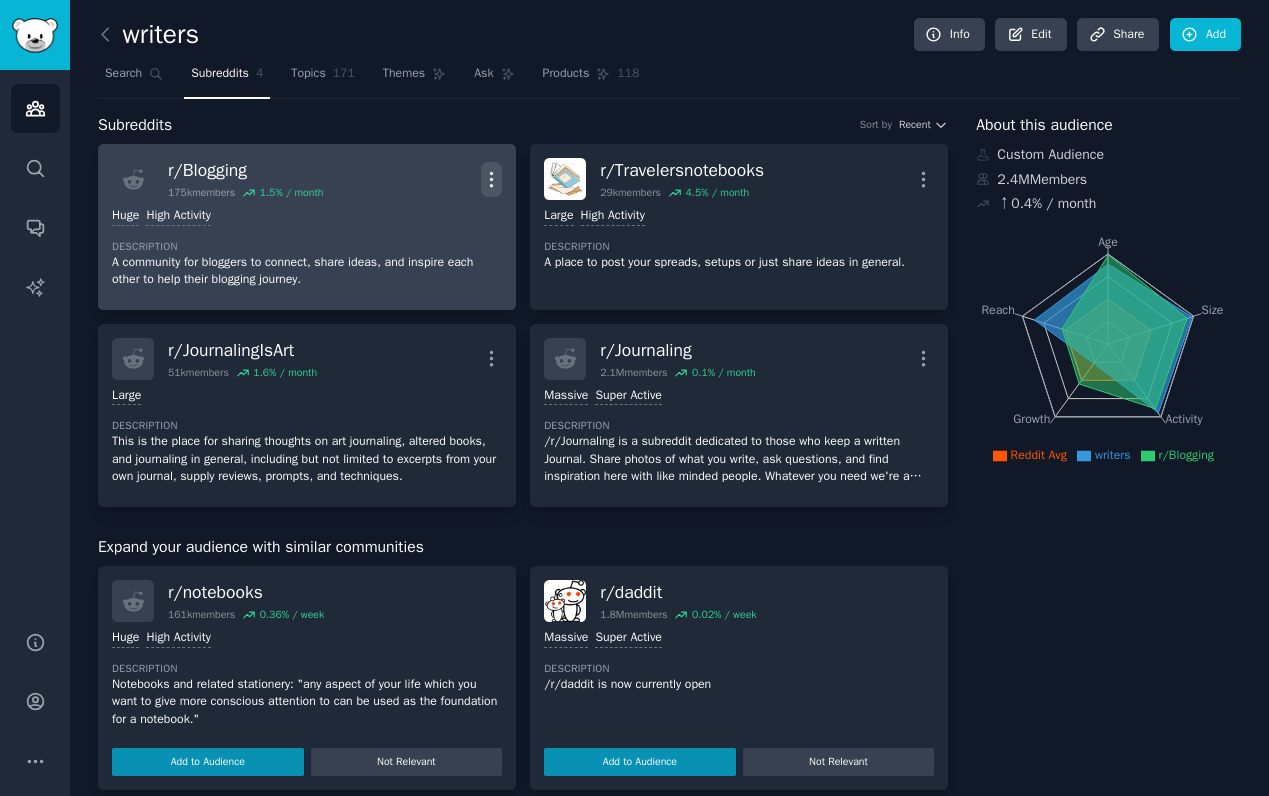 click 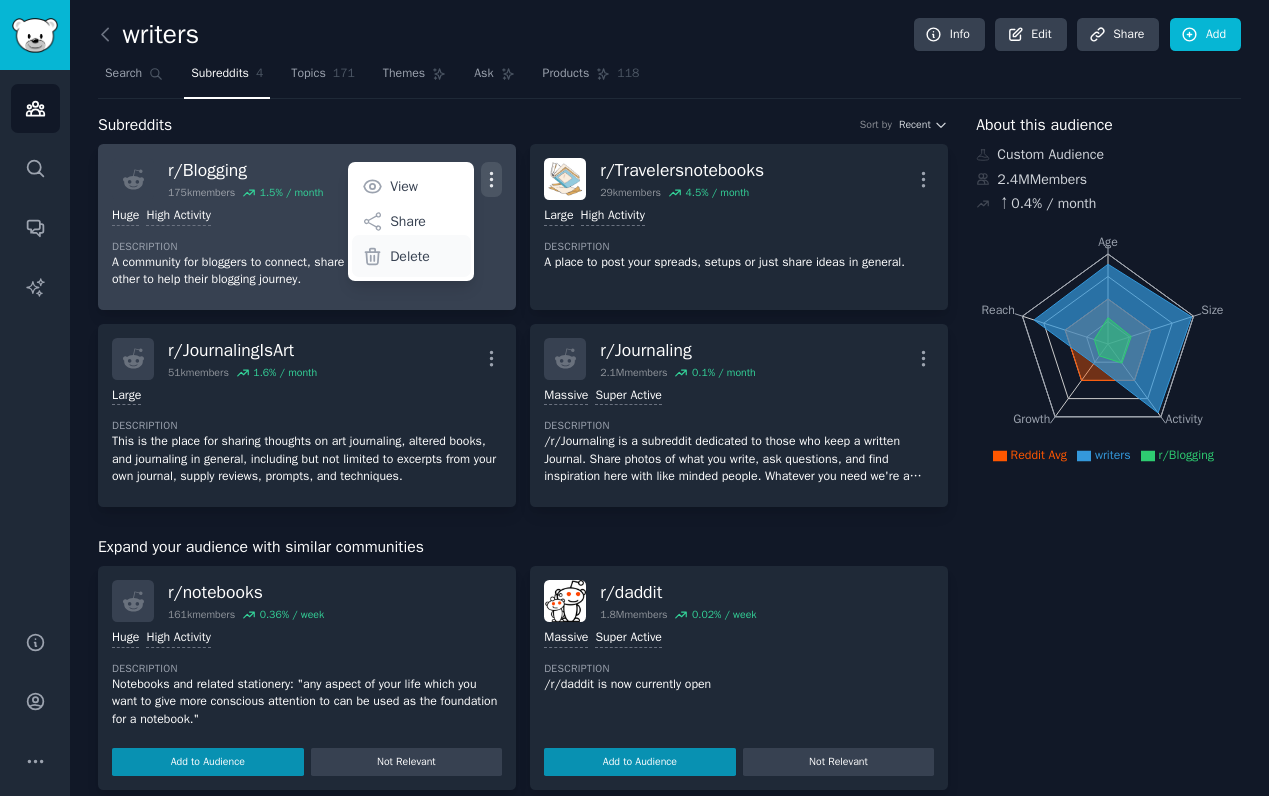 click on "Delete" at bounding box center [410, 256] 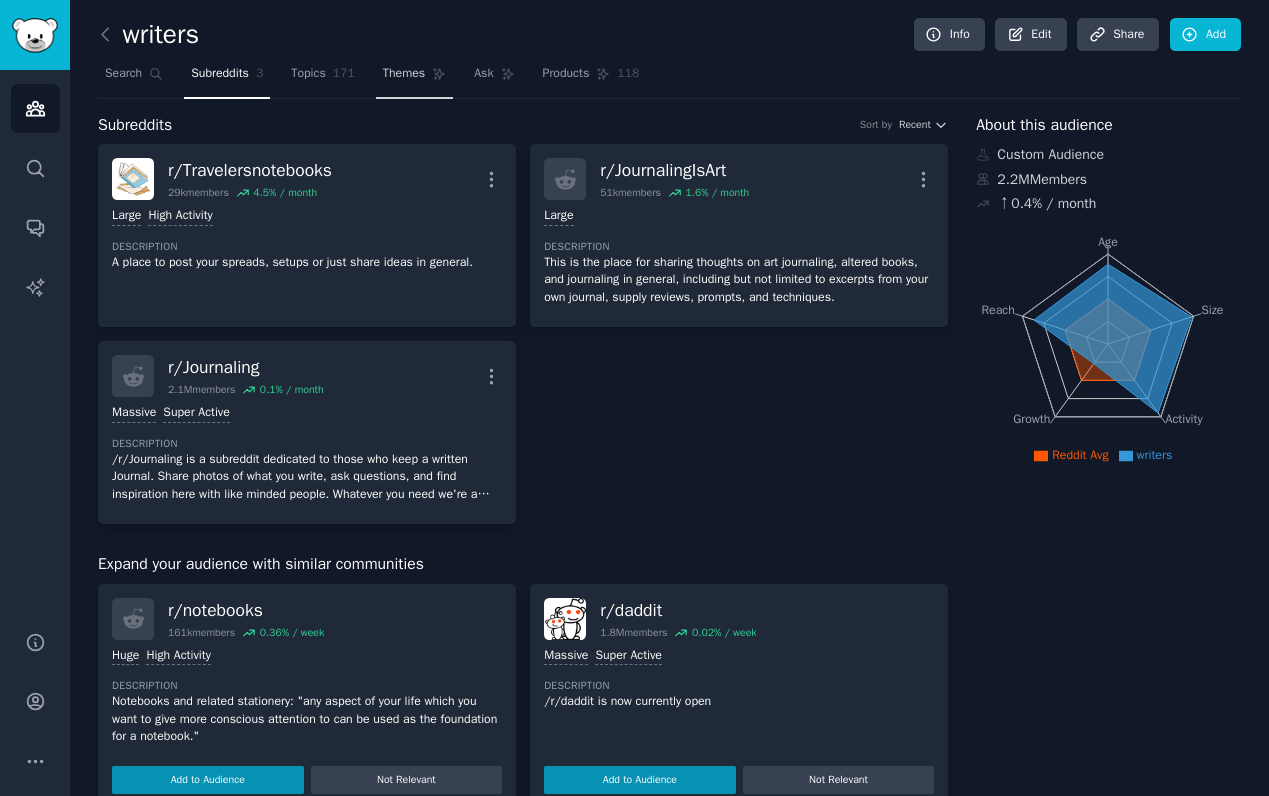 click on "Themes" at bounding box center (404, 74) 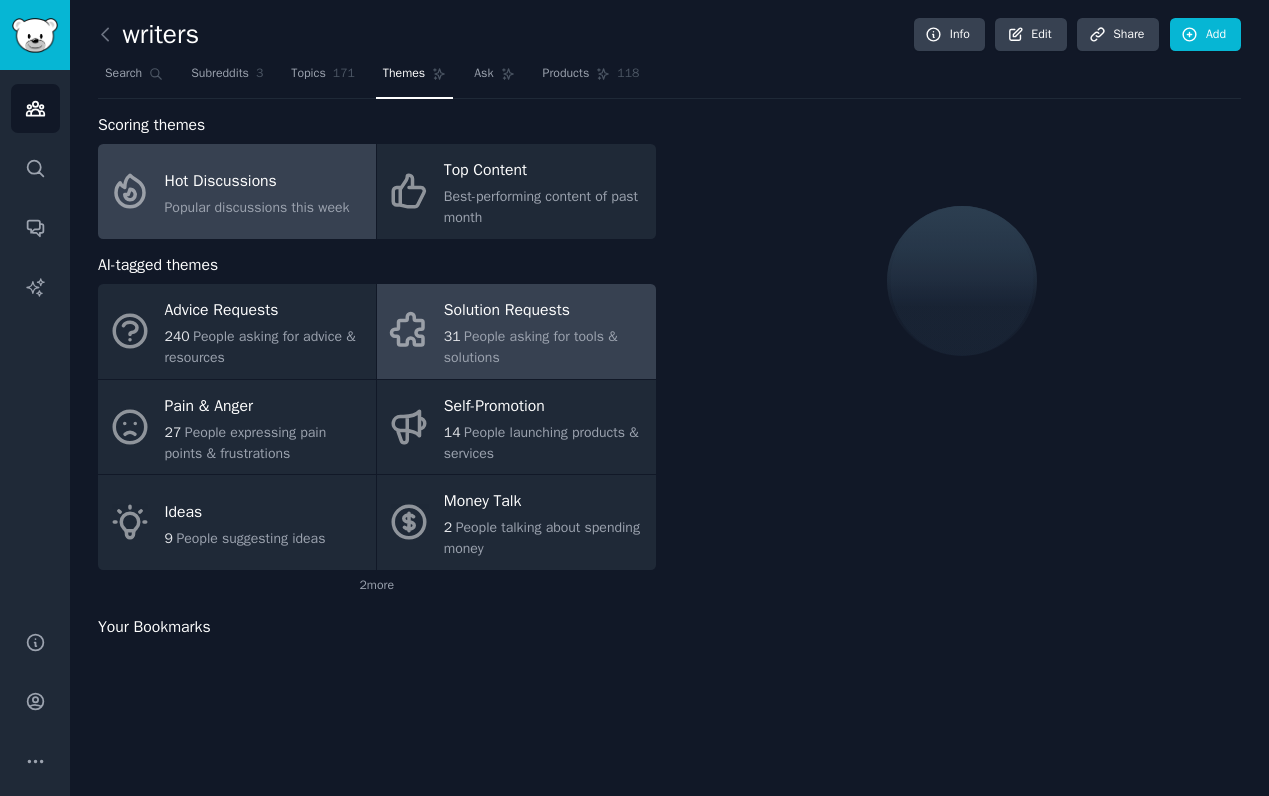 click on "Solution Requests" at bounding box center [544, 311] 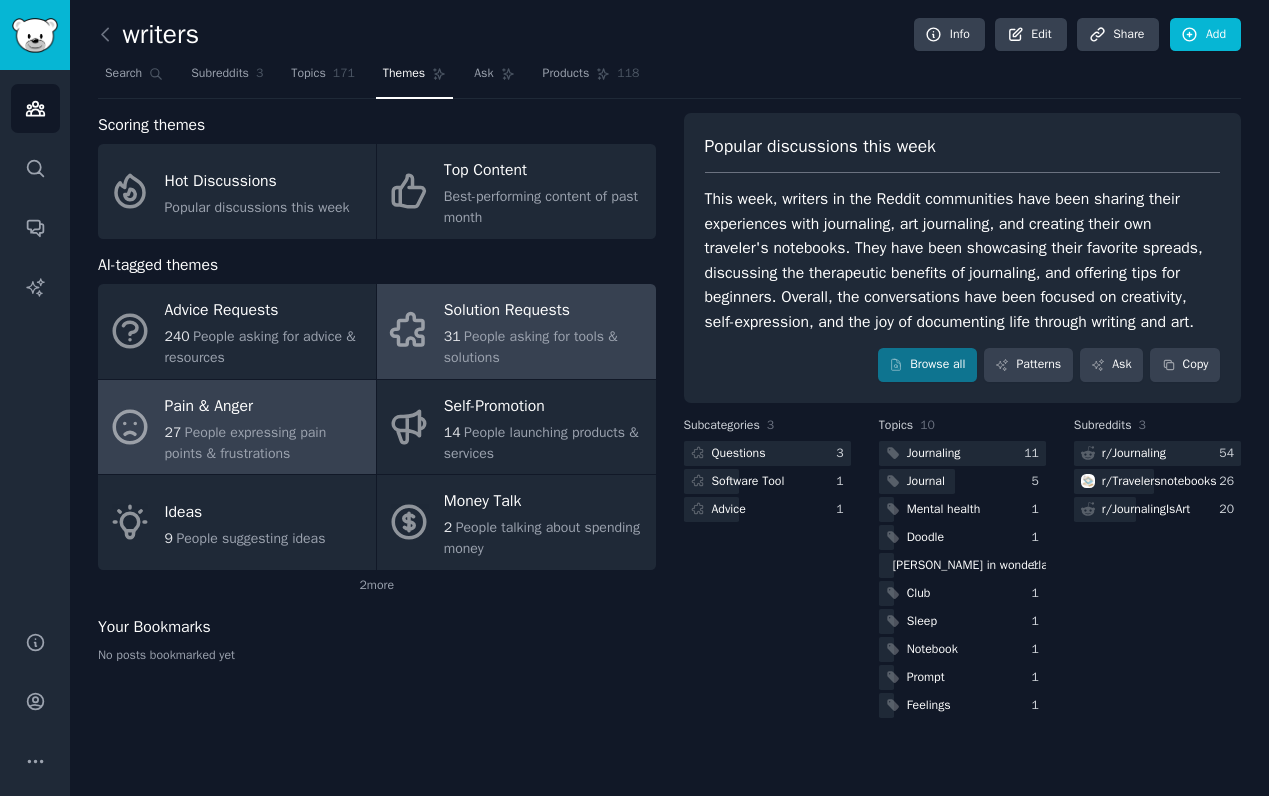 click on "Pain & Anger" at bounding box center [265, 406] 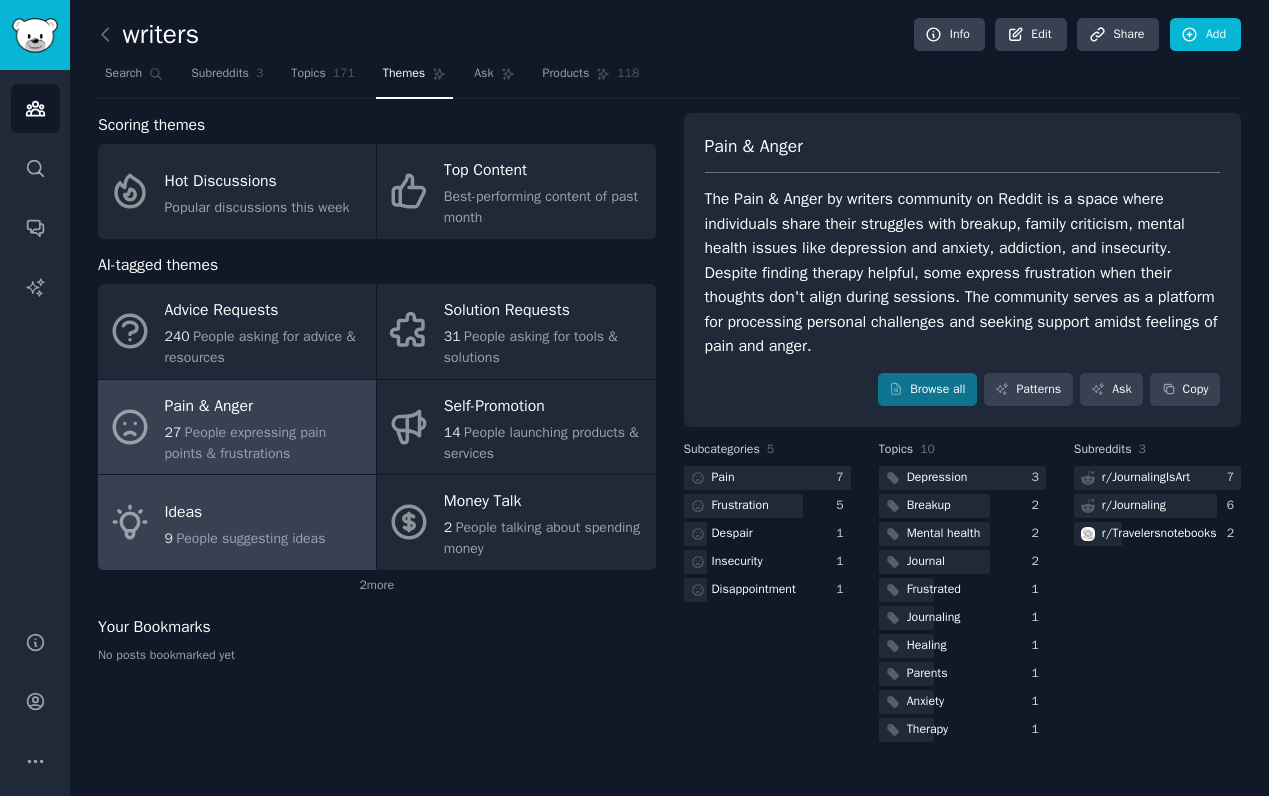 click on "Ideas" at bounding box center [245, 512] 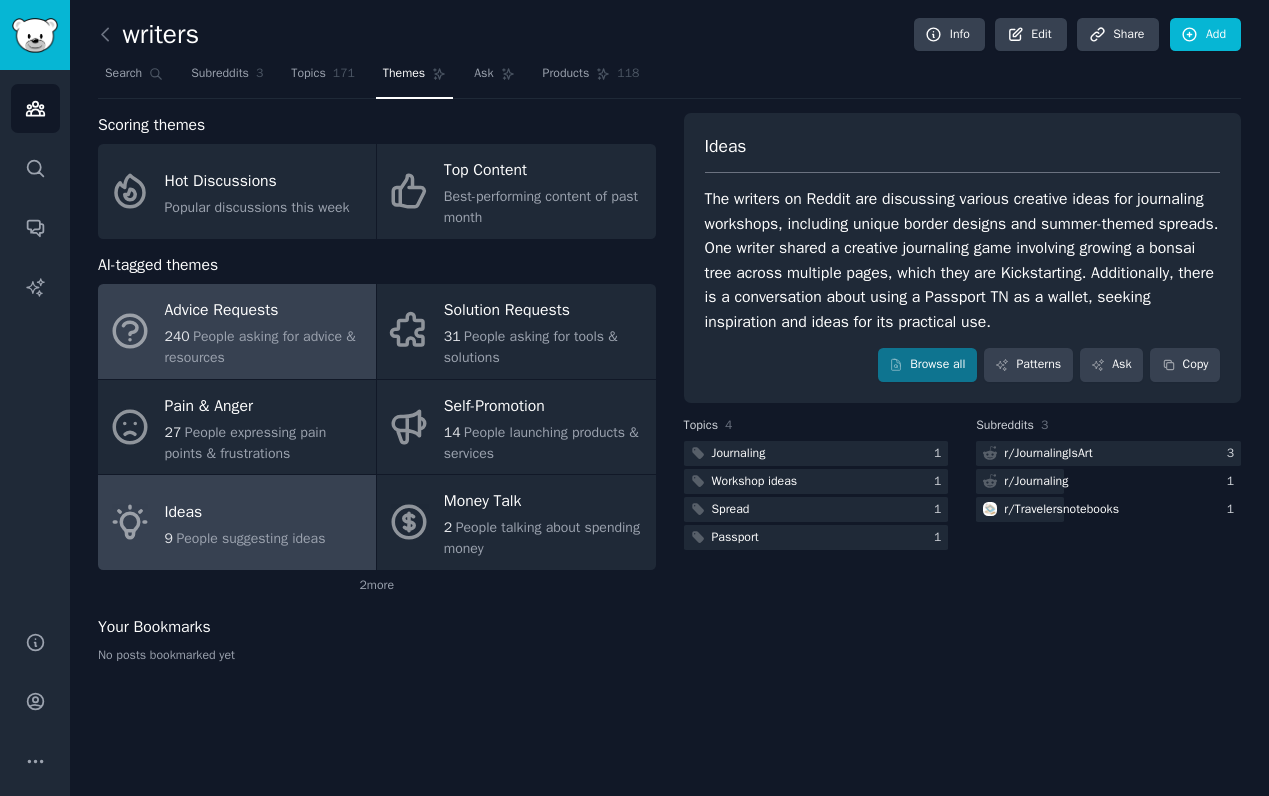click on "Advice Requests" at bounding box center [265, 311] 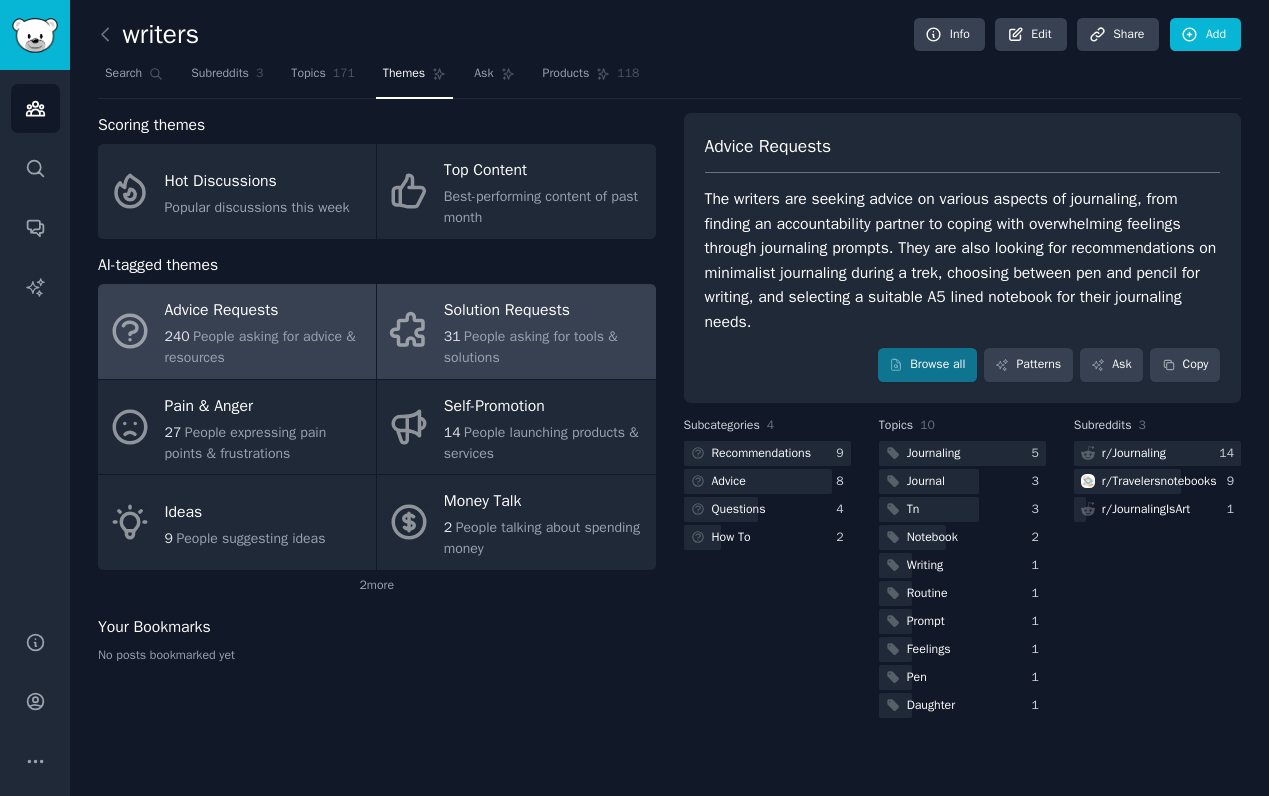 click on "Solution Requests" at bounding box center [544, 311] 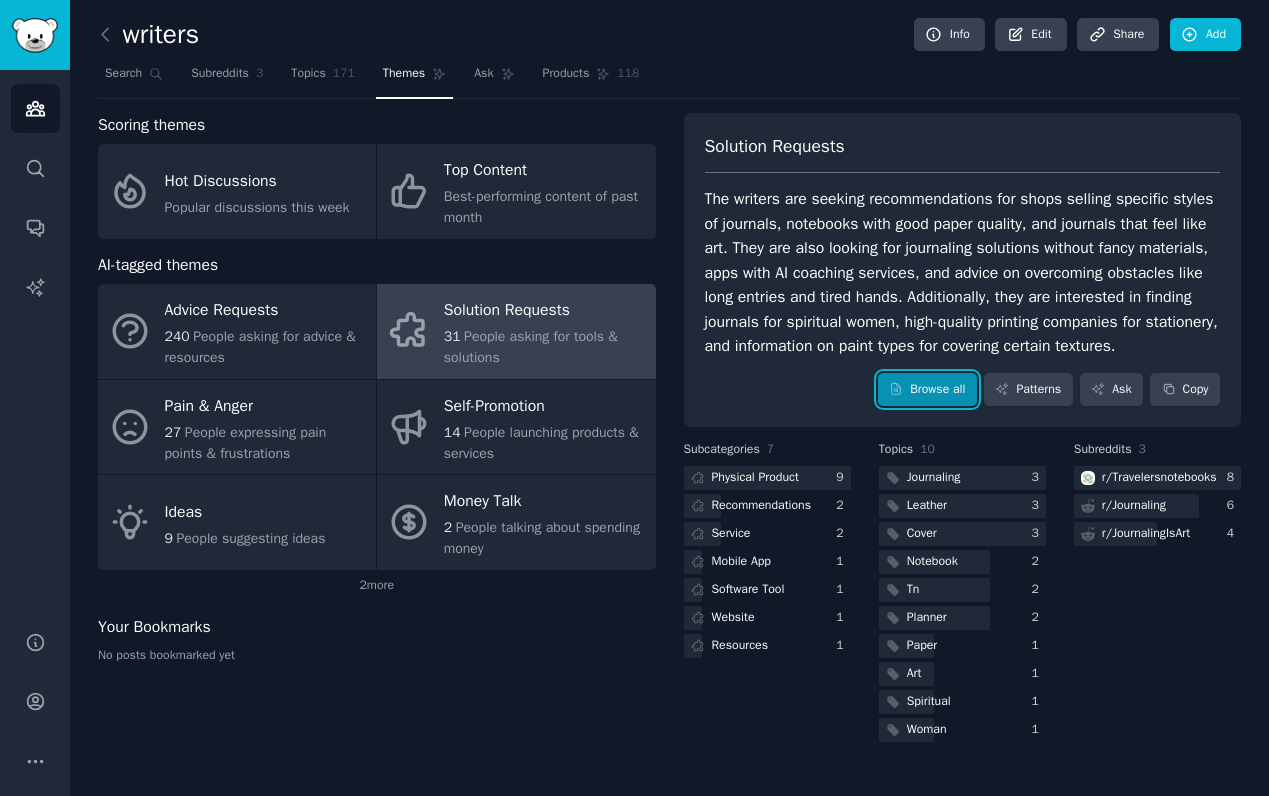 click on "Browse all" at bounding box center (927, 390) 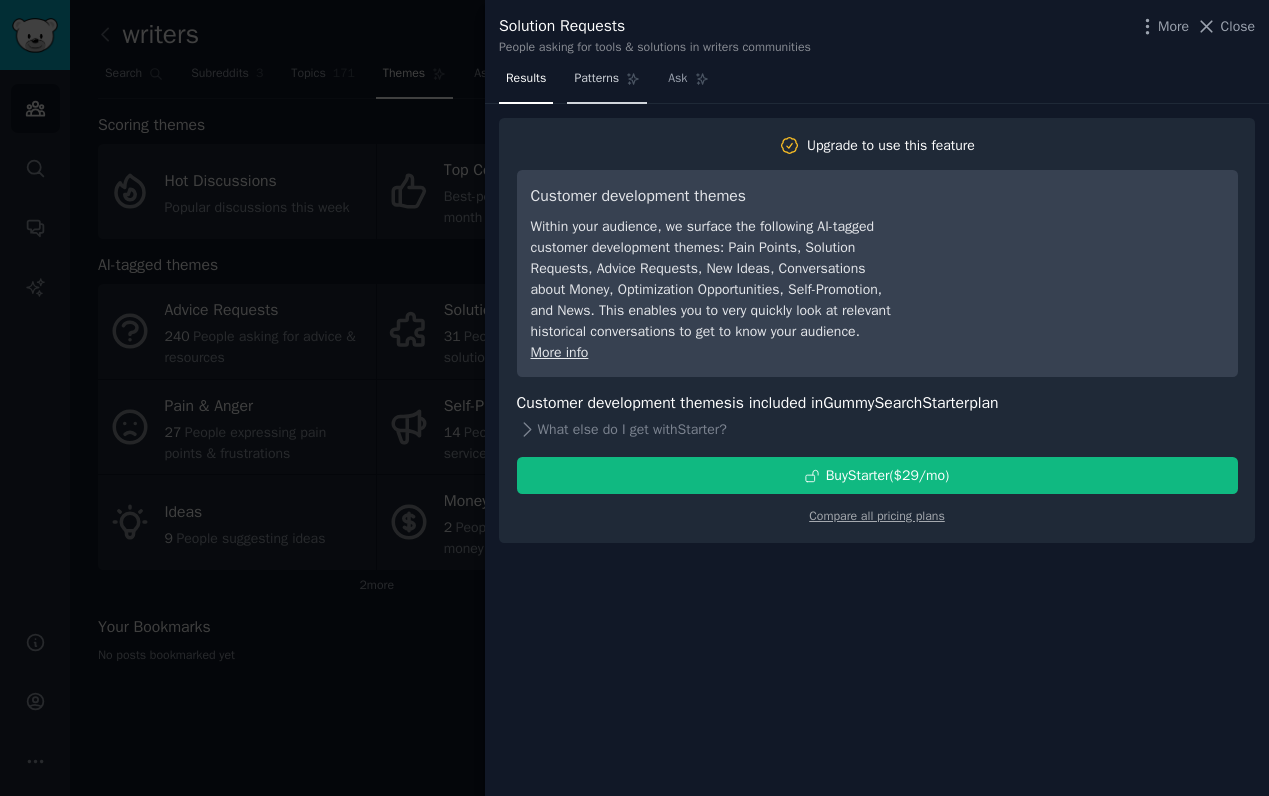 click on "Patterns" at bounding box center (607, 83) 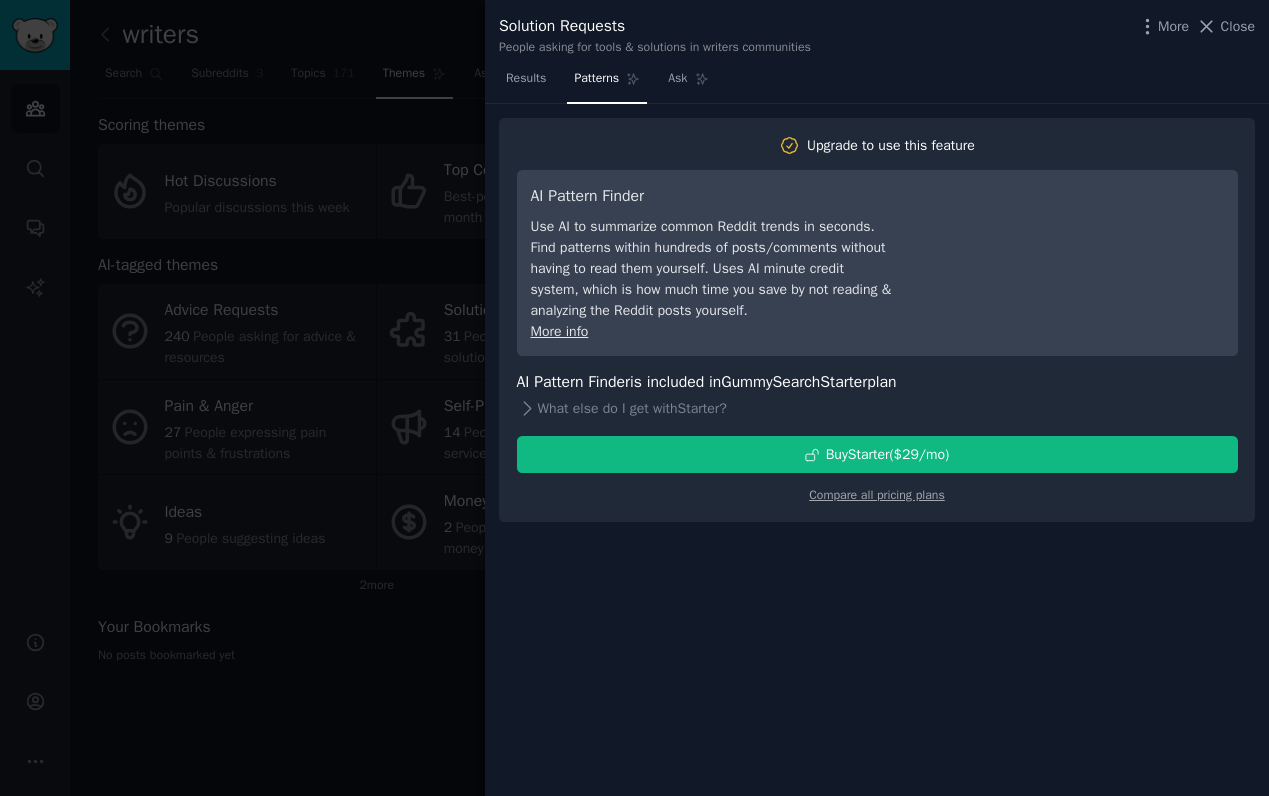 click at bounding box center (634, 398) 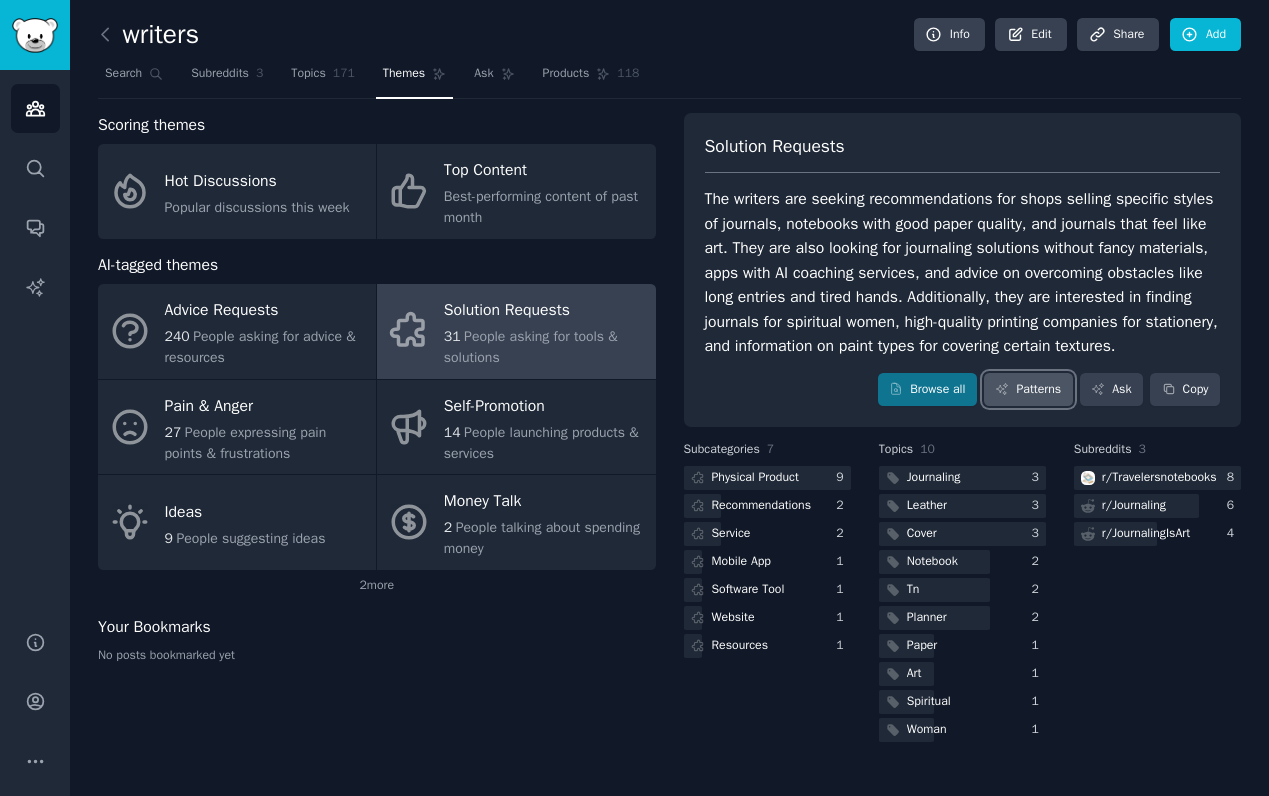 click on "Patterns" at bounding box center (1028, 390) 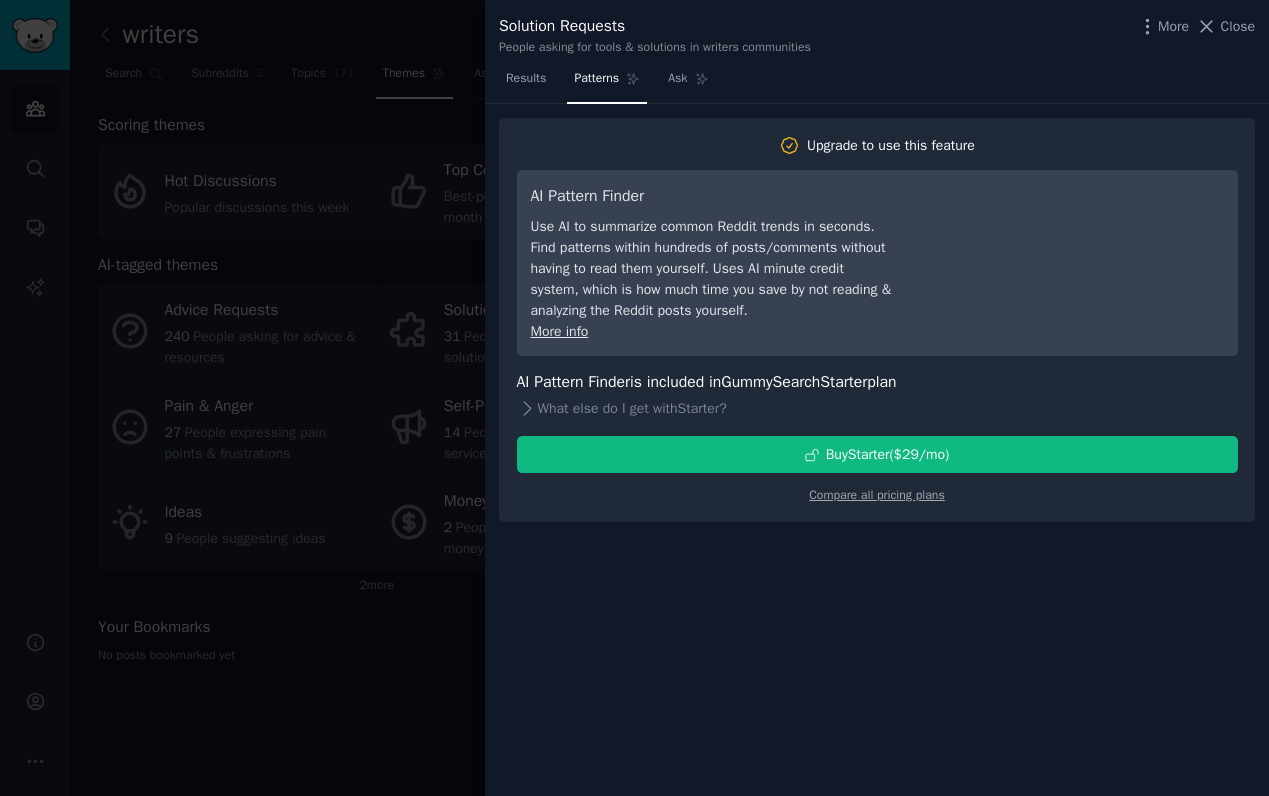 click at bounding box center [634, 398] 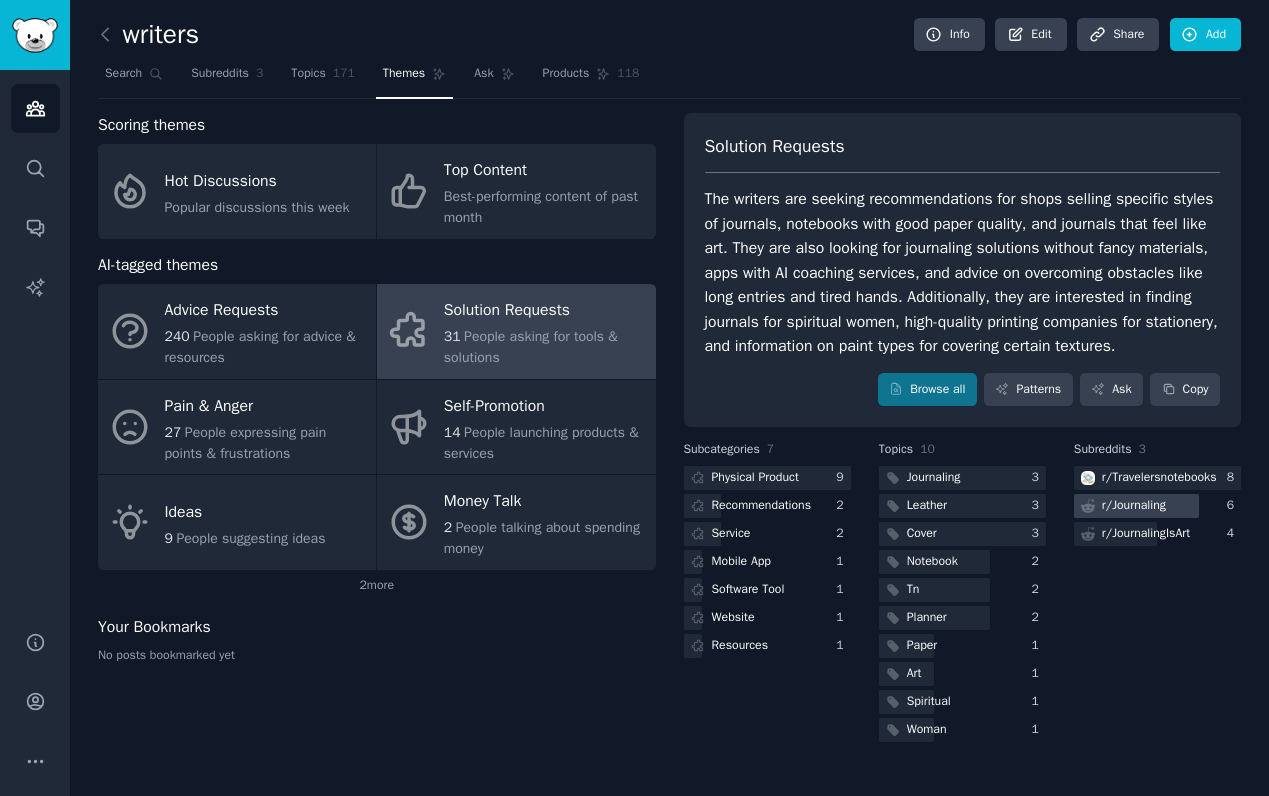 click on "r/ Journaling" at bounding box center (1134, 506) 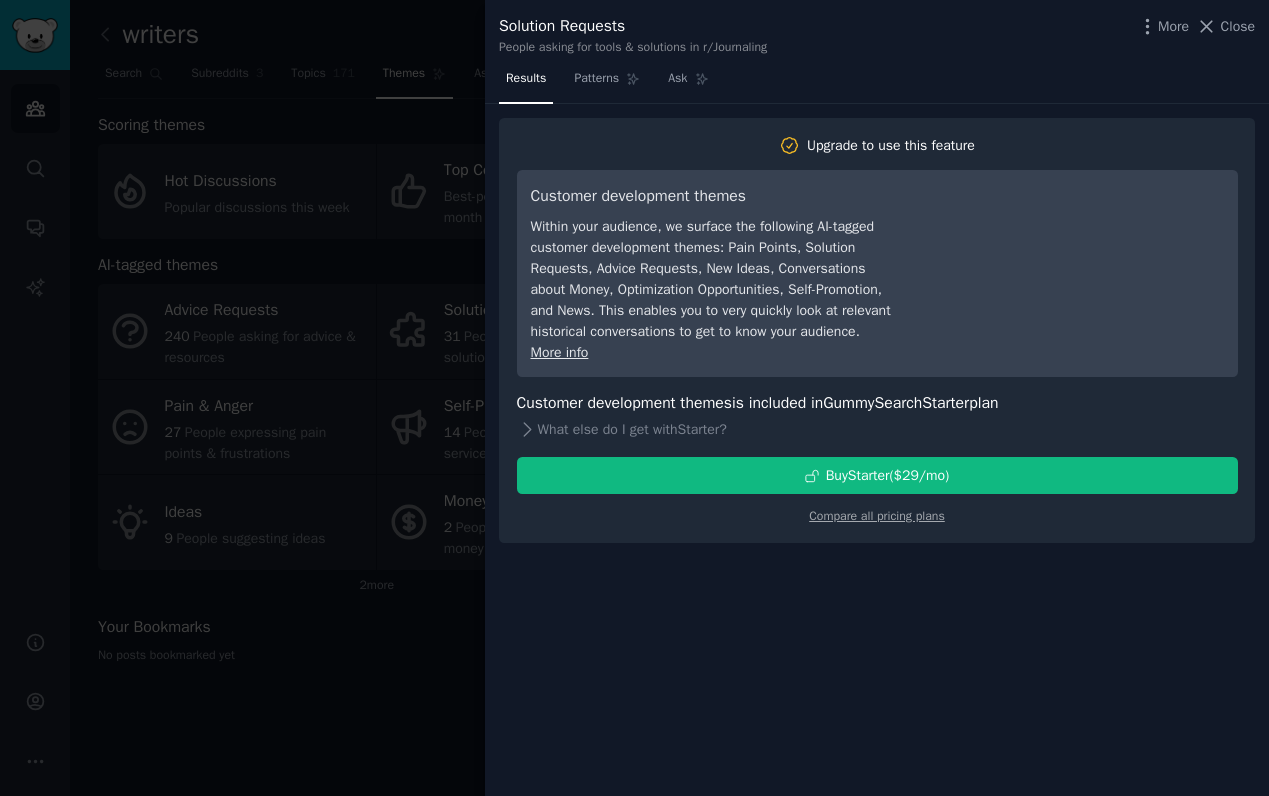 click at bounding box center (634, 398) 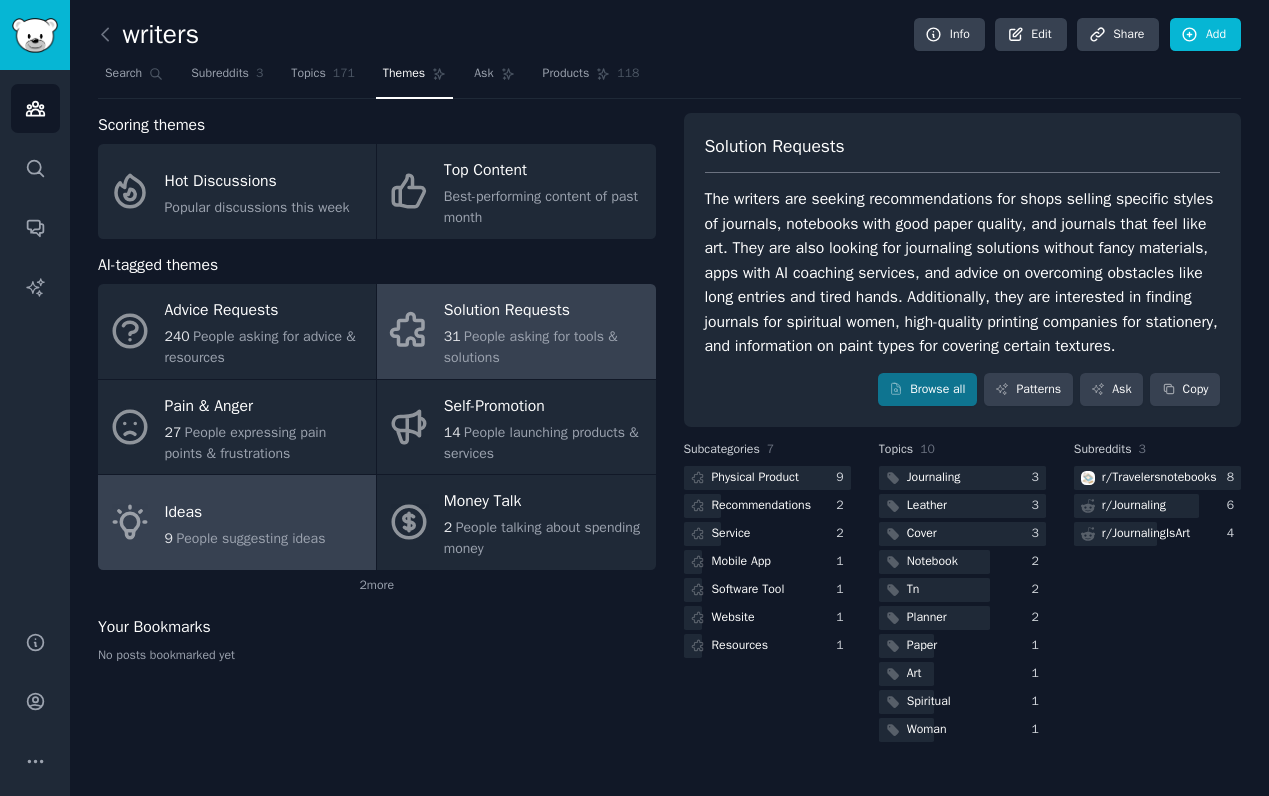 click on "Ideas 9 People suggesting ideas" at bounding box center (237, 522) 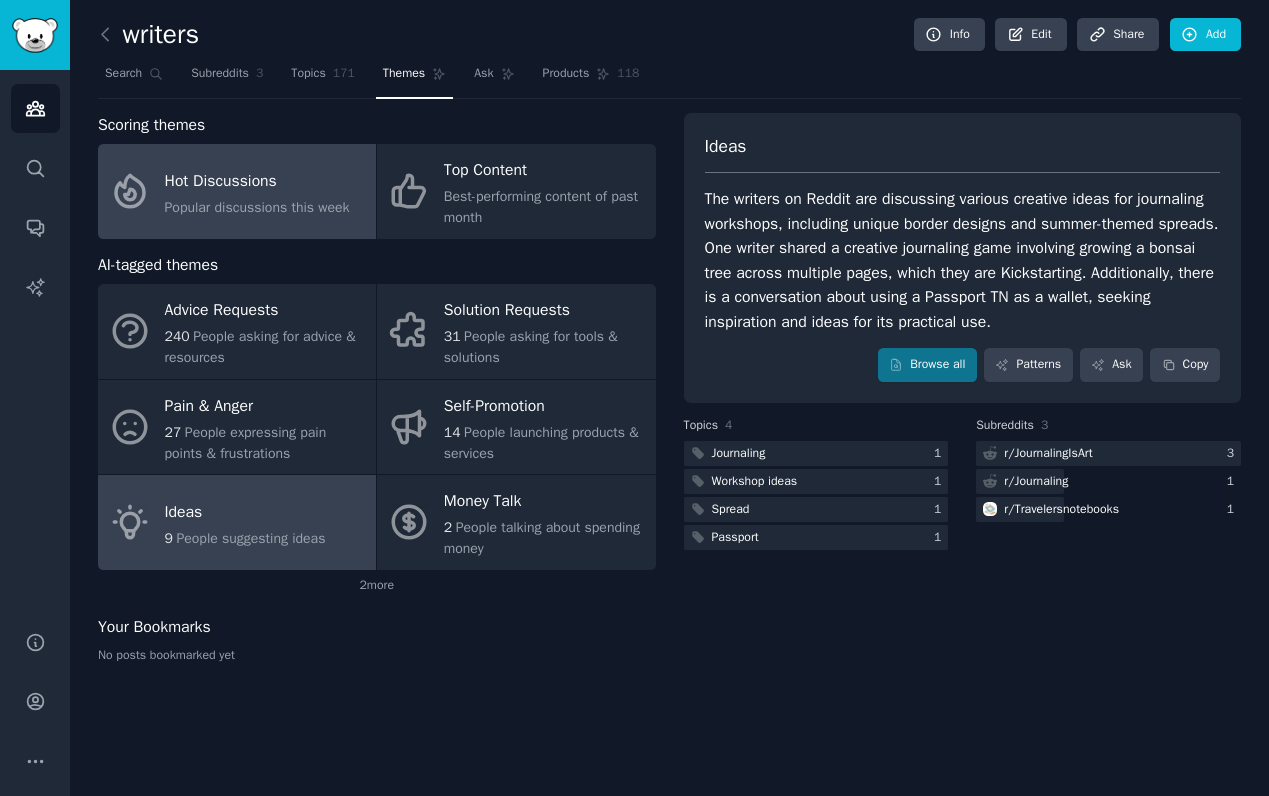 click on "Hot Discussions" at bounding box center [257, 181] 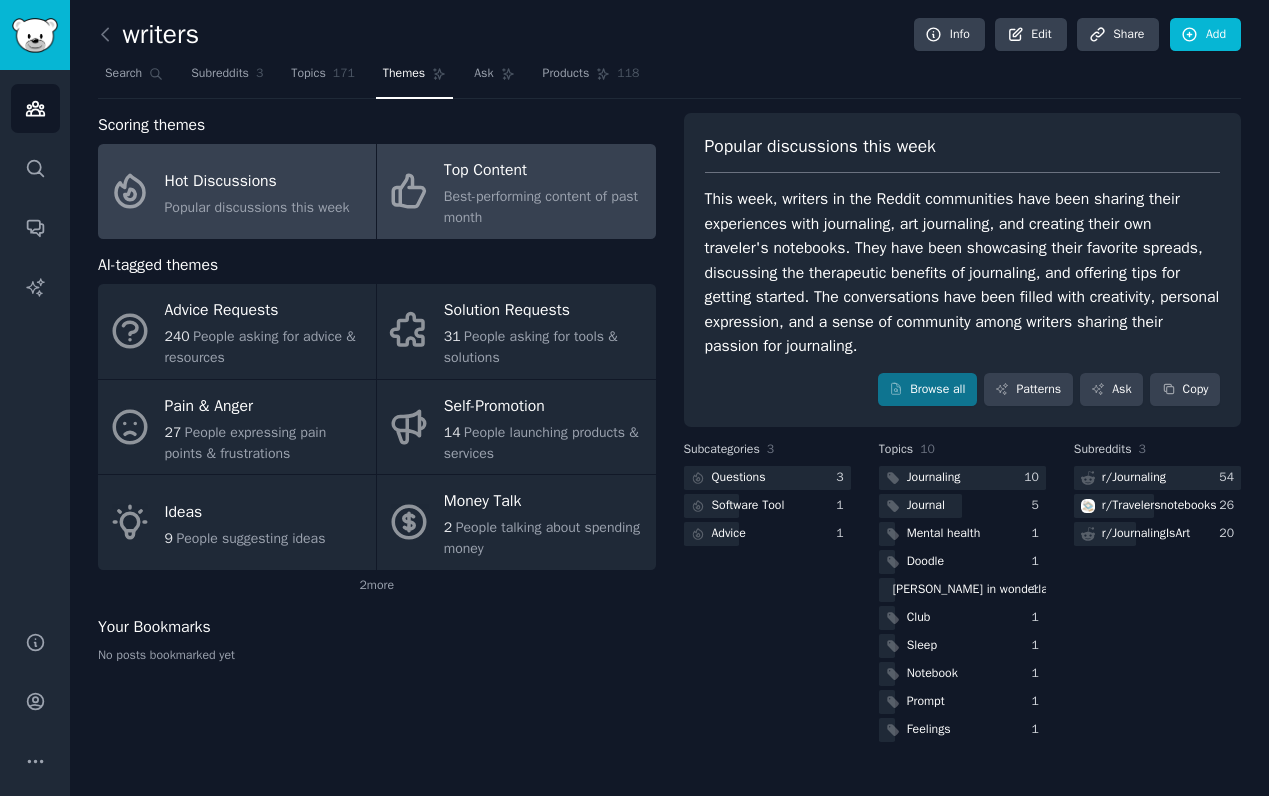 click on "Best-performing content of past month" 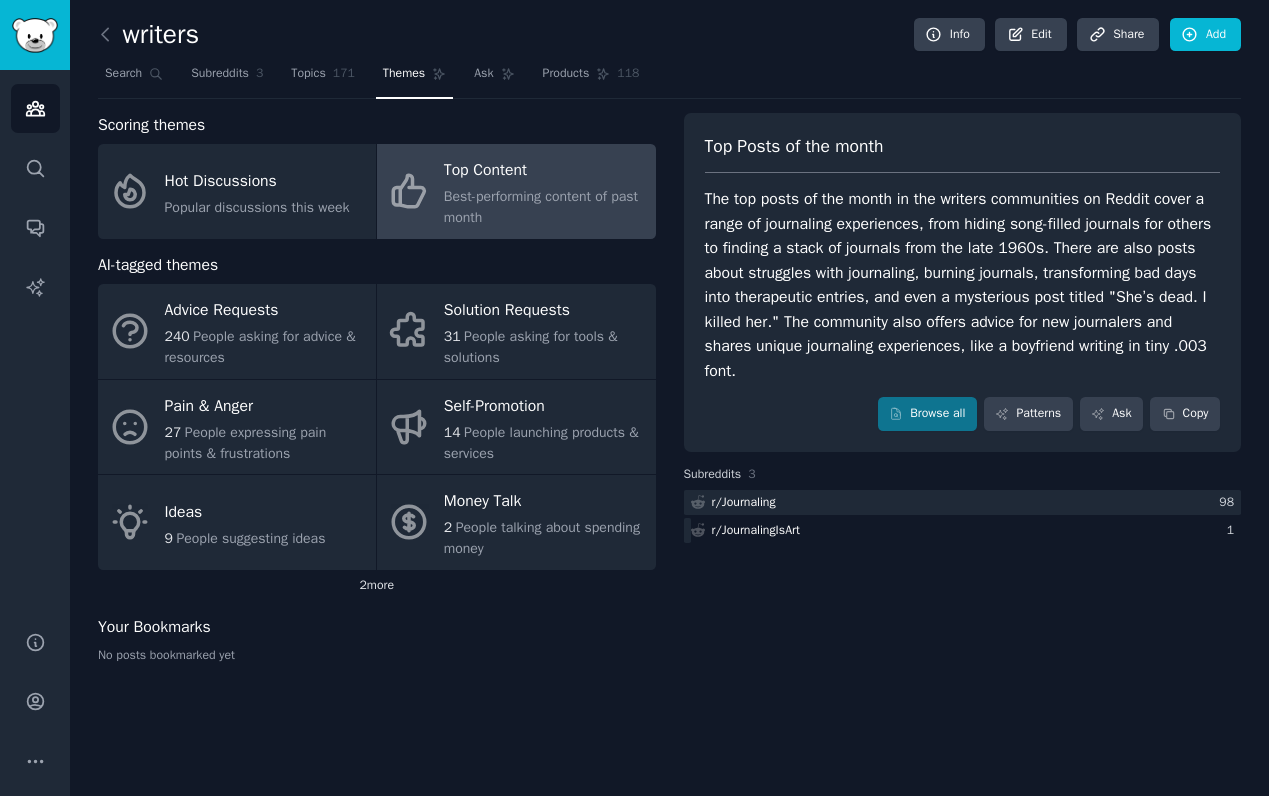 click on "2  more" 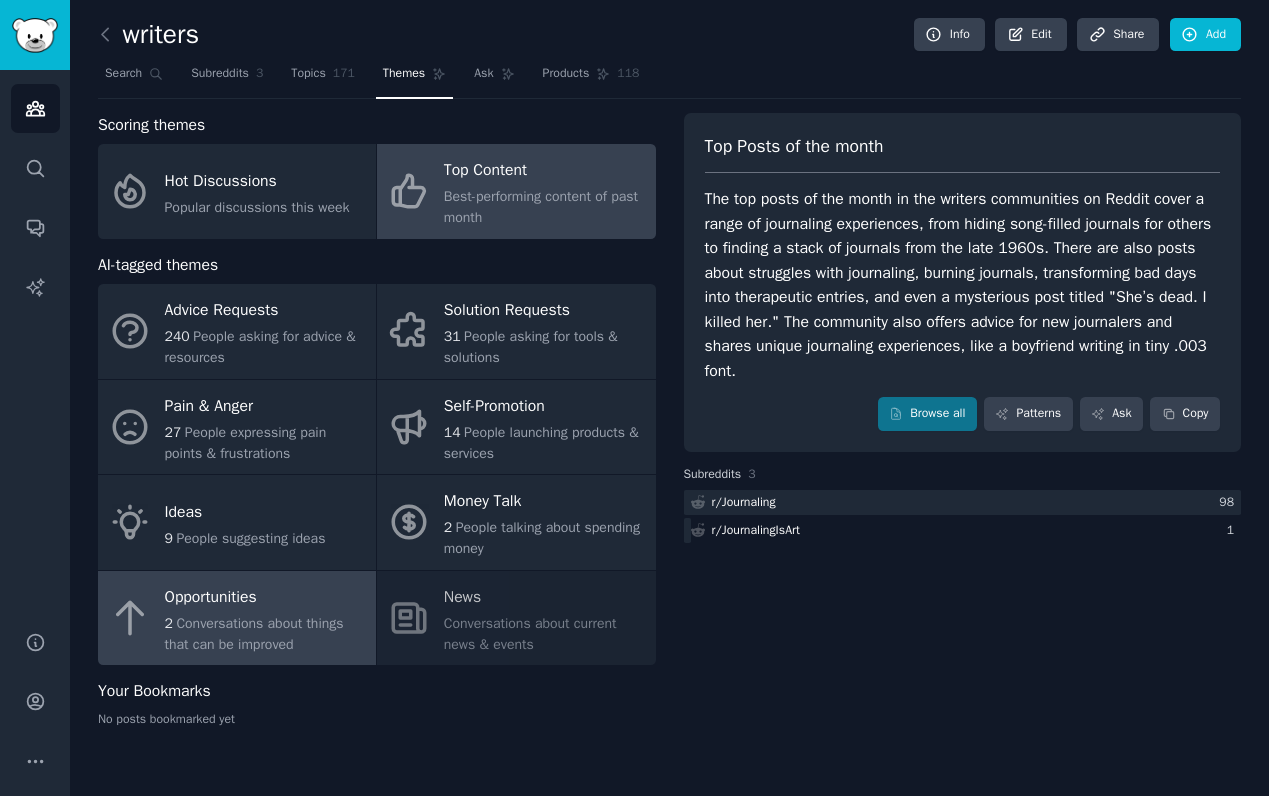 click on "Conversations about things that can be improved" at bounding box center (254, 634) 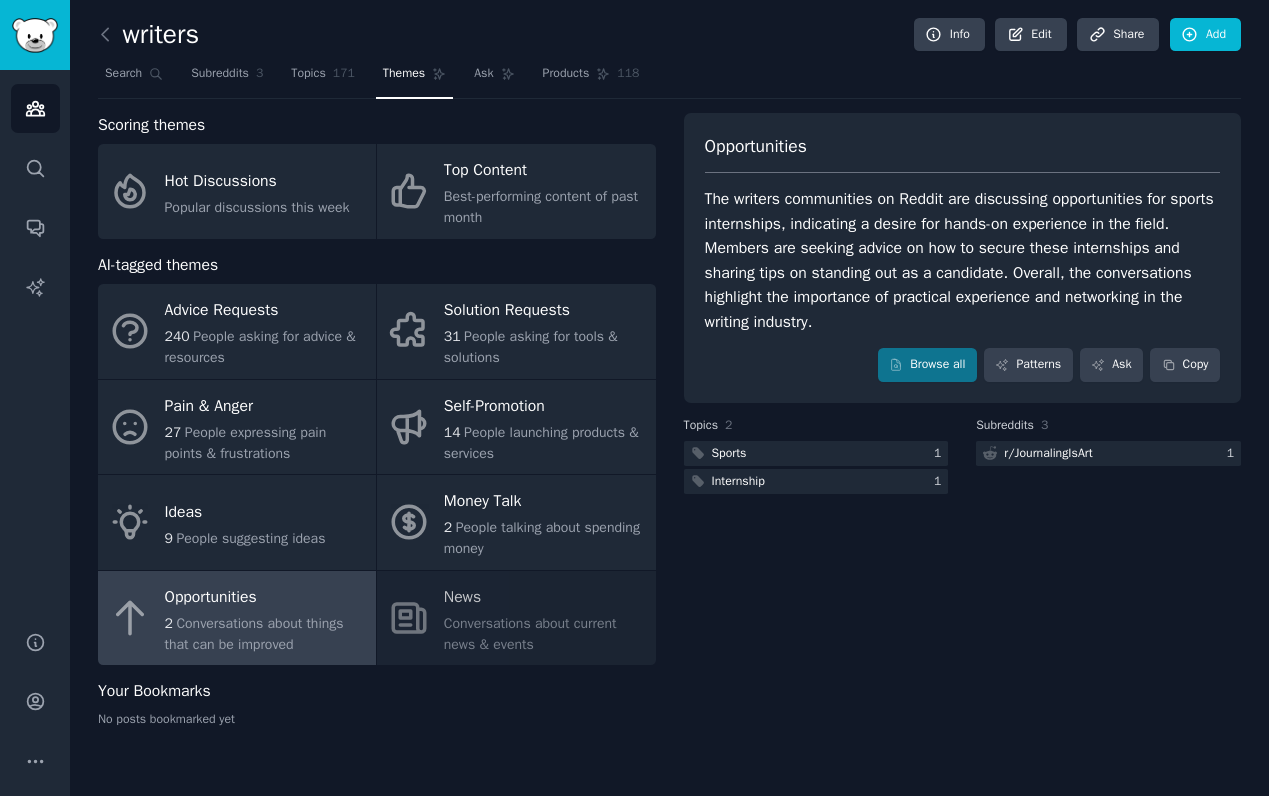 click on "Advice Requests 240 People asking for advice & resources Solution Requests 31 People asking for tools & solutions Pain & Anger 27 People expressing pain points & frustrations Self-Promotion 14 People launching products & services Ideas 9 People suggesting ideas Money Talk 2 People talking about spending money Opportunities 2 Conversations about things that can be improved News Conversations about current news & events" 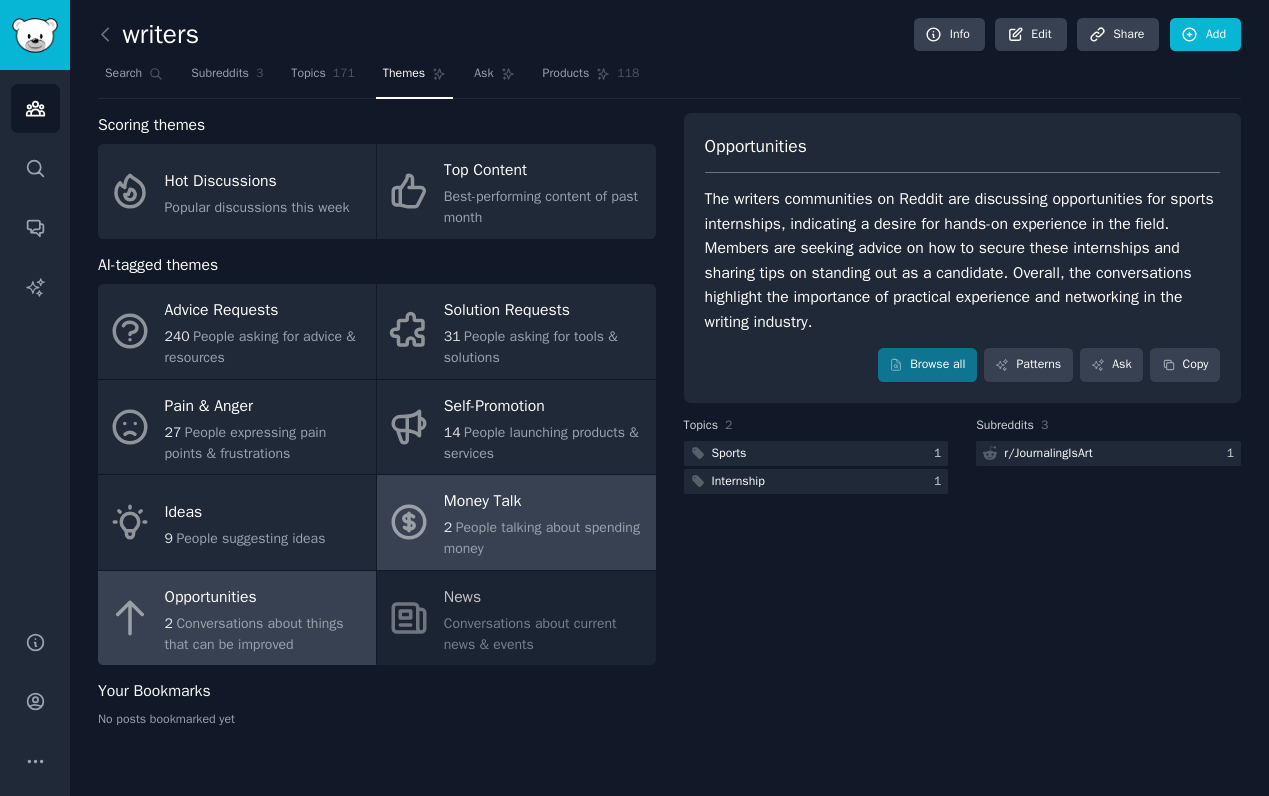 click on "Money Talk" at bounding box center (544, 502) 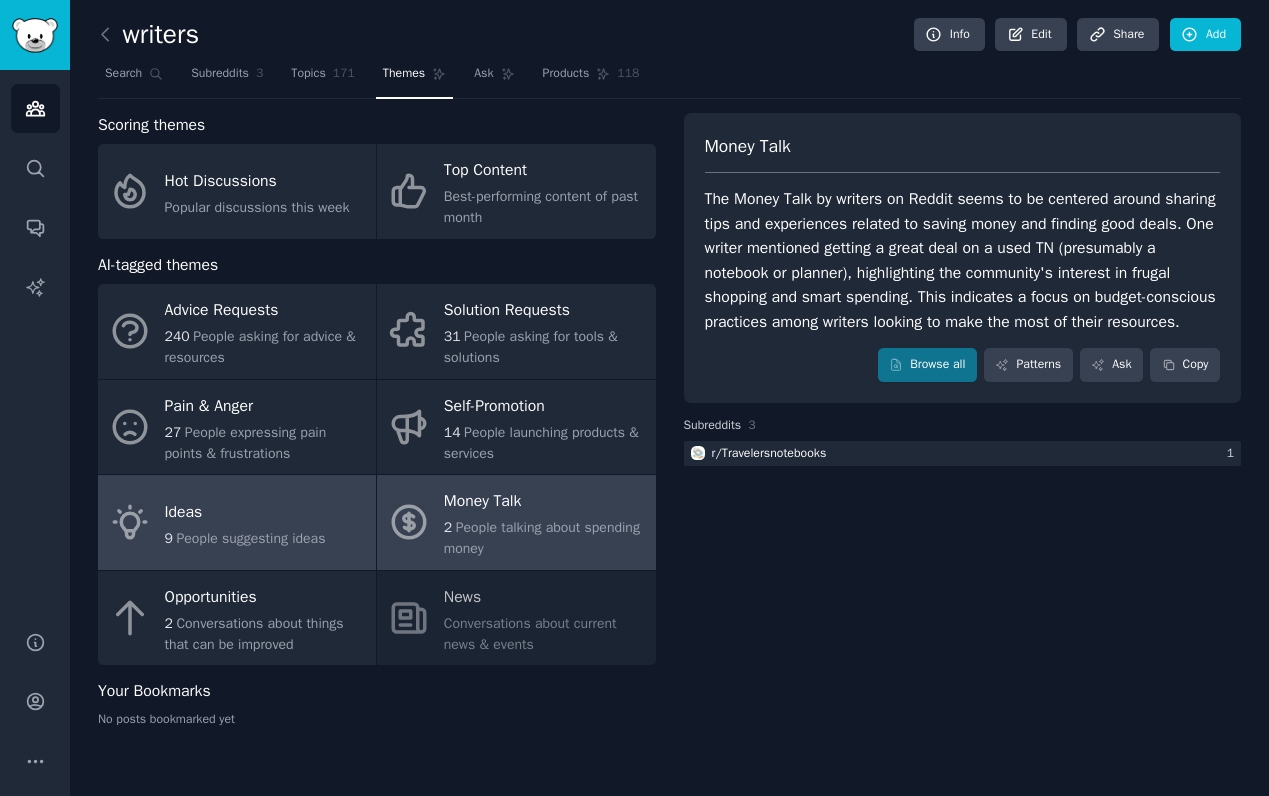 click on "Ideas" at bounding box center [245, 512] 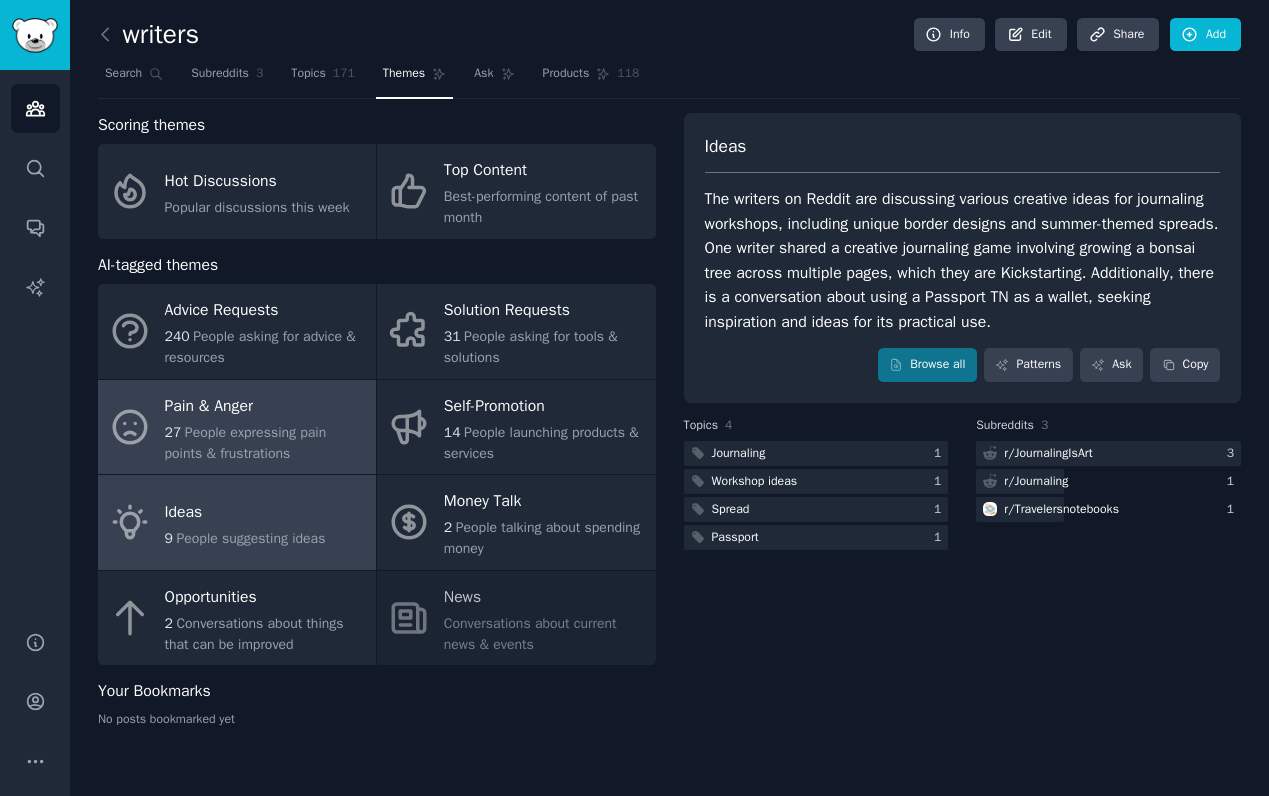 click on "People expressing pain points & frustrations" at bounding box center (246, 443) 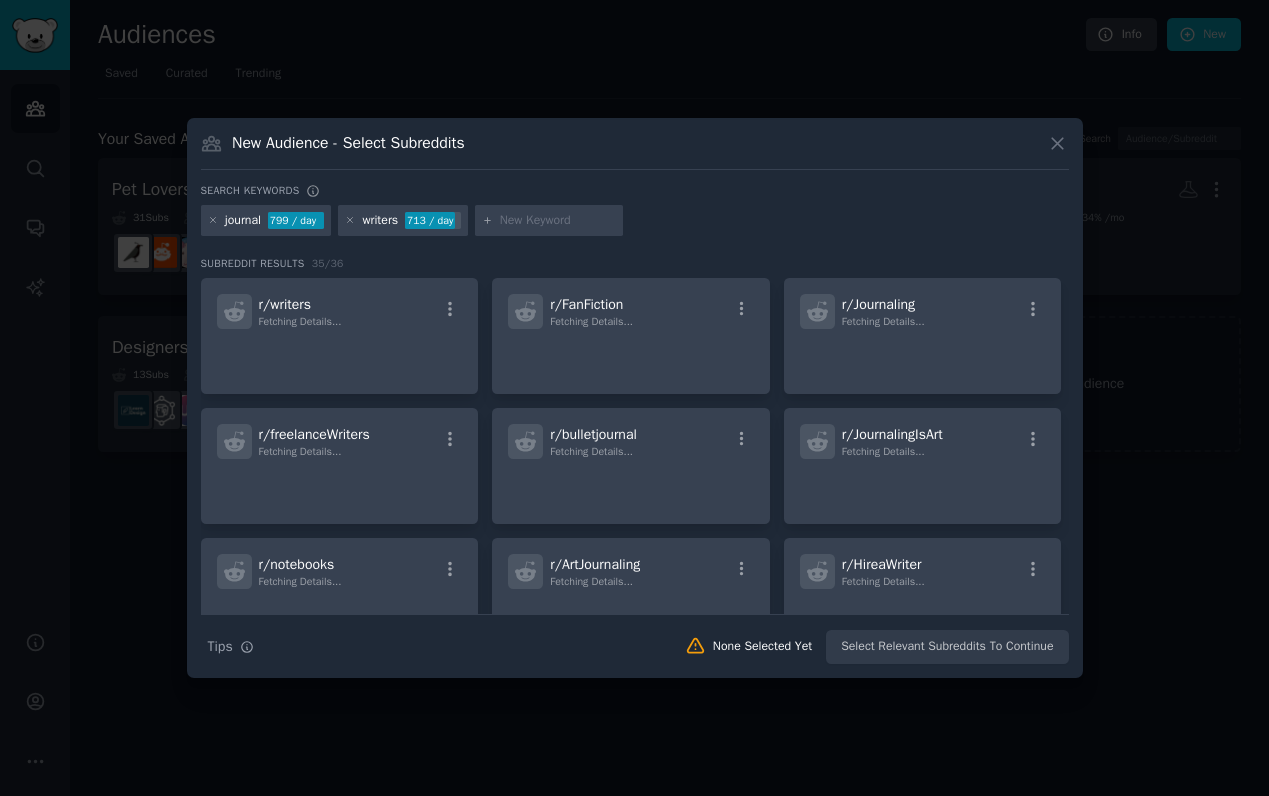 scroll, scrollTop: 0, scrollLeft: 0, axis: both 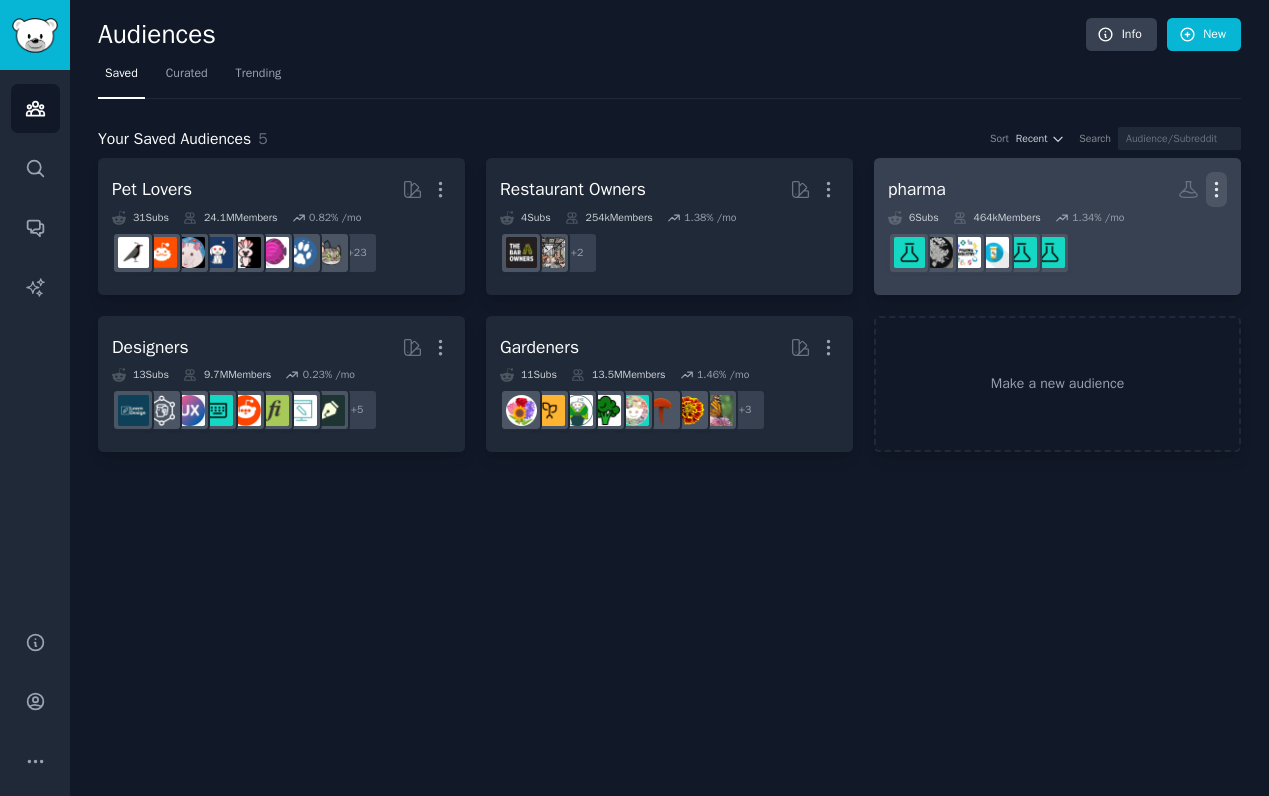 click 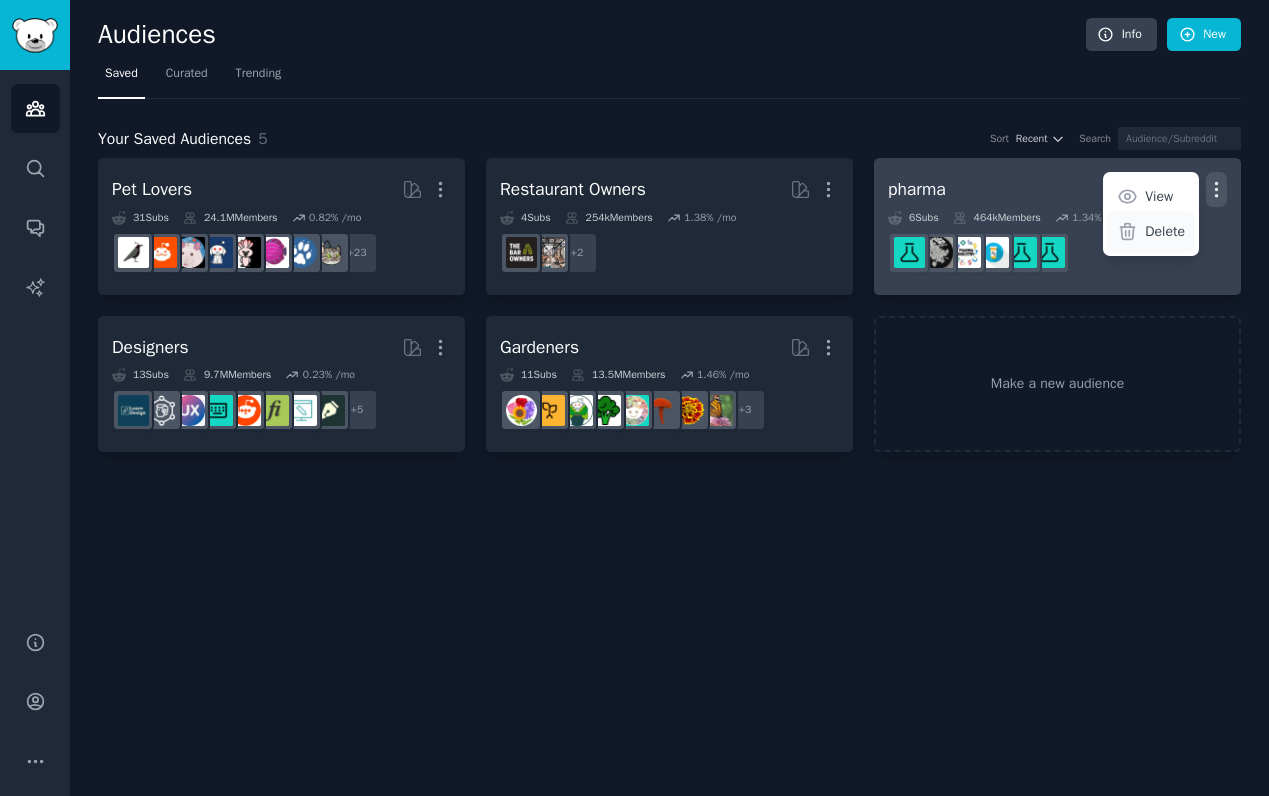 click on "Delete" at bounding box center [1165, 231] 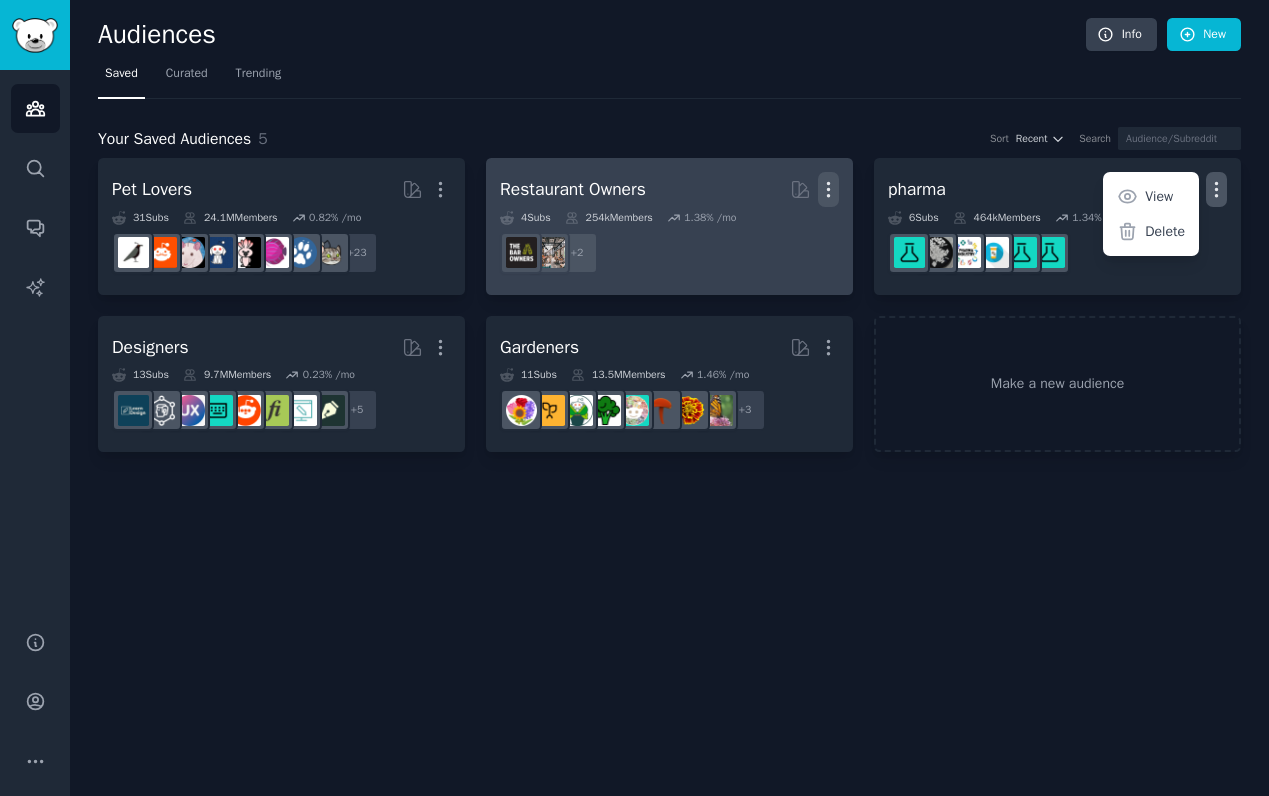 click 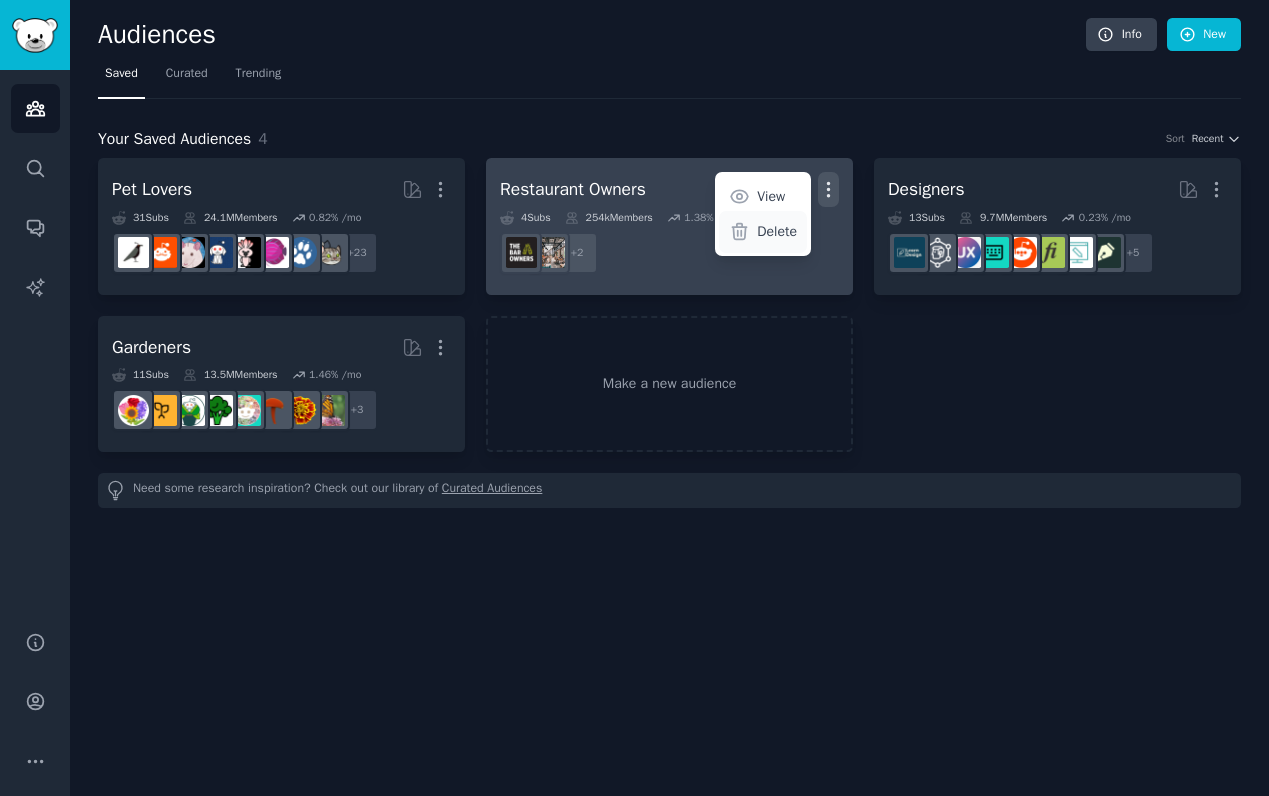 click on "Delete" at bounding box center [763, 232] 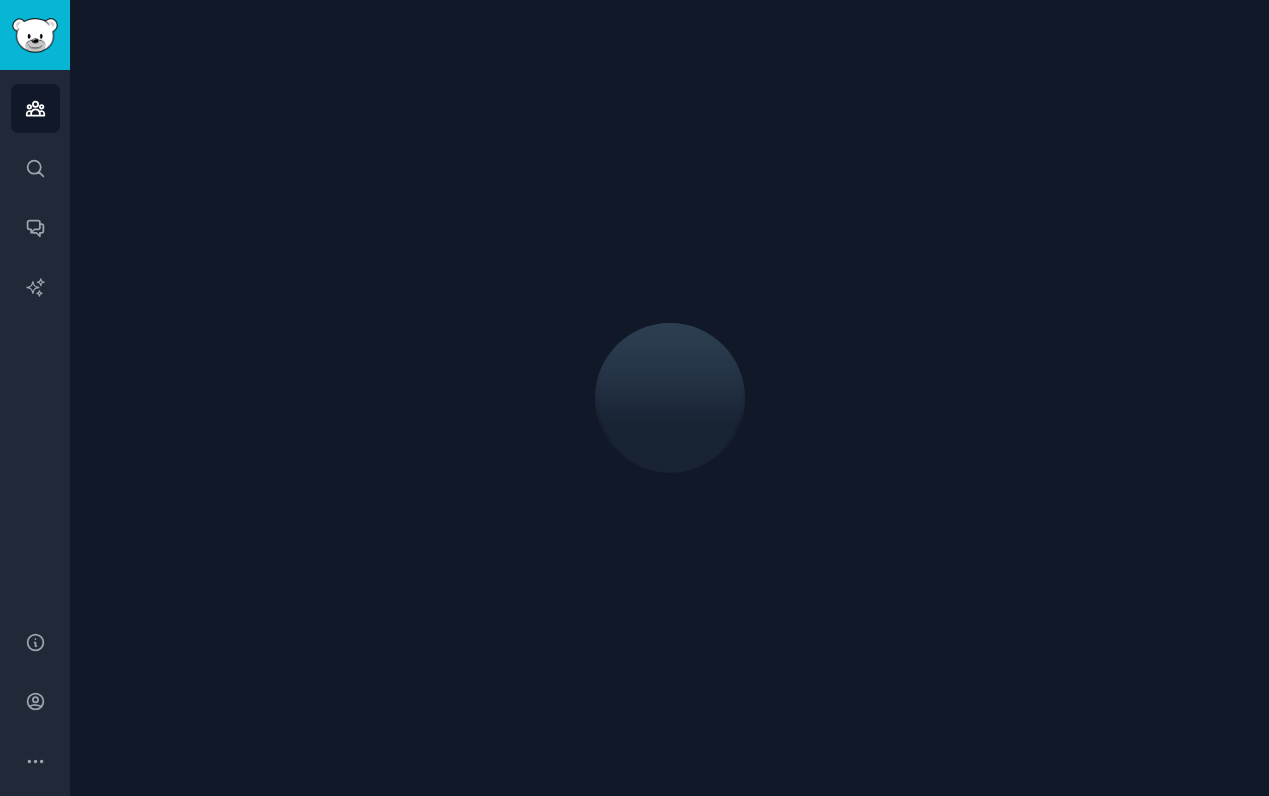 scroll, scrollTop: 0, scrollLeft: 0, axis: both 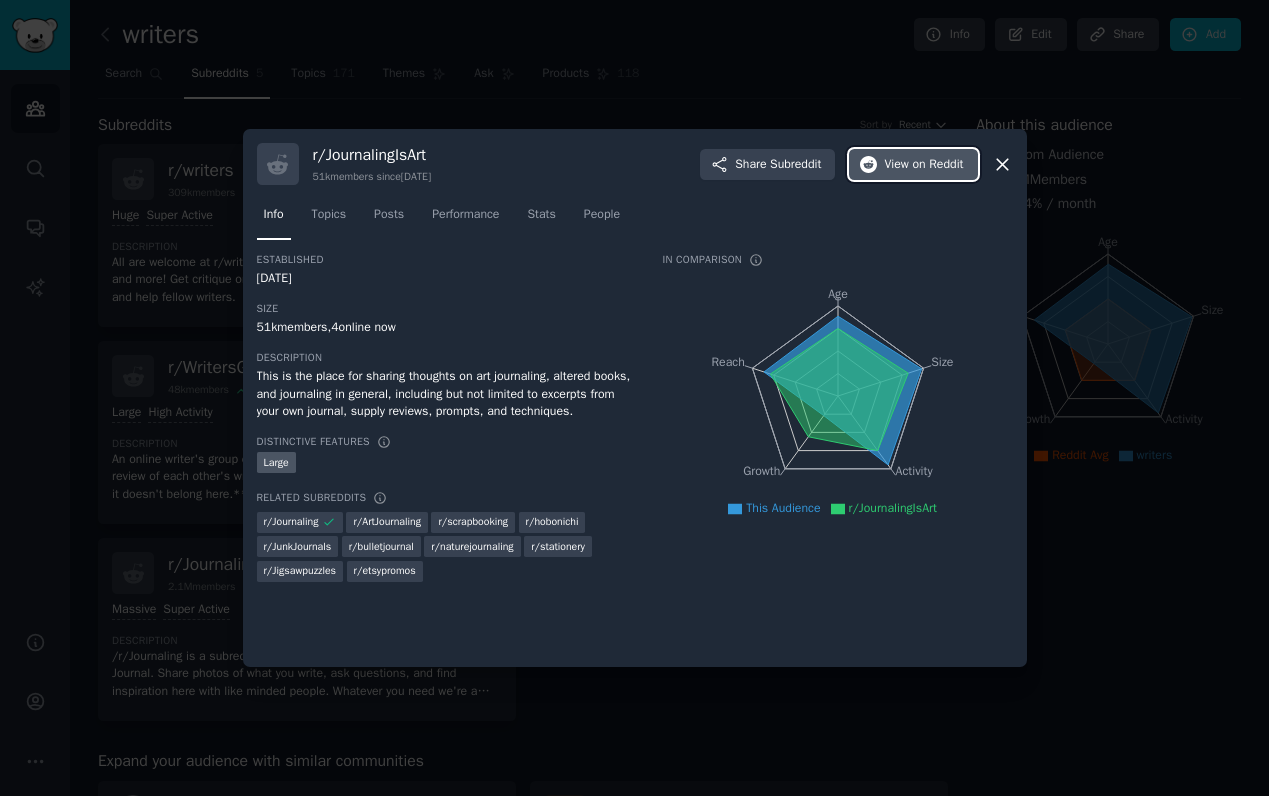 click on "View  on Reddit" at bounding box center (923, 165) 